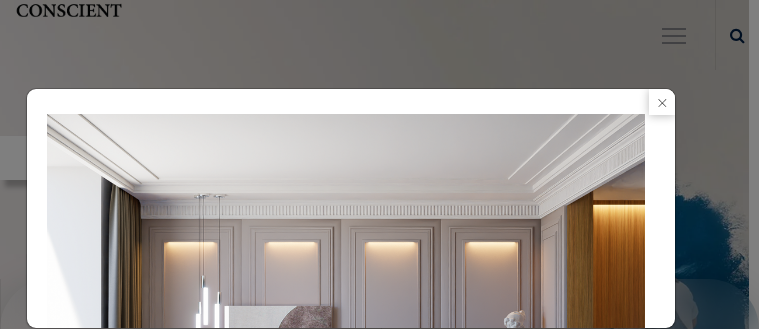 scroll, scrollTop: 0, scrollLeft: 0, axis: both 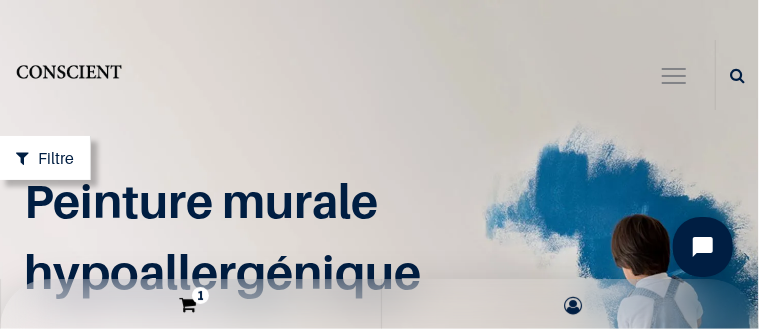 click on "1" at bounding box center [191, 304] 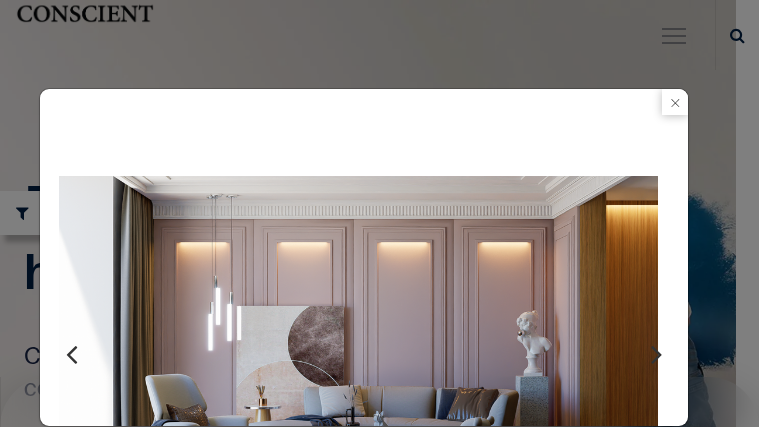 scroll, scrollTop: 0, scrollLeft: 0, axis: both 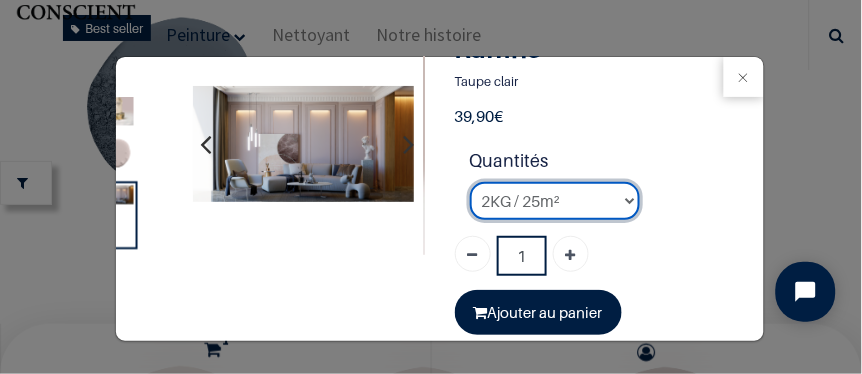 click on "2KG / 25m²
4KG / 50m²
8KG / 100m²
Testeur" at bounding box center (555, 201) 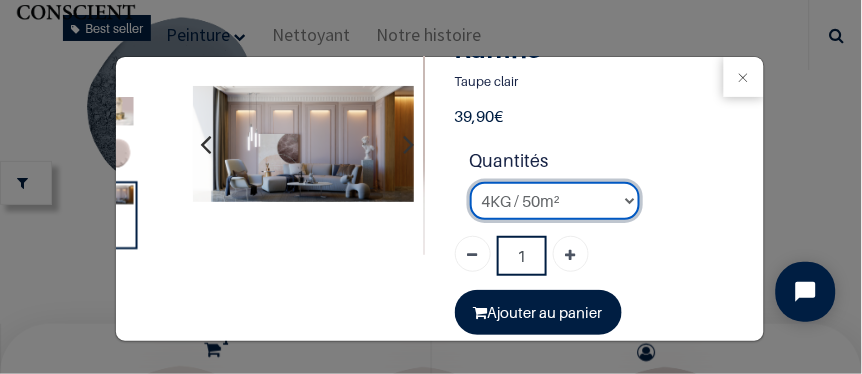 click on "2KG / 25m²
4KG / 50m²
8KG / 100m²
Testeur" at bounding box center [555, 201] 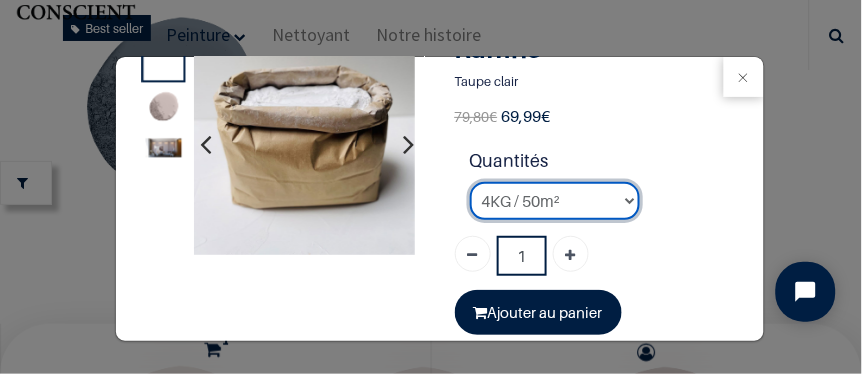 click on "2KG / 25m²
4KG / 50m²
8KG / 100m²
Testeur" at bounding box center (555, 201) 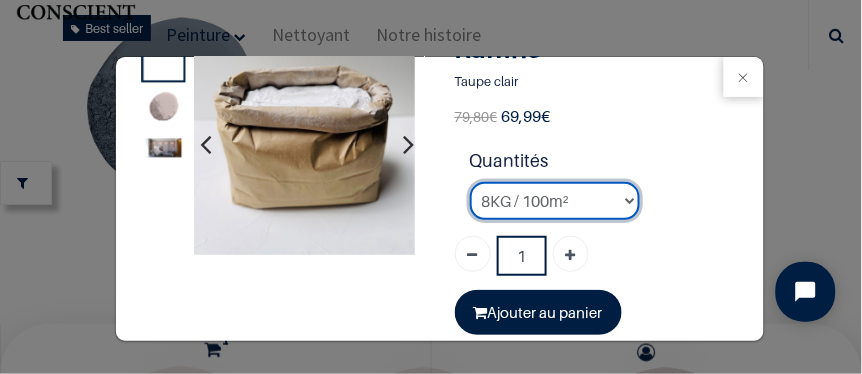 click on "2KG / 25m²
4KG / 50m²
8KG / 100m²
Testeur" at bounding box center [555, 201] 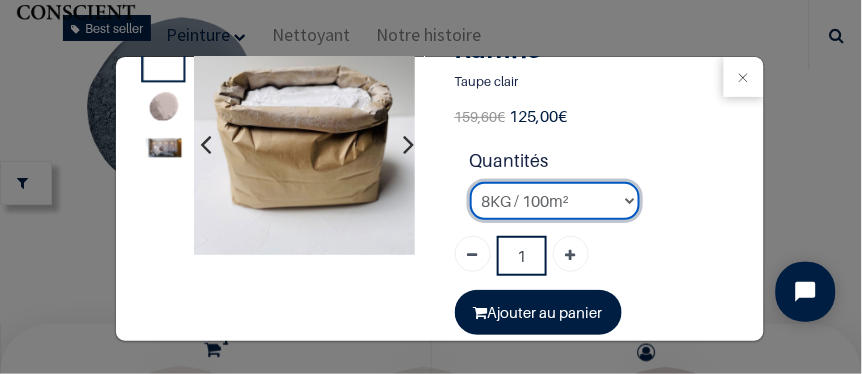 click on "2KG / 25m²
4KG / 50m²
8KG / 100m²
Testeur" at bounding box center [555, 201] 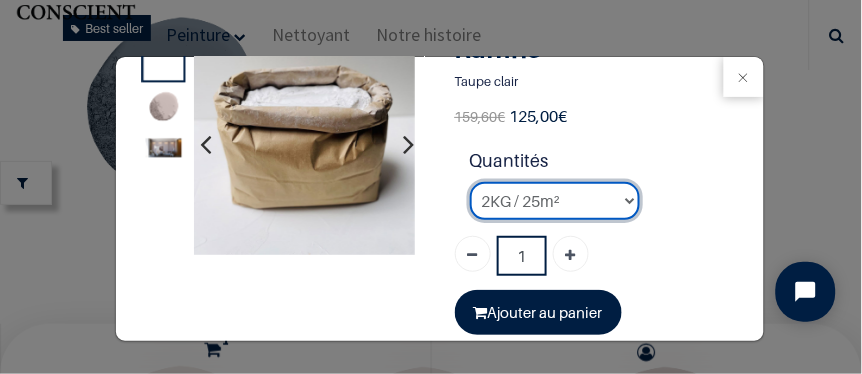 click on "2KG / 25m²
4KG / 50m²
8KG / 100m²
Testeur" at bounding box center [555, 201] 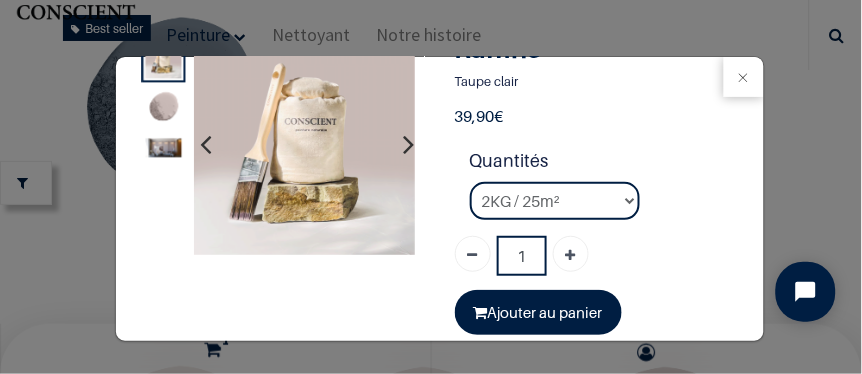 scroll, scrollTop: 8, scrollLeft: 0, axis: vertical 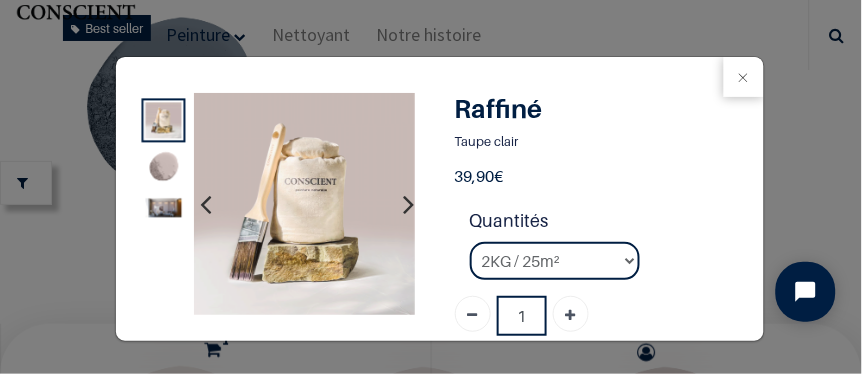 click at bounding box center [163, 207] 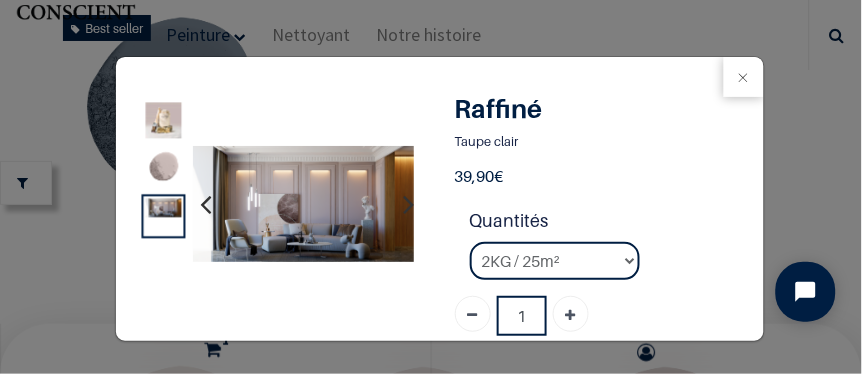 click at bounding box center (163, 120) 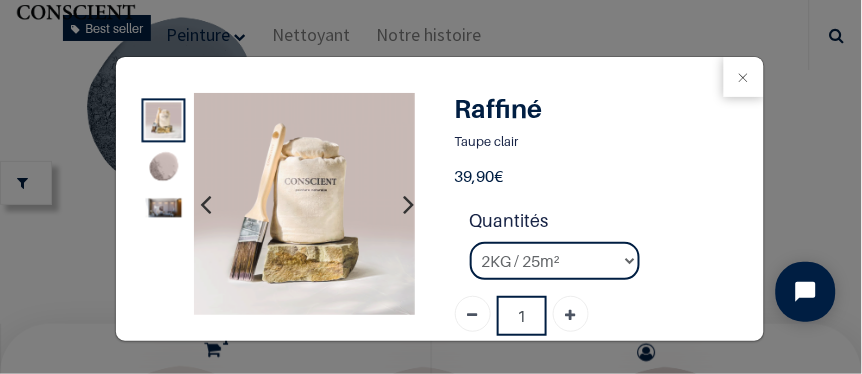 click at bounding box center [163, 207] 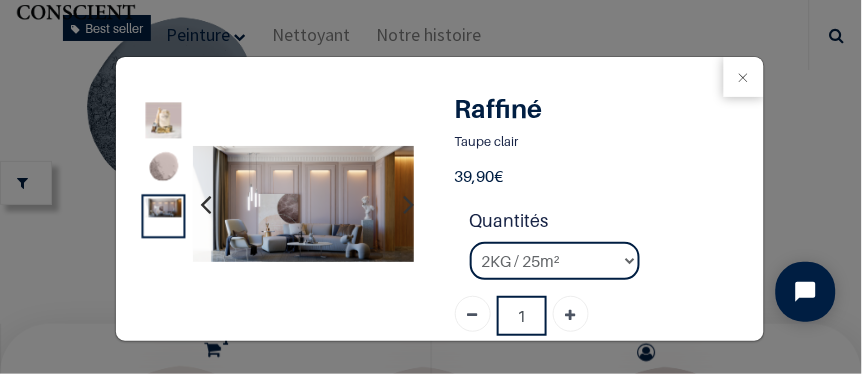 click at bounding box center (163, 120) 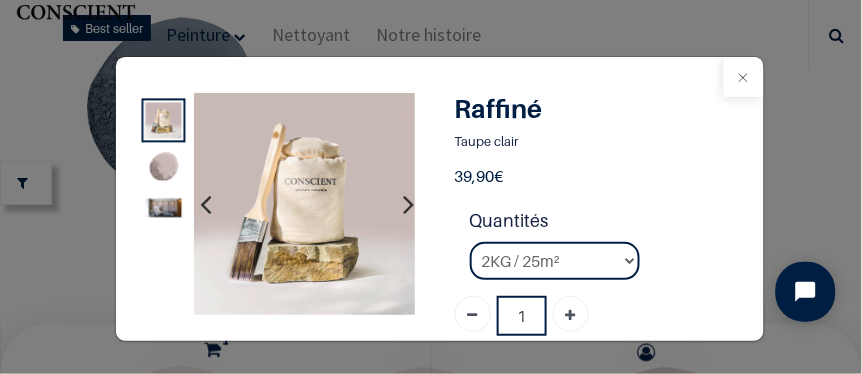 click at bounding box center (744, 77) 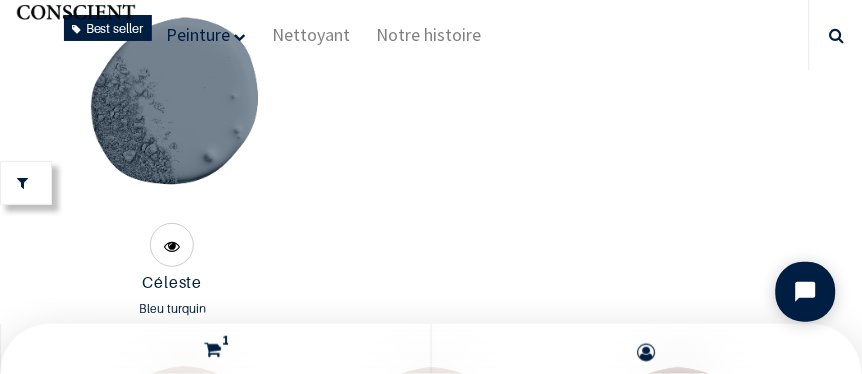 click at bounding box center [419, 595] 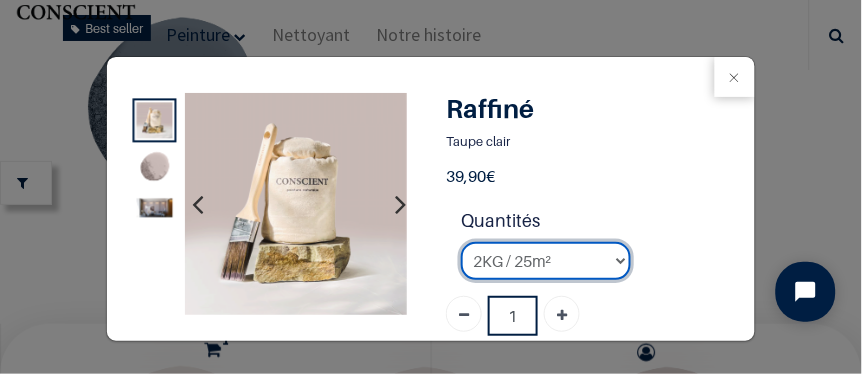 click on "2KG / 25m²
4KG / 50m²
8KG / 100m²
Testeur" at bounding box center [546, 261] 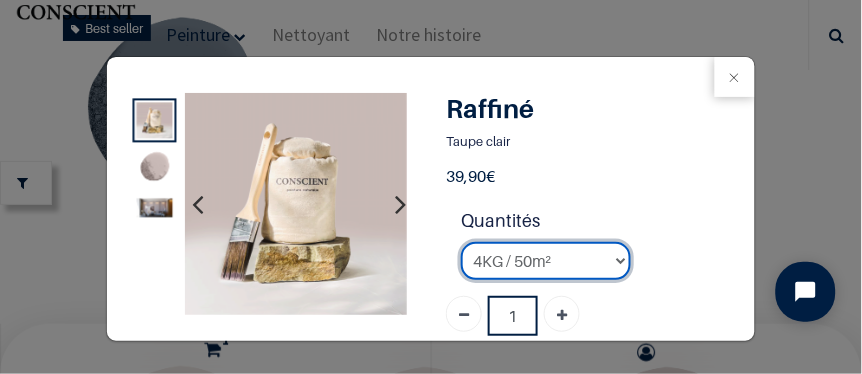 click on "2KG / 25m²
4KG / 50m²
8KG / 100m²
Testeur" at bounding box center [546, 261] 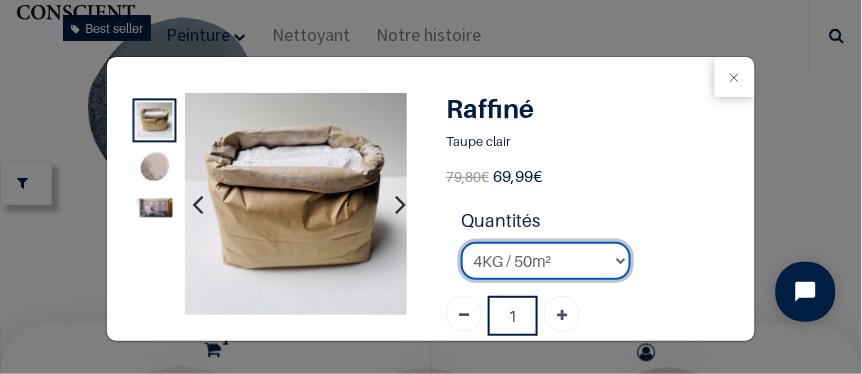 click on "2KG / 25m²
4KG / 50m²
8KG / 100m²
Testeur" at bounding box center [546, 261] 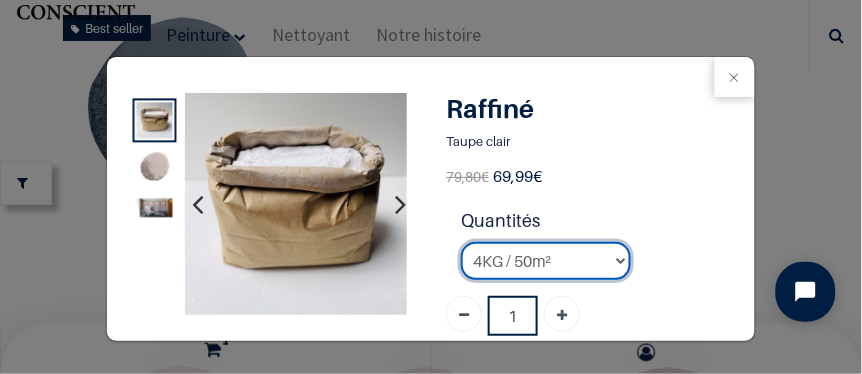select on "39" 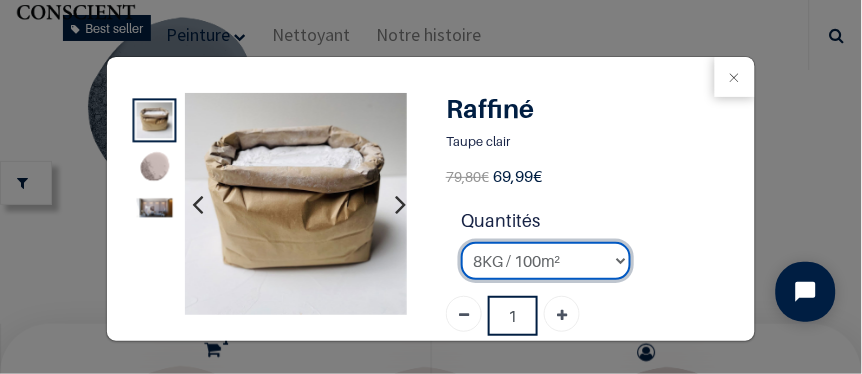 click on "2KG / 25m²
4KG / 50m²
8KG / 100m²
Testeur" at bounding box center [546, 261] 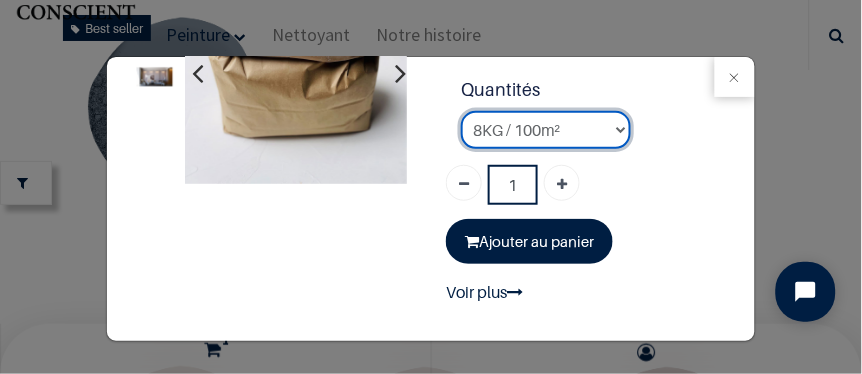 scroll, scrollTop: 145, scrollLeft: 0, axis: vertical 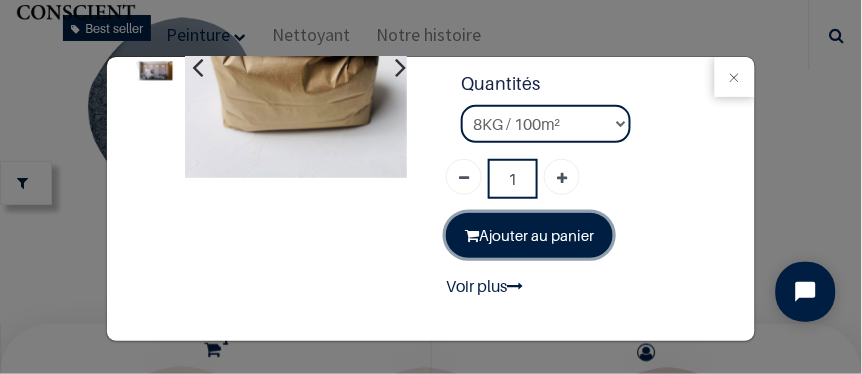 click on "Ajouter au panier" at bounding box center (529, 235) 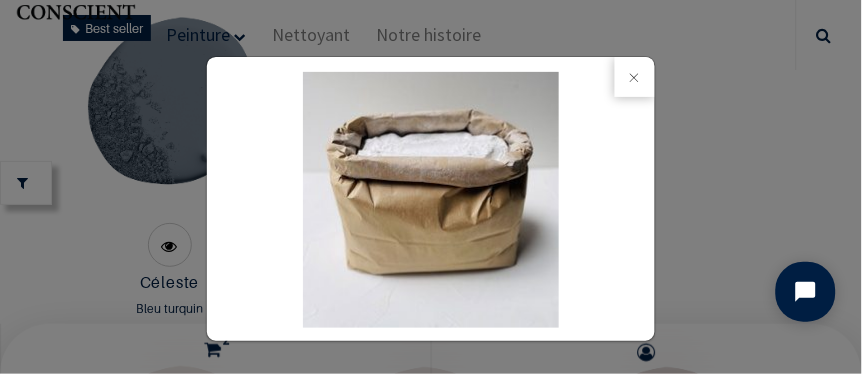 scroll, scrollTop: 168, scrollLeft: 0, axis: vertical 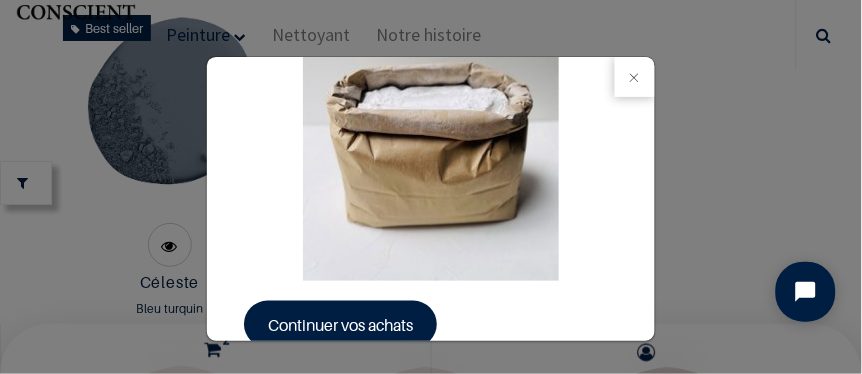 click on "Passer au paiement" at bounding box center [525, 371] 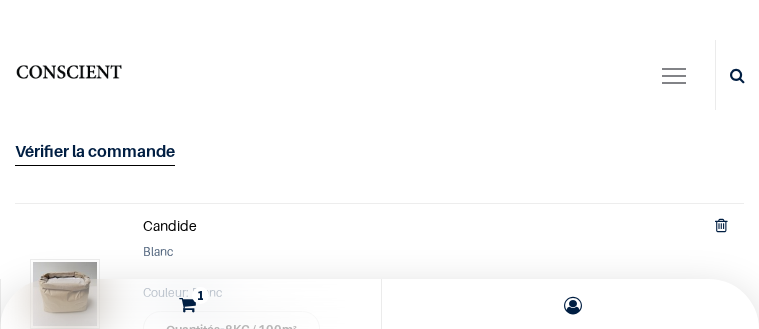 scroll, scrollTop: 0, scrollLeft: 0, axis: both 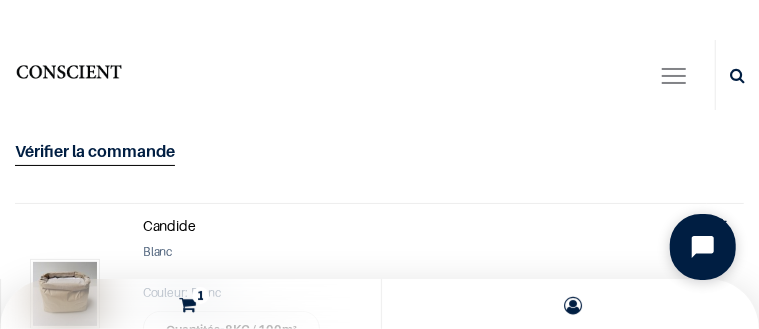 click 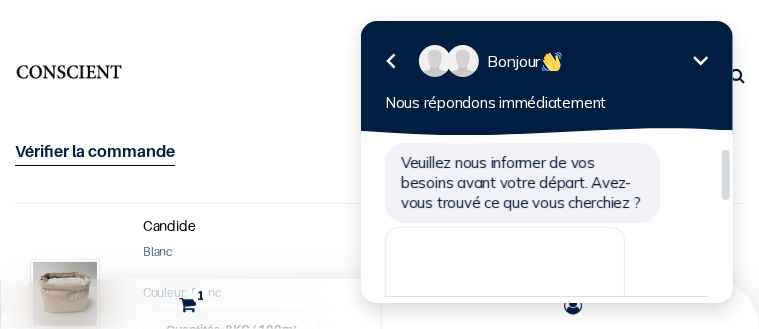 scroll, scrollTop: 138, scrollLeft: 0, axis: vertical 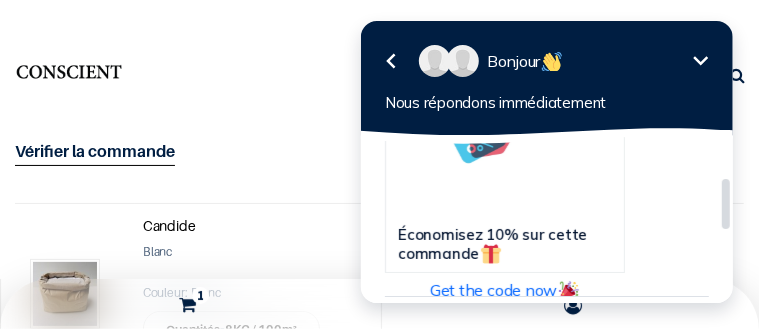 click on "Get the code now" at bounding box center [504, 290] 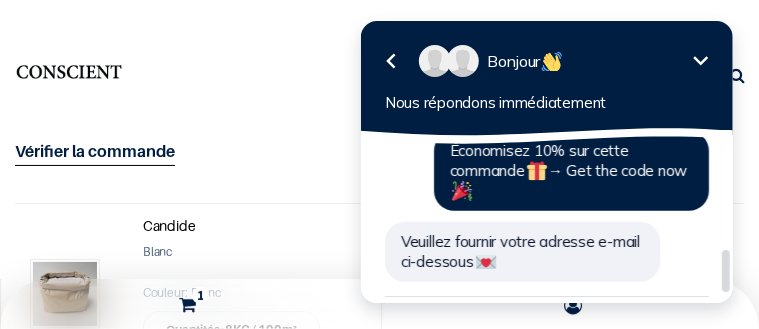 scroll, scrollTop: 410, scrollLeft: 0, axis: vertical 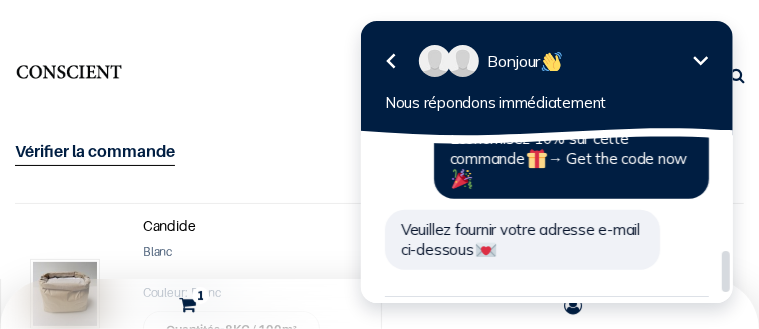 click at bounding box center (485, 250) 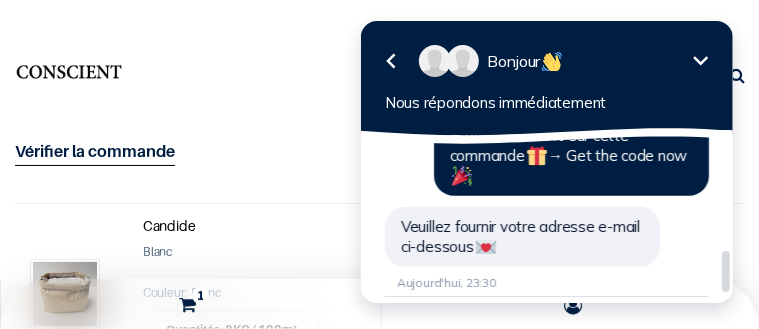 click at bounding box center [485, 247] 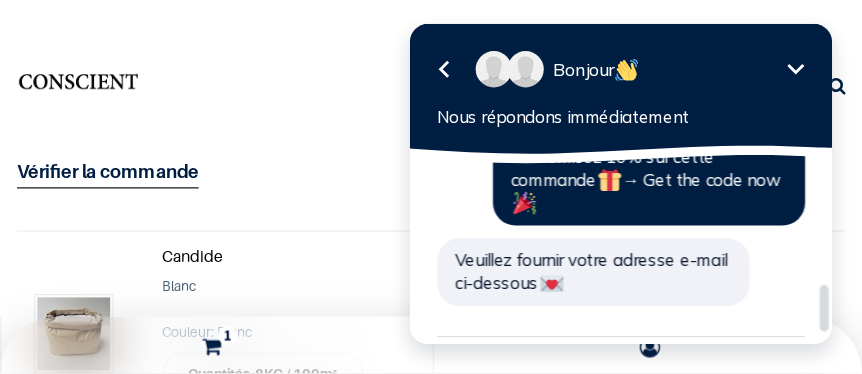scroll, scrollTop: 409, scrollLeft: 0, axis: vertical 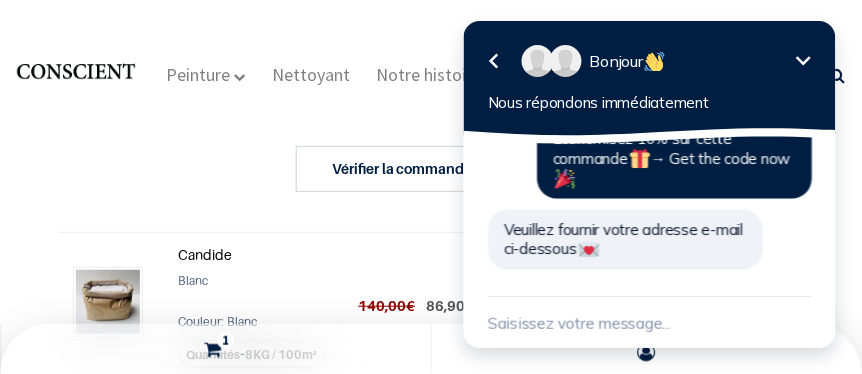 click at bounding box center [649, 323] 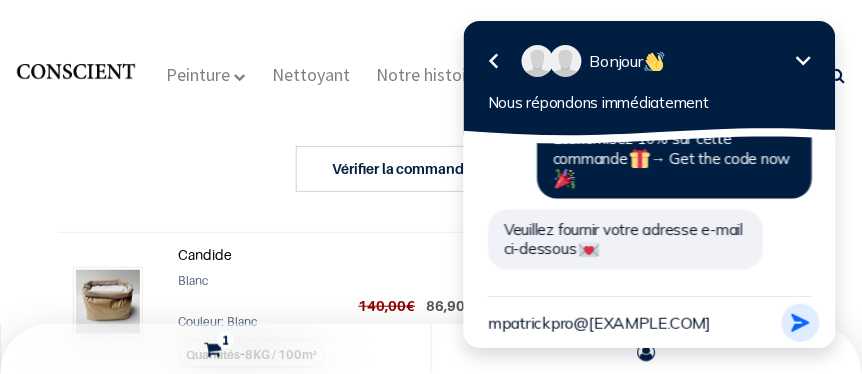 type on "mpatrickpro@[EXAMPLE.COM]" 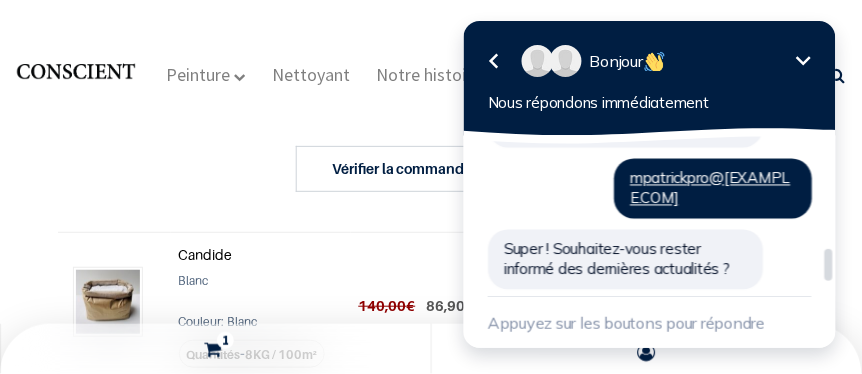 scroll, scrollTop: 590, scrollLeft: 0, axis: vertical 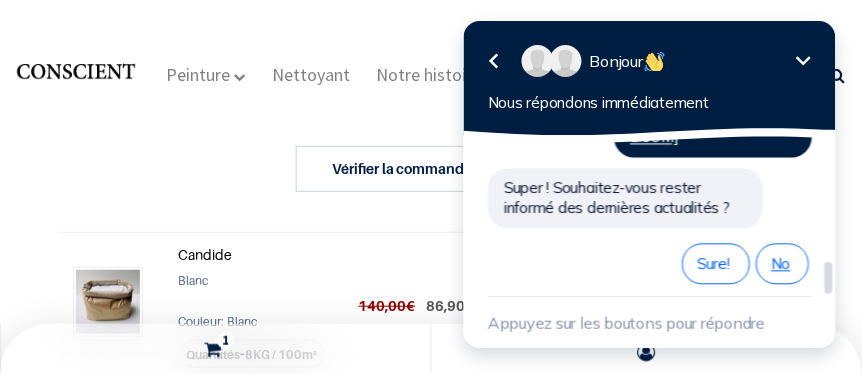 click on "No" at bounding box center (781, 264) 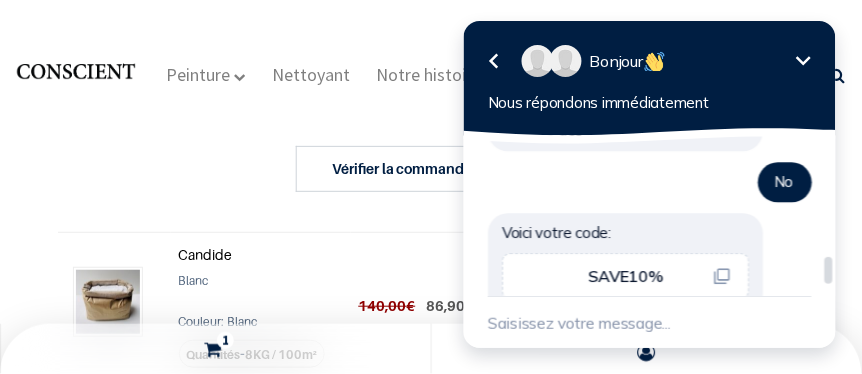 scroll, scrollTop: 679, scrollLeft: 0, axis: vertical 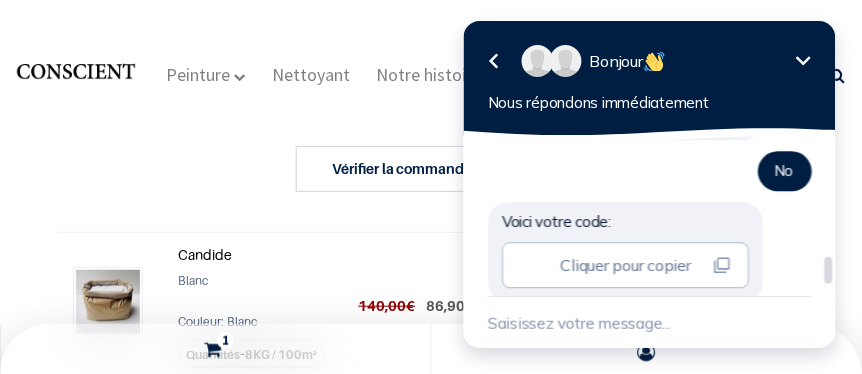 click on "Cliquer pour copier" at bounding box center (624, 265) 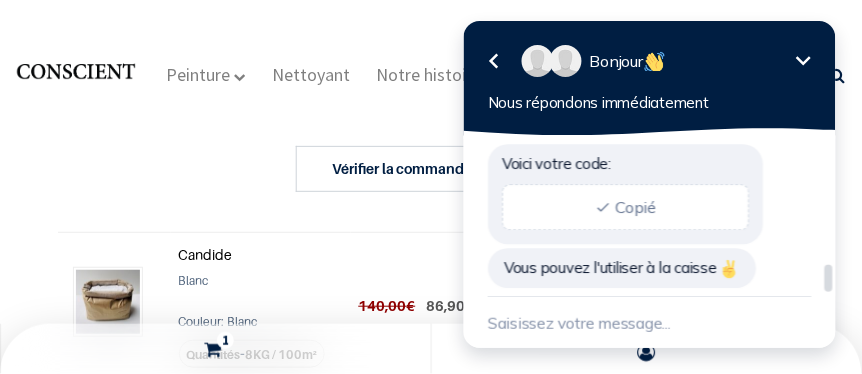 scroll, scrollTop: 738, scrollLeft: 0, axis: vertical 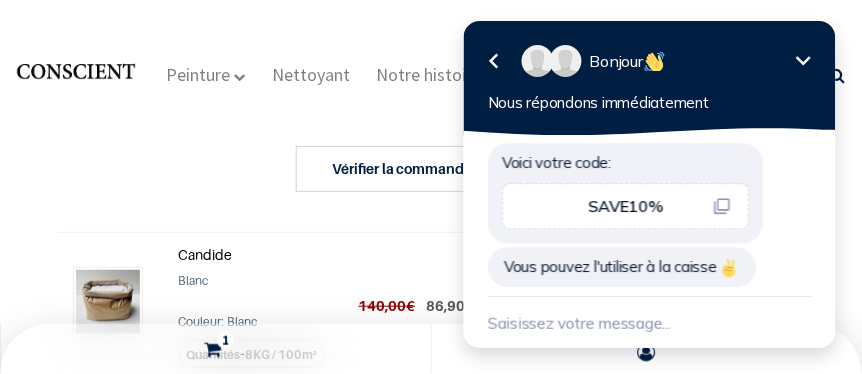 click on "Vérifier la commande
Adresse
Confirmer la commande" at bounding box center [431, 175] 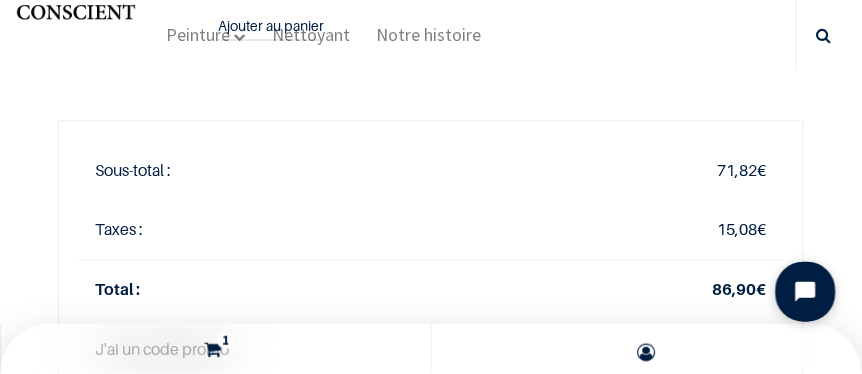 scroll, scrollTop: 606, scrollLeft: 0, axis: vertical 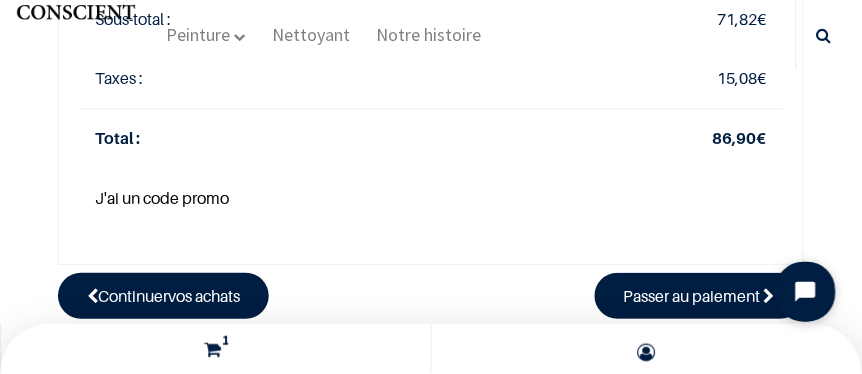click on "J'ai un code promo" at bounding box center [162, 198] 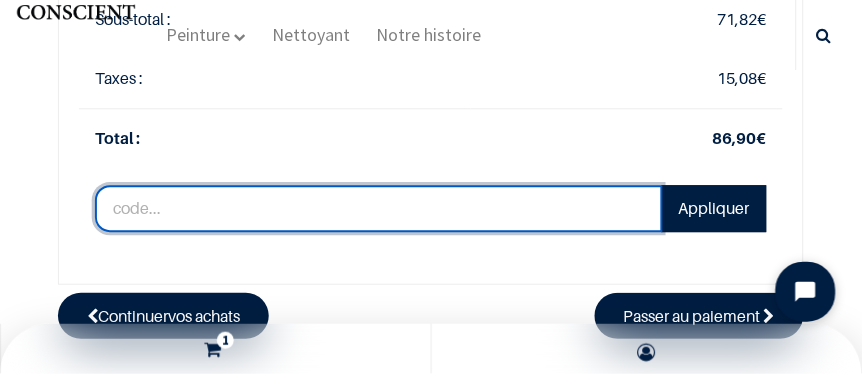 click at bounding box center [379, 209] 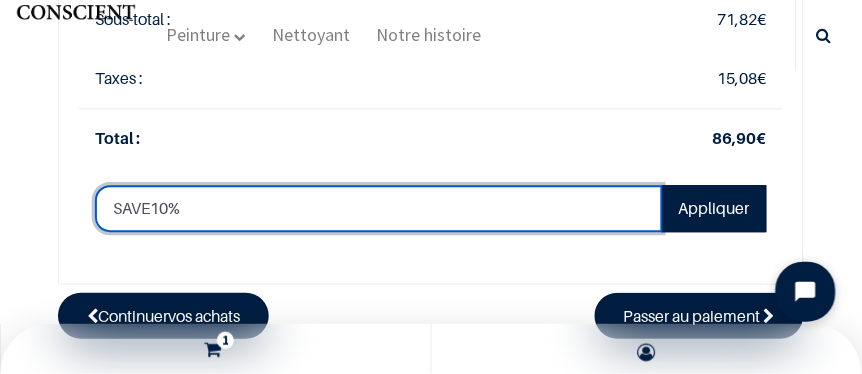 type on "SAVE10%" 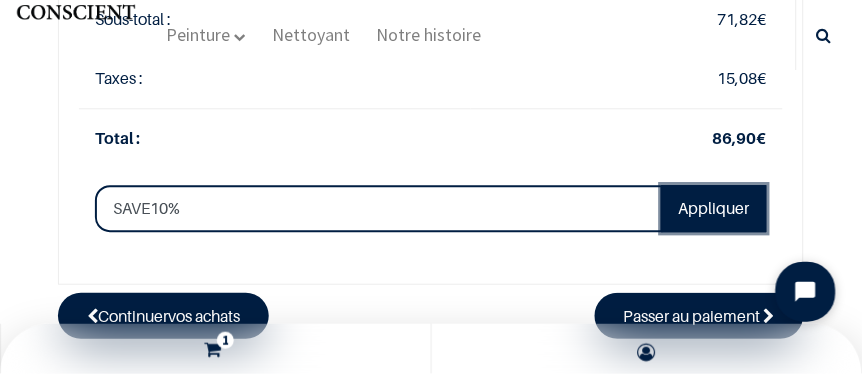 click on "Appliquer" at bounding box center [714, 209] 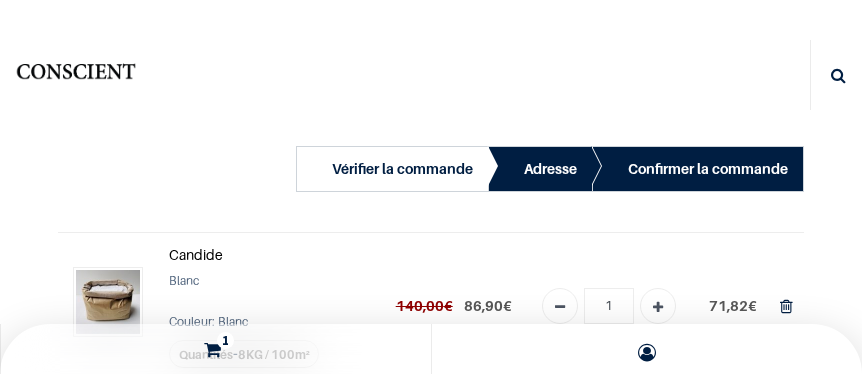 scroll, scrollTop: 0, scrollLeft: 0, axis: both 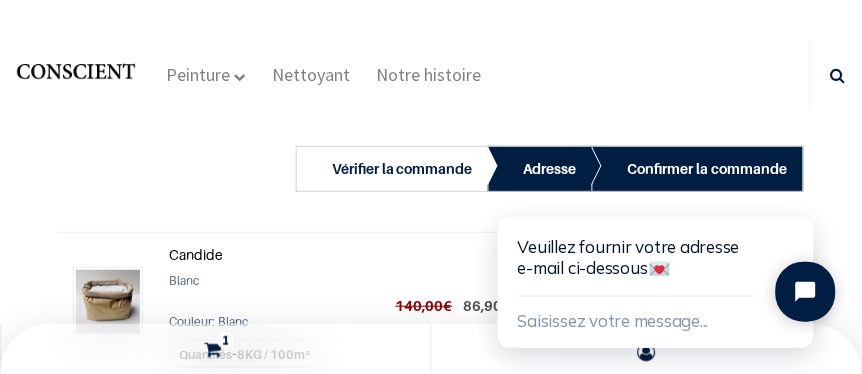 click at bounding box center [76, 74] 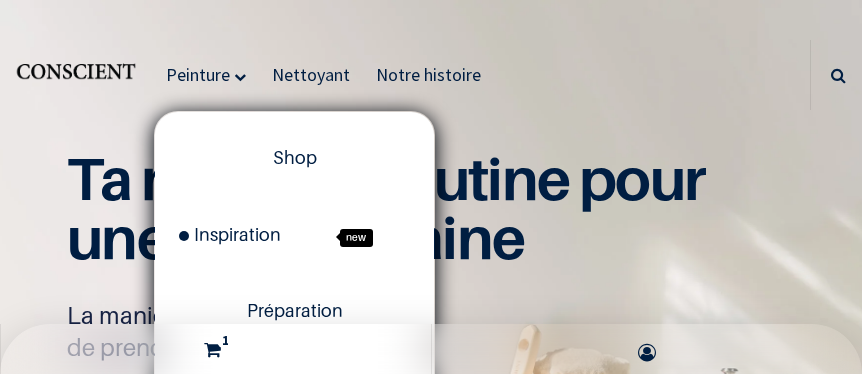 scroll, scrollTop: 0, scrollLeft: 0, axis: both 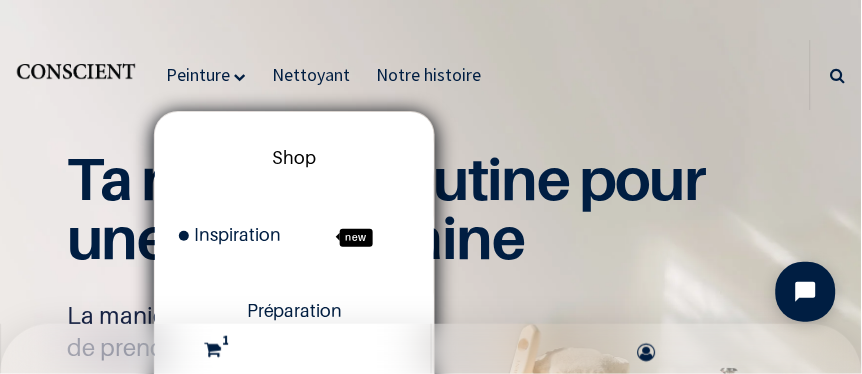 click on "Shop" at bounding box center [295, 157] 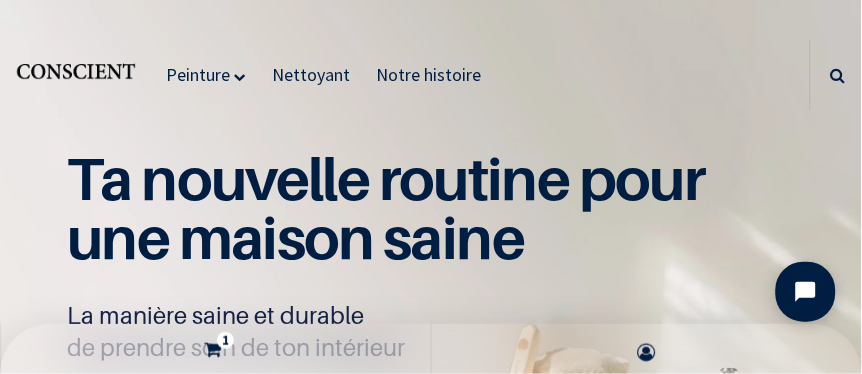 scroll, scrollTop: 212, scrollLeft: 0, axis: vertical 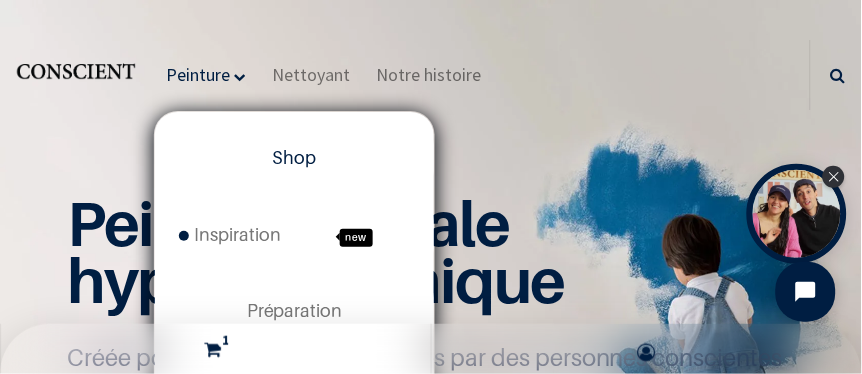 click on "Shop" at bounding box center (294, 158) 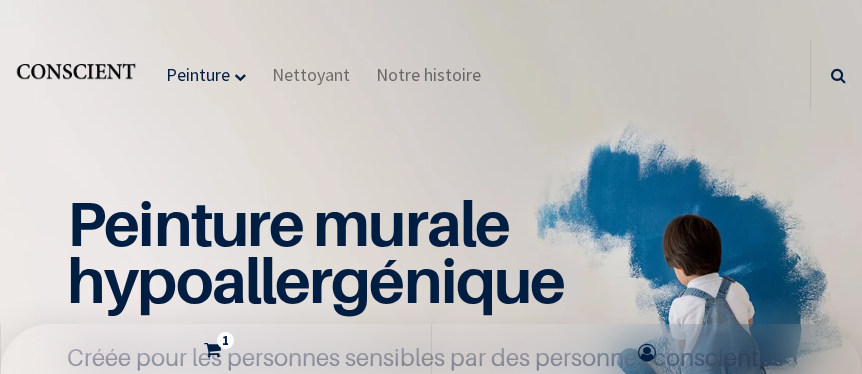 scroll, scrollTop: 0, scrollLeft: 0, axis: both 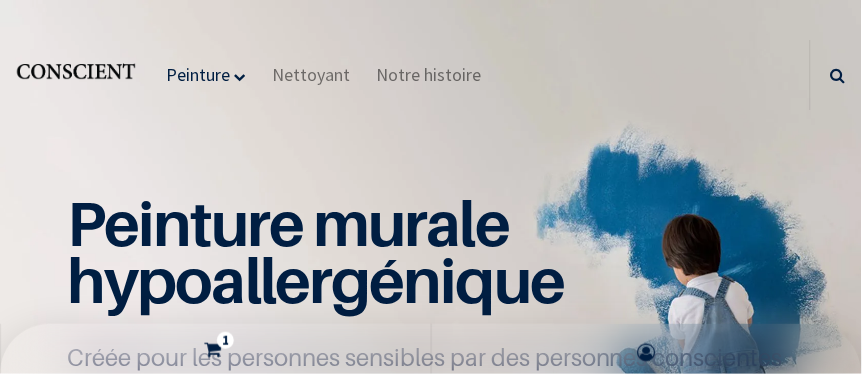click at bounding box center [431, 325] 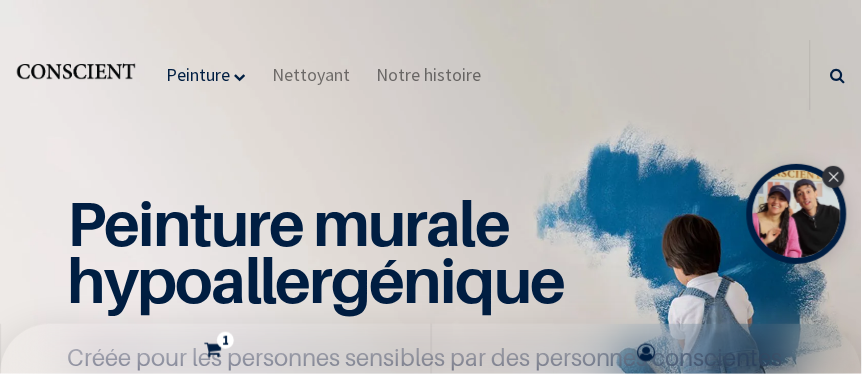 scroll, scrollTop: 0, scrollLeft: 0, axis: both 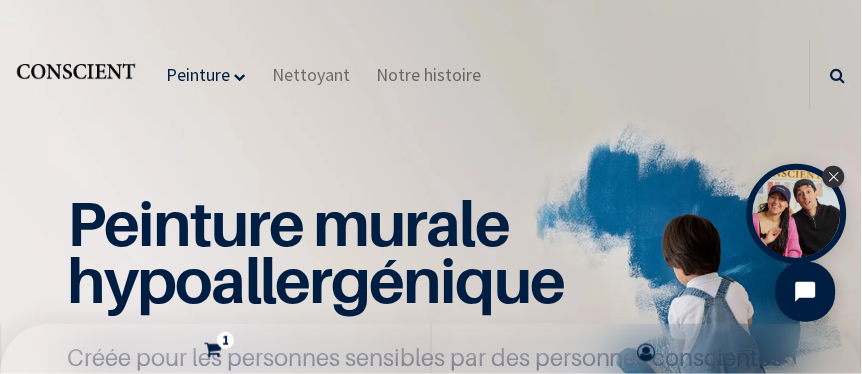 click 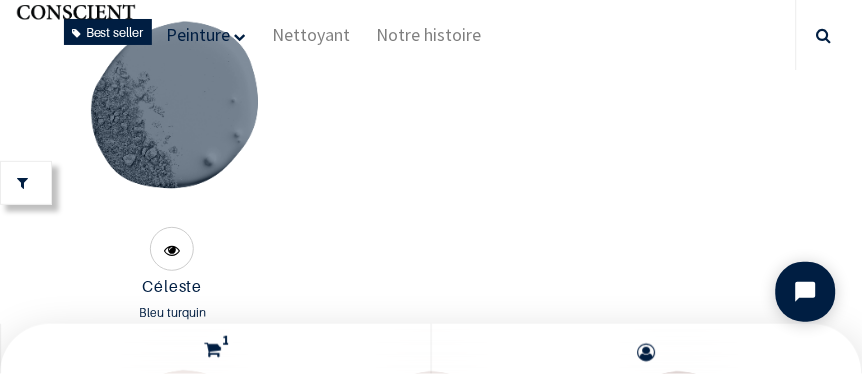 scroll, scrollTop: 5041, scrollLeft: 0, axis: vertical 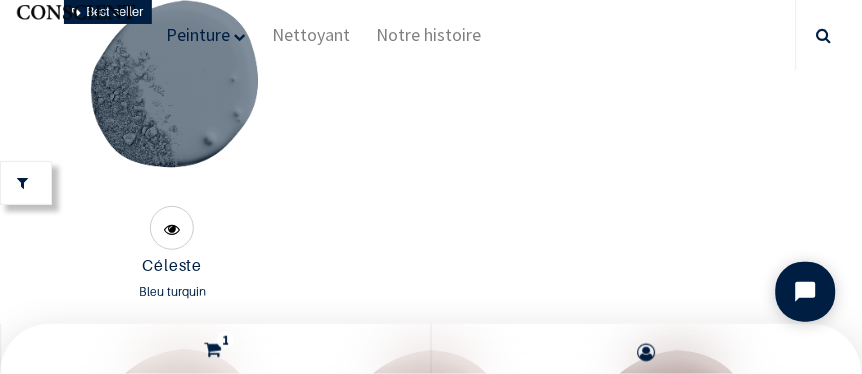 click at bounding box center (172, 579) 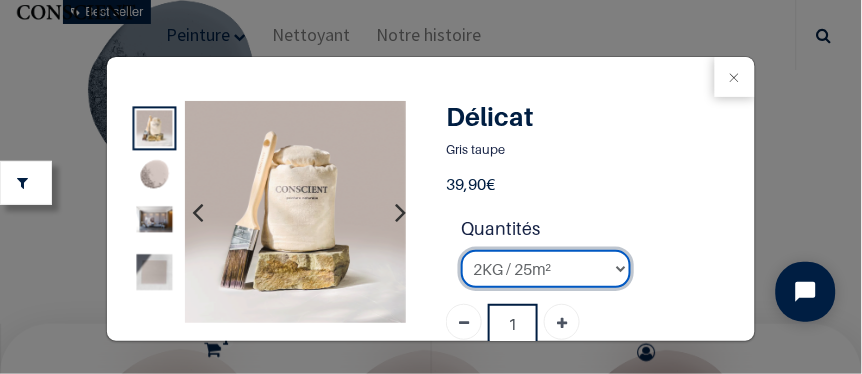 click on "2KG / 25m²
4KG / 50m²
8KG / 100m²
Testeur" at bounding box center [546, 269] 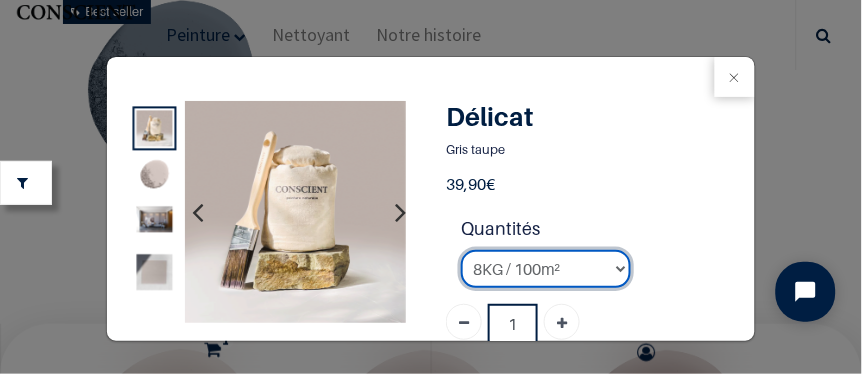 click on "2KG / 25m²
4KG / 50m²
8KG / 100m²
Testeur" at bounding box center [546, 269] 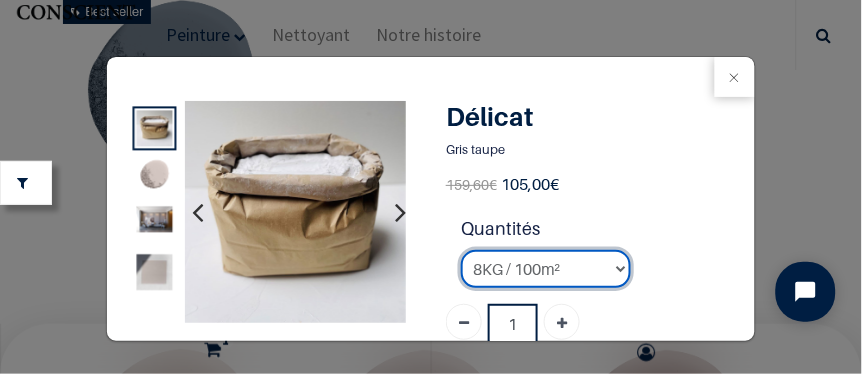 click on "2KG / 25m²
4KG / 50m²
8KG / 100m²
Testeur" at bounding box center [546, 269] 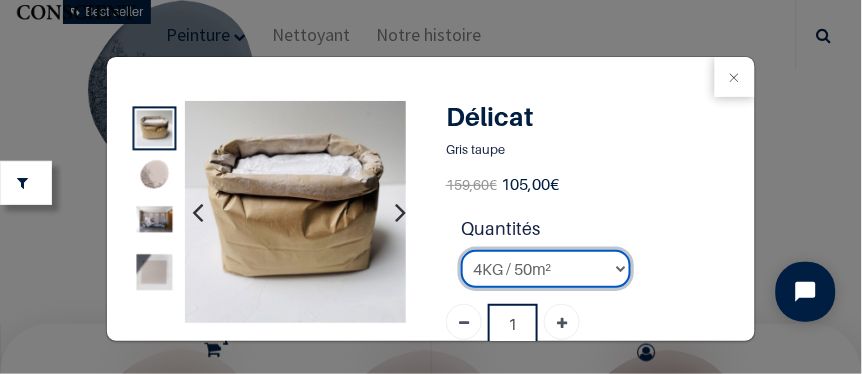 click on "2KG / 25m²
4KG / 50m²
8KG / 100m²
Testeur" at bounding box center (546, 269) 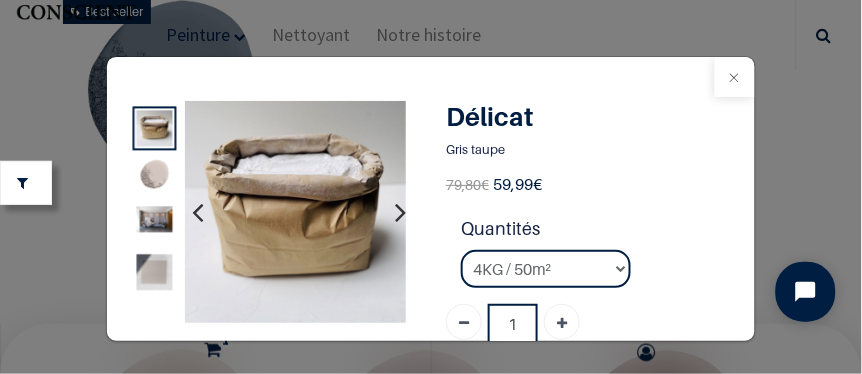 click at bounding box center [735, 77] 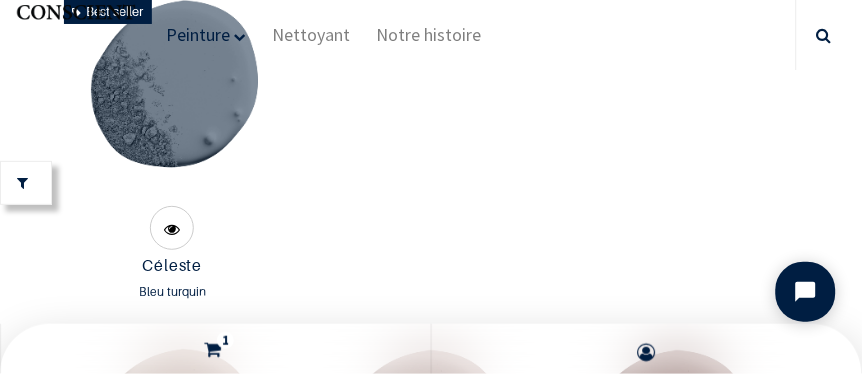 click at bounding box center [665, 580] 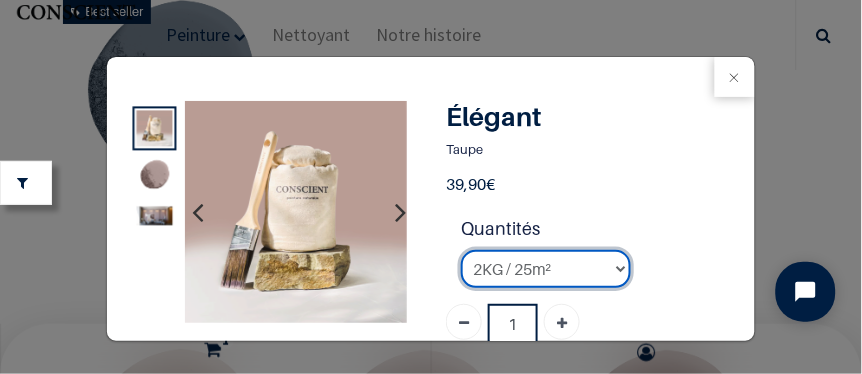 click on "2KG / 25m²
4KG / 50m²
8KG / 100m²
Testeur" at bounding box center (546, 269) 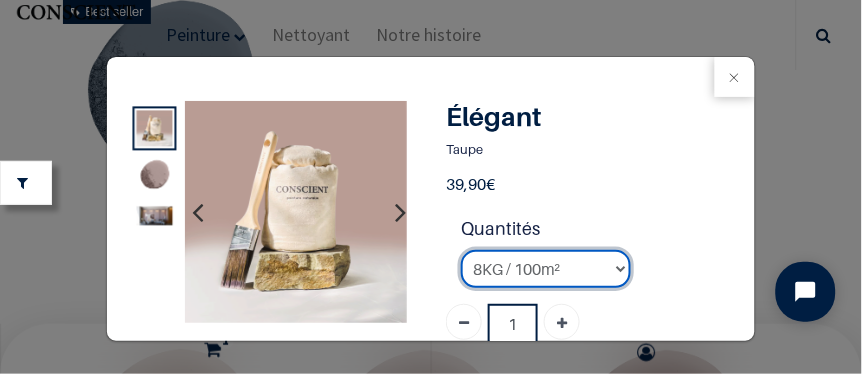 click on "2KG / 25m²
4KG / 50m²
8KG / 100m²
Testeur" at bounding box center (546, 269) 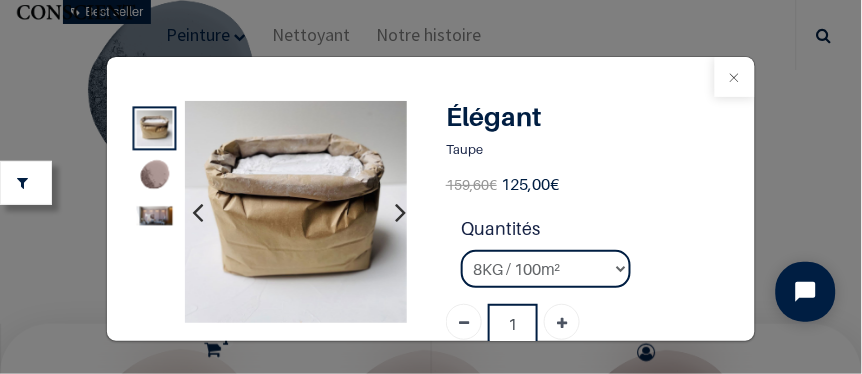 click at bounding box center (735, 77) 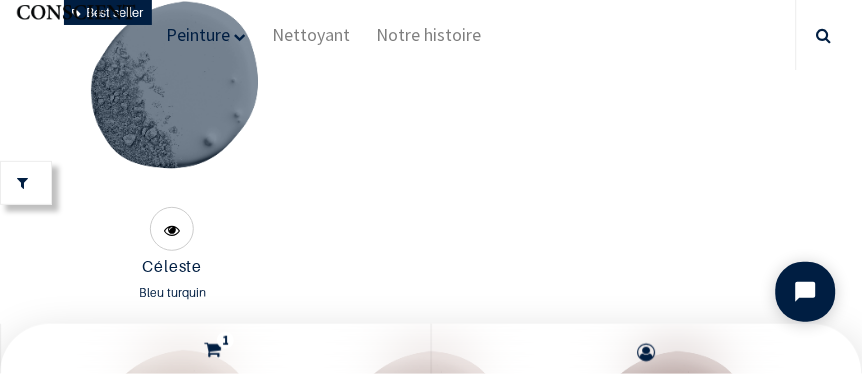 scroll, scrollTop: 5041, scrollLeft: 0, axis: vertical 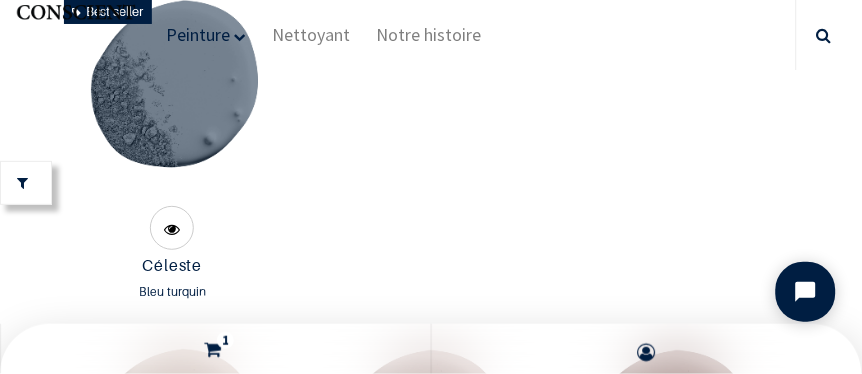 click at bounding box center (419, 579) 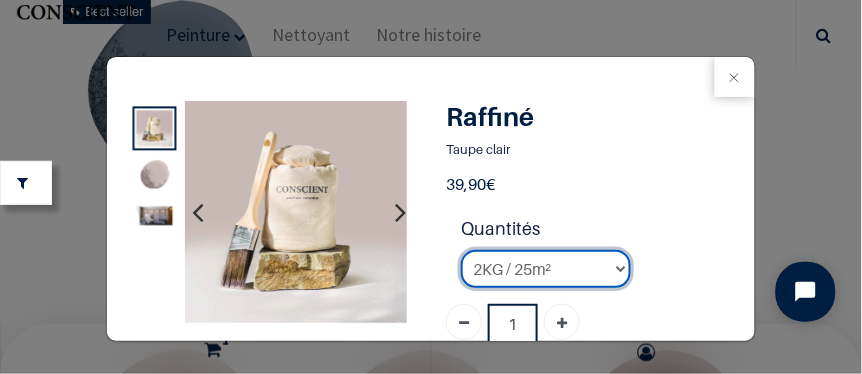 click on "2KG / 25m²
4KG / 50m²
8KG / 100m²
Testeur" at bounding box center (546, 269) 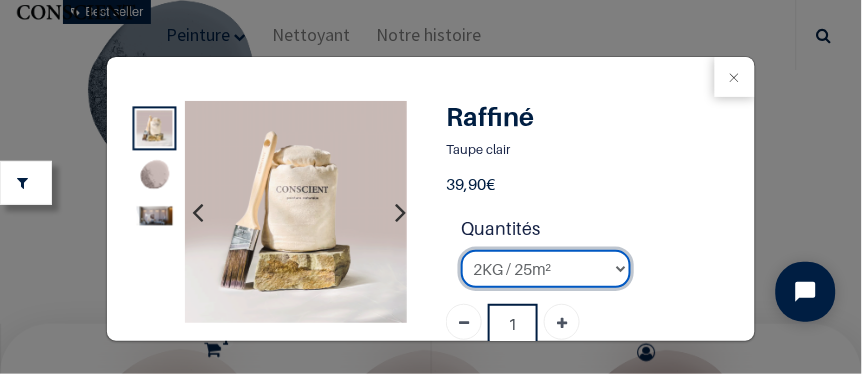 select on "39" 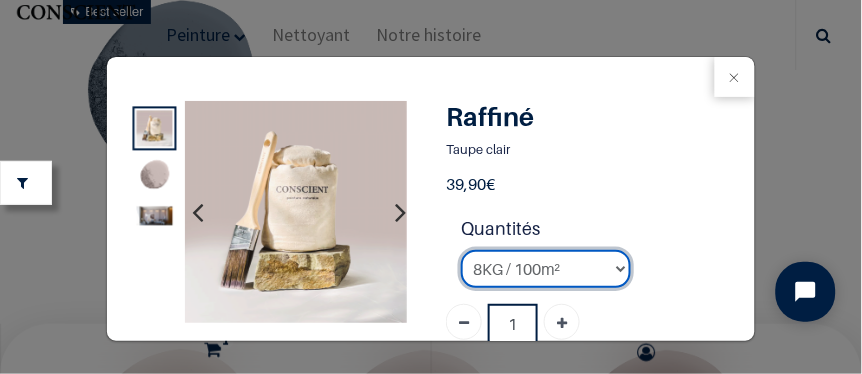 click on "2KG / 25m²
4KG / 50m²
8KG / 100m²
Testeur" at bounding box center [546, 269] 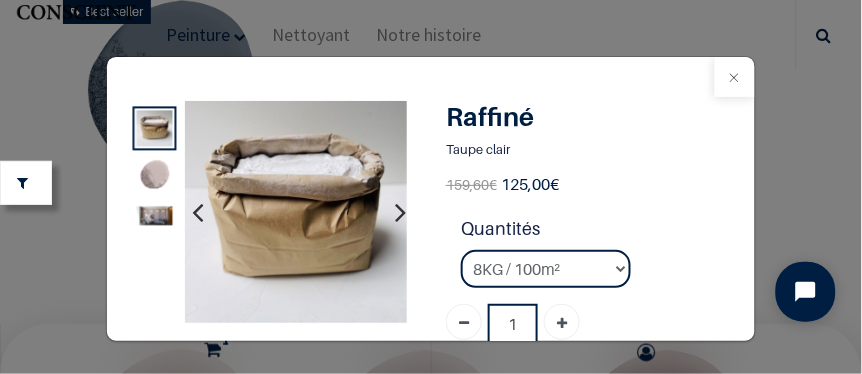 click at bounding box center [735, 77] 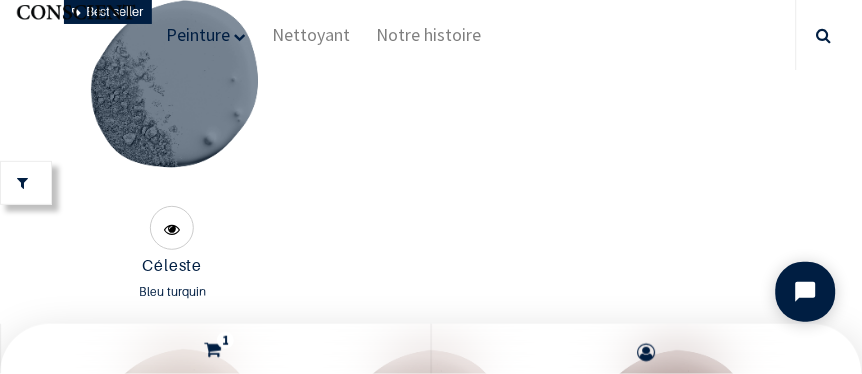 click at bounding box center [172, 580] 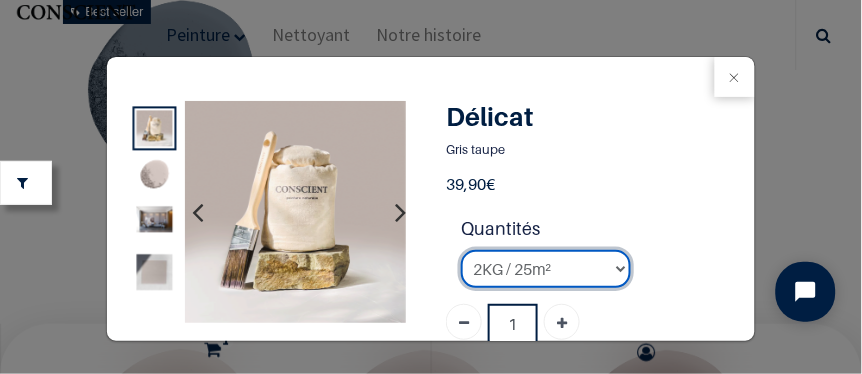 click on "2KG / 25m²
4KG / 50m²
8KG / 100m²
Testeur" at bounding box center (546, 269) 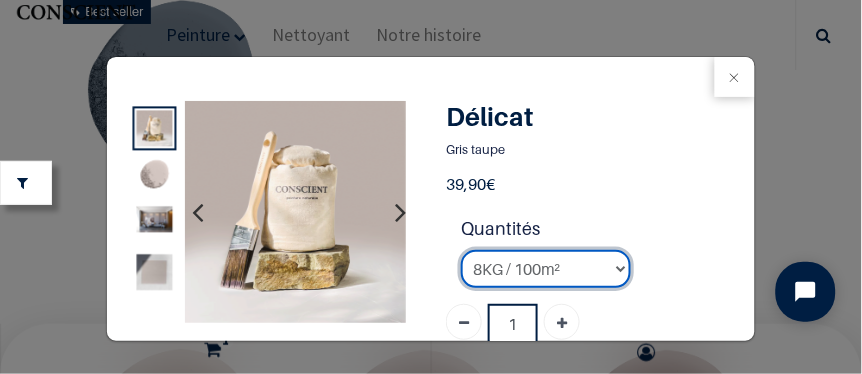 click on "2KG / 25m²
4KG / 50m²
8KG / 100m²
Testeur" at bounding box center [546, 269] 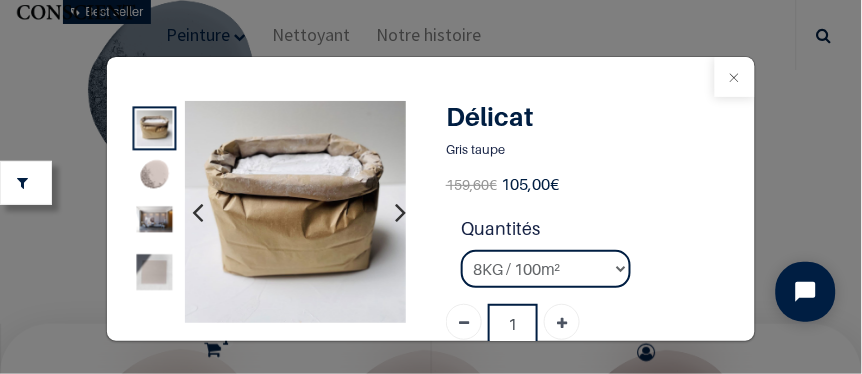 click at bounding box center [735, 77] 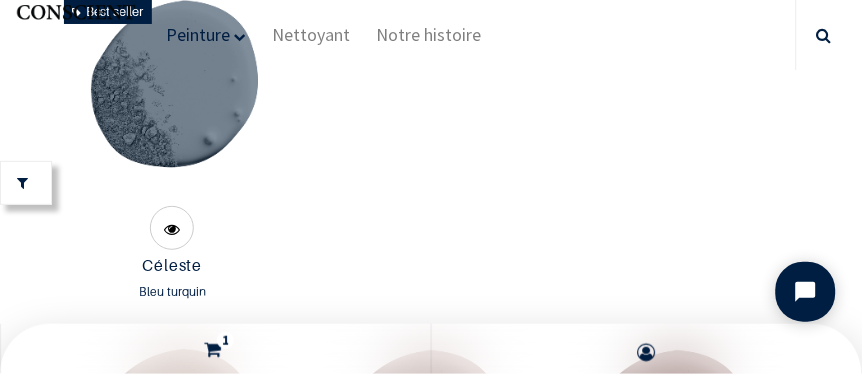 click at bounding box center [172, 580] 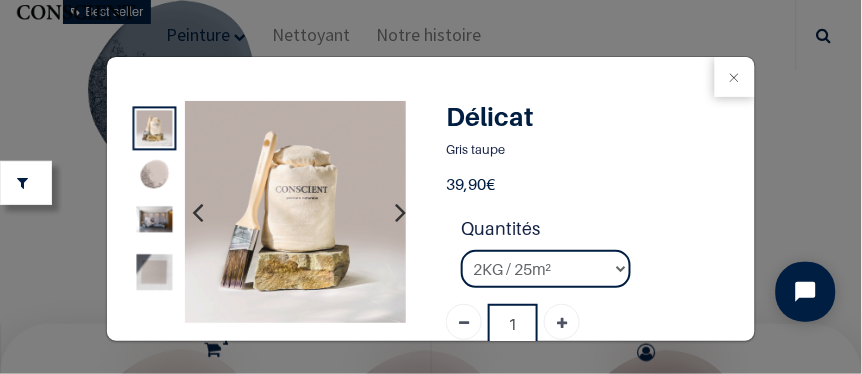click at bounding box center [155, 219] 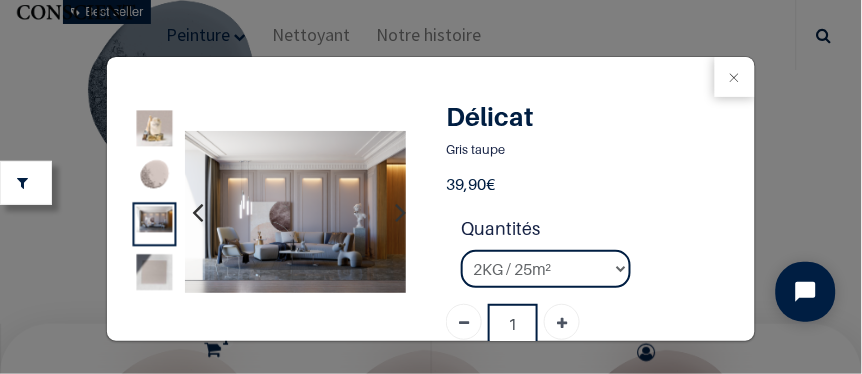click at bounding box center (155, 272) 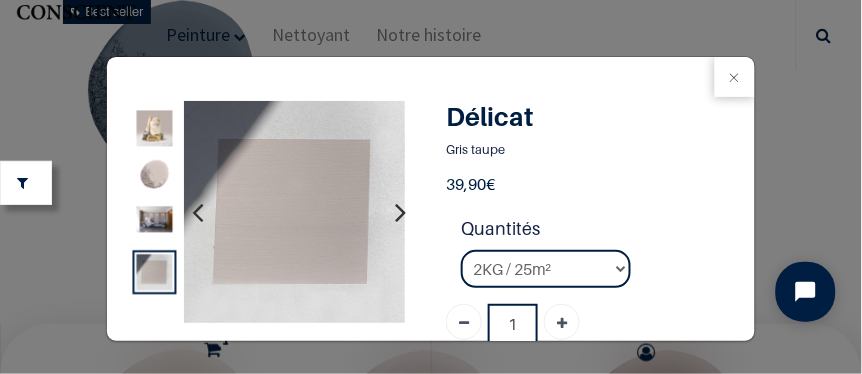 click at bounding box center [155, 219] 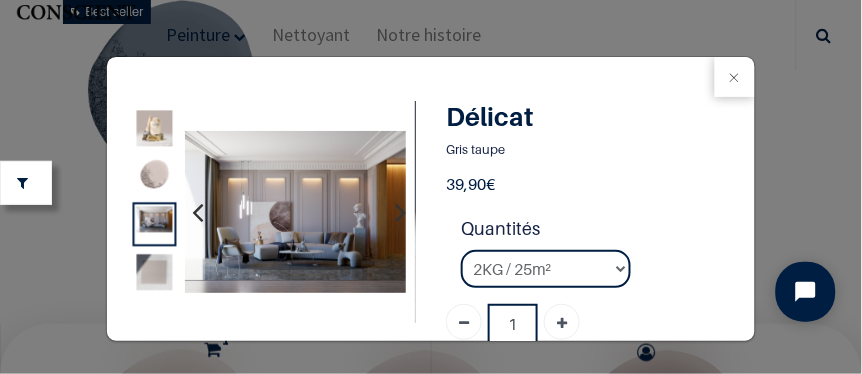 click at bounding box center [155, 176] 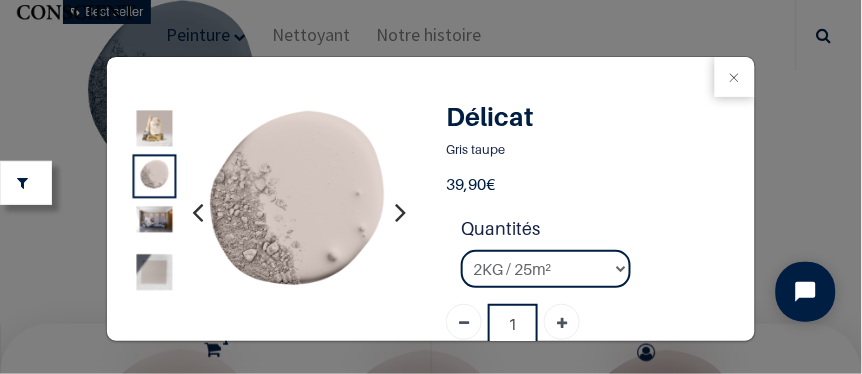 click at bounding box center [155, 128] 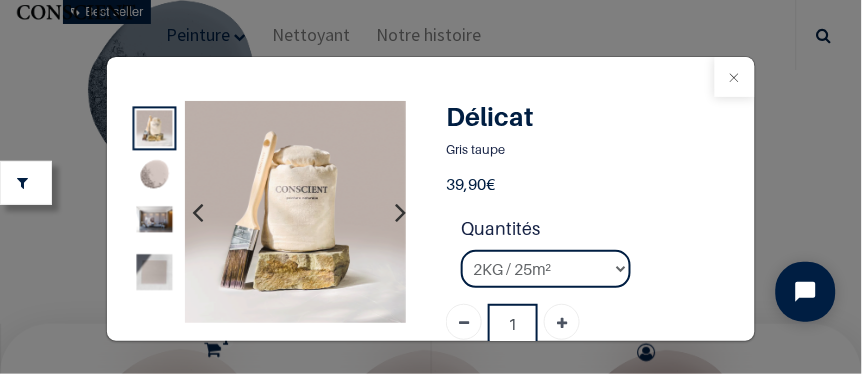 click at bounding box center (735, 77) 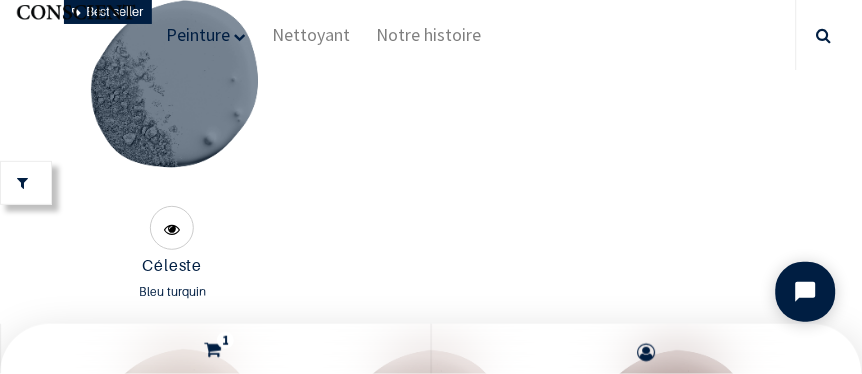 click at bounding box center [419, 580] 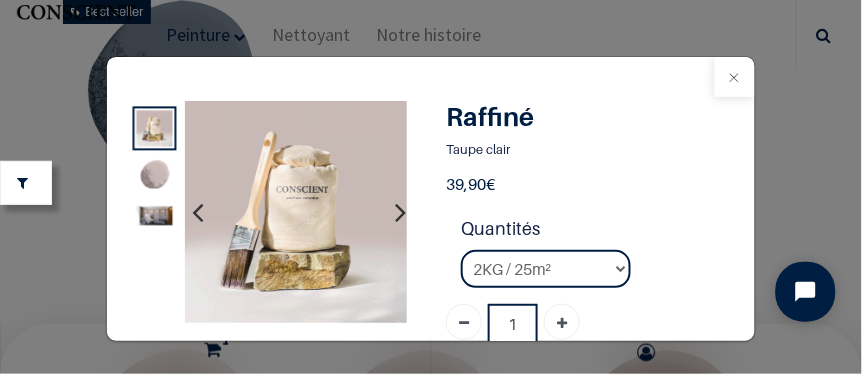 click at bounding box center (735, 77) 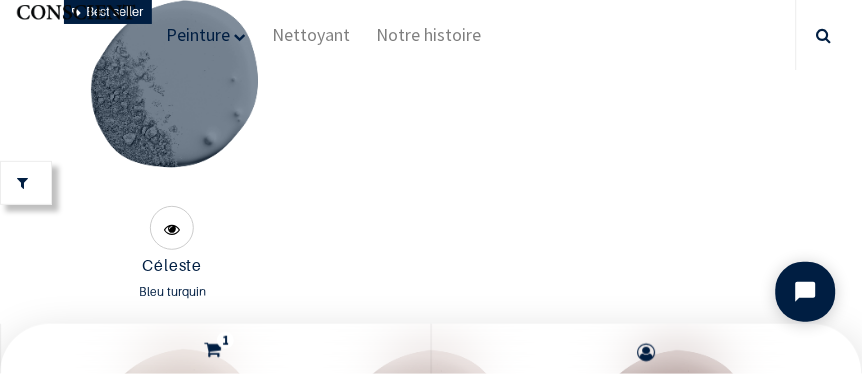 click at bounding box center (172, 579) 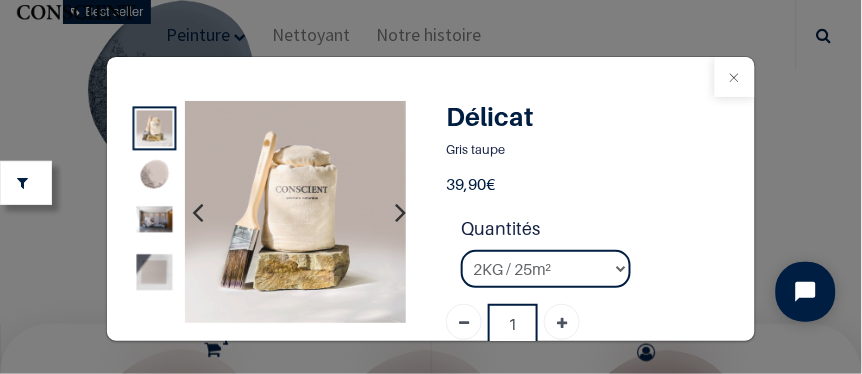 click at bounding box center [735, 77] 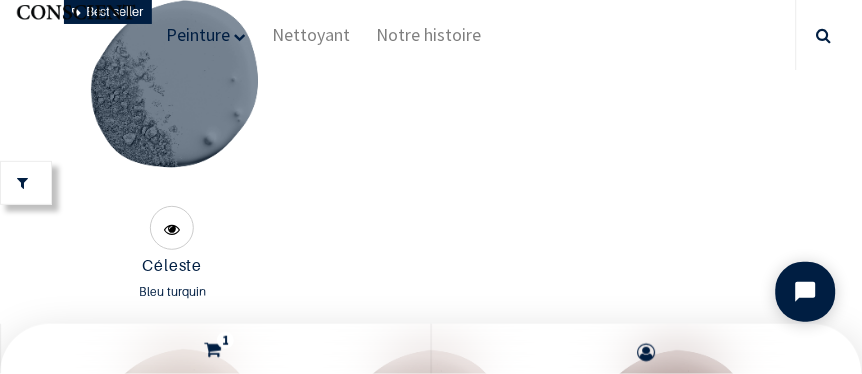 click at bounding box center [419, 579] 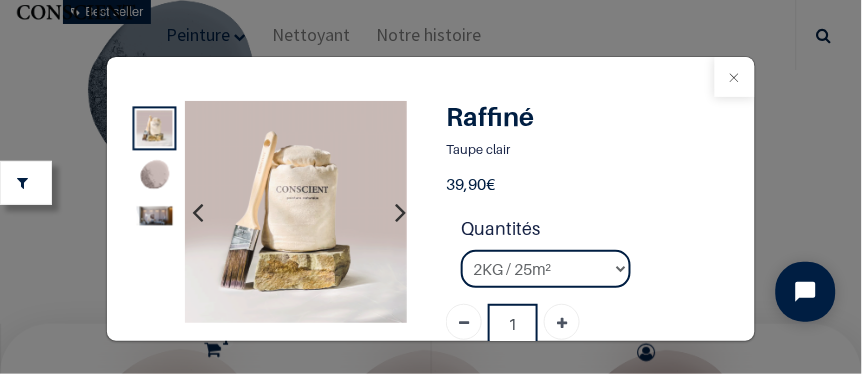 click at bounding box center (735, 77) 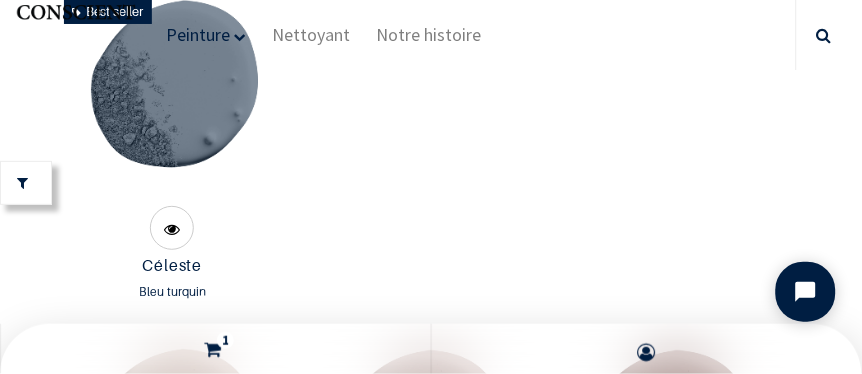 click at bounding box center [665, 580] 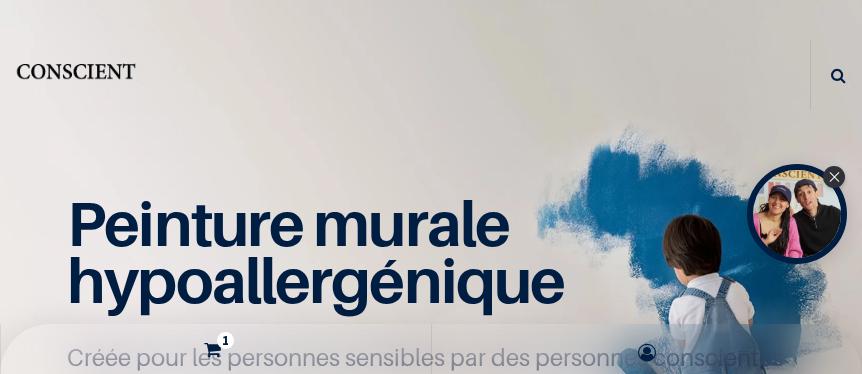 scroll, scrollTop: 0, scrollLeft: 0, axis: both 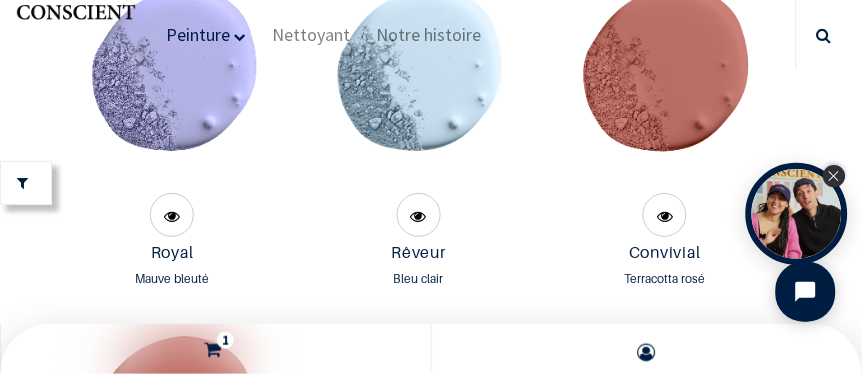 click at bounding box center [835, 176] 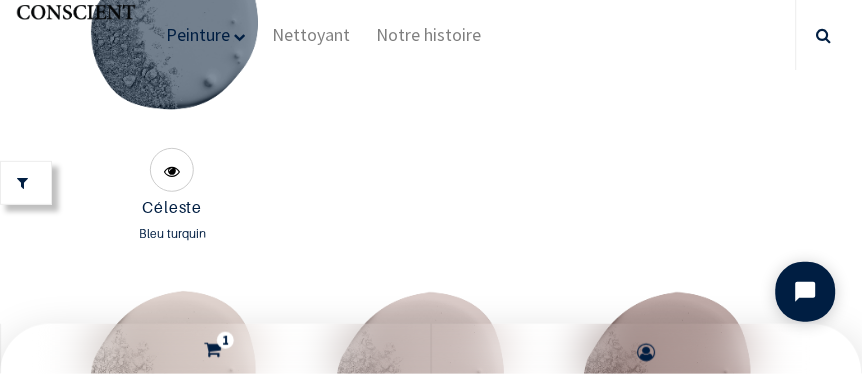 scroll, scrollTop: 5034, scrollLeft: 0, axis: vertical 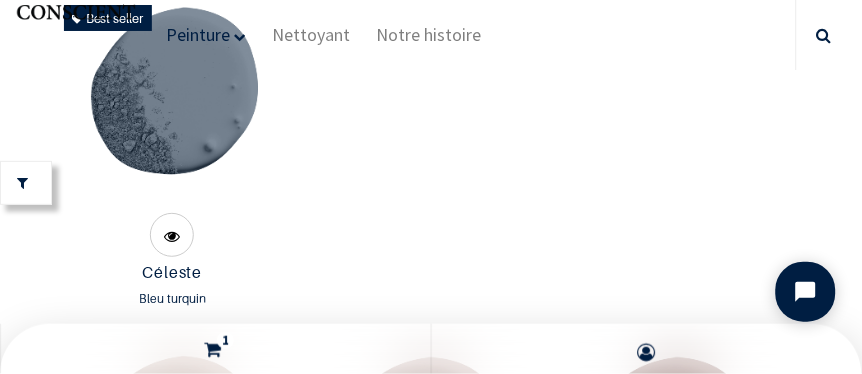 click at bounding box center [419, 586] 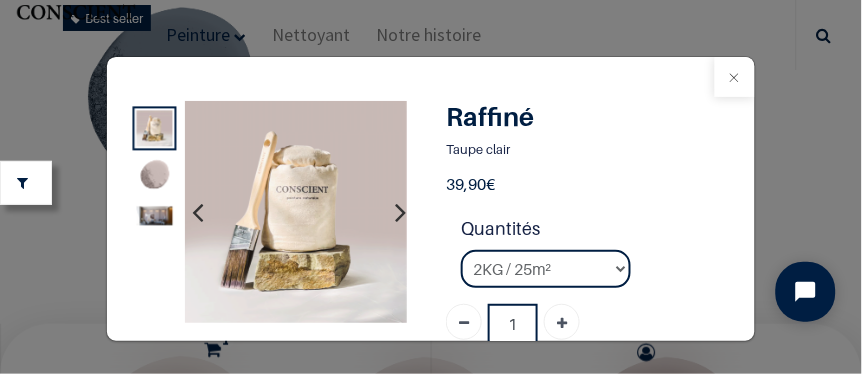 click at bounding box center (735, 77) 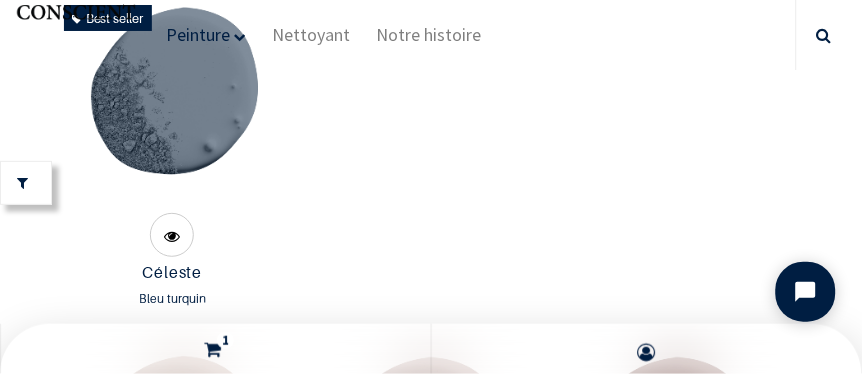 click at bounding box center (172, 586) 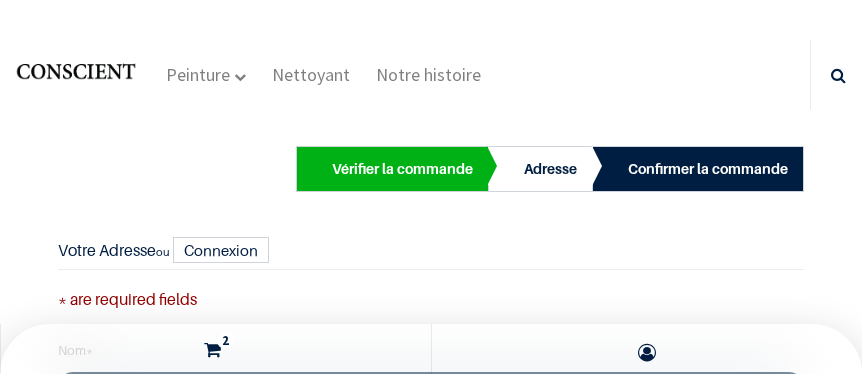 scroll, scrollTop: 0, scrollLeft: 0, axis: both 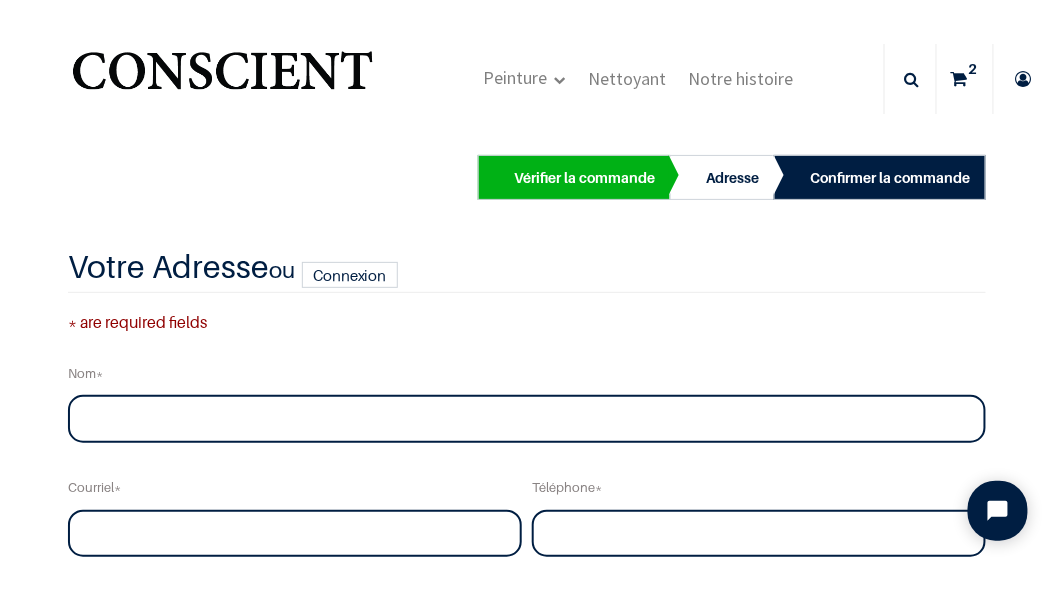 click at bounding box center [959, 79] 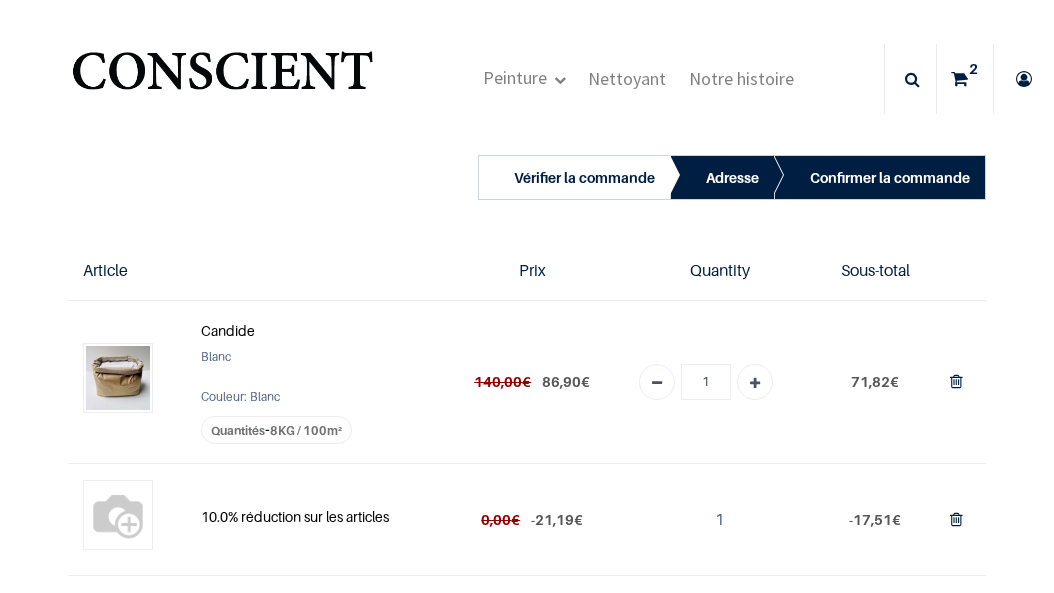 scroll, scrollTop: 0, scrollLeft: 0, axis: both 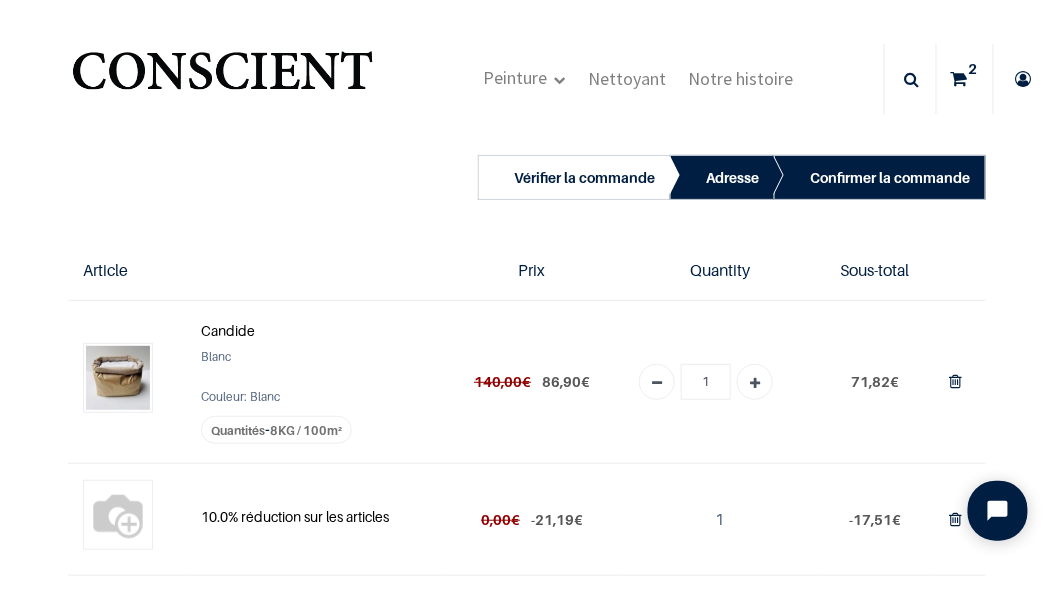 click at bounding box center [222, 79] 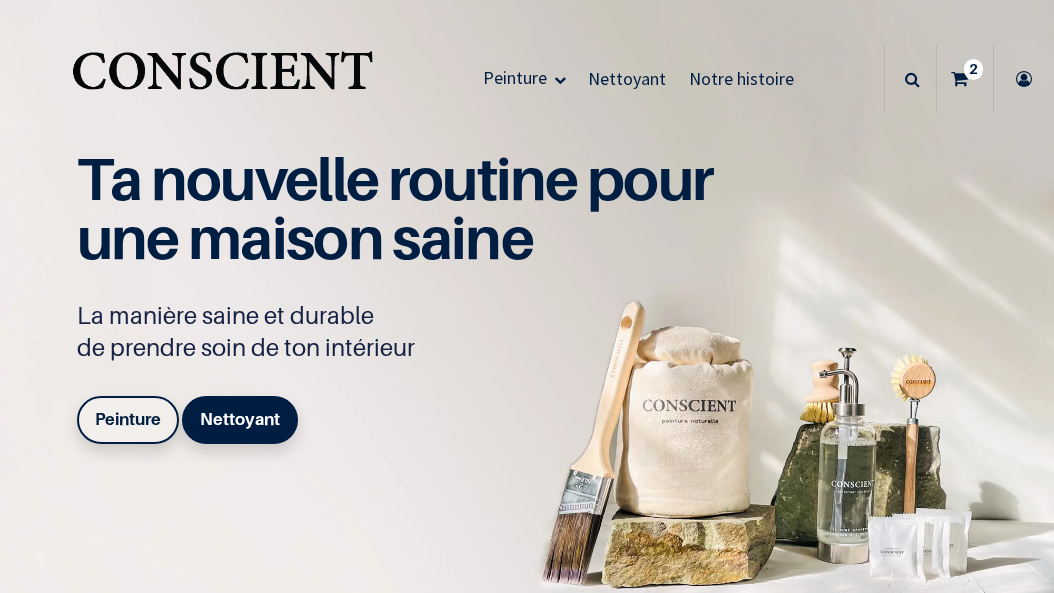 scroll, scrollTop: 0, scrollLeft: 0, axis: both 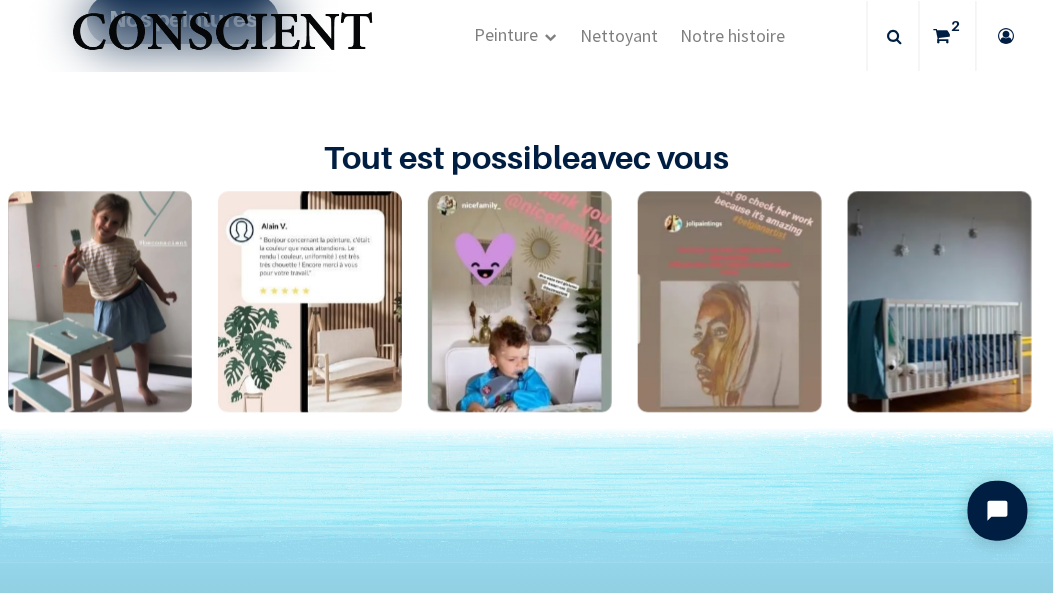 click at bounding box center (310, 301) 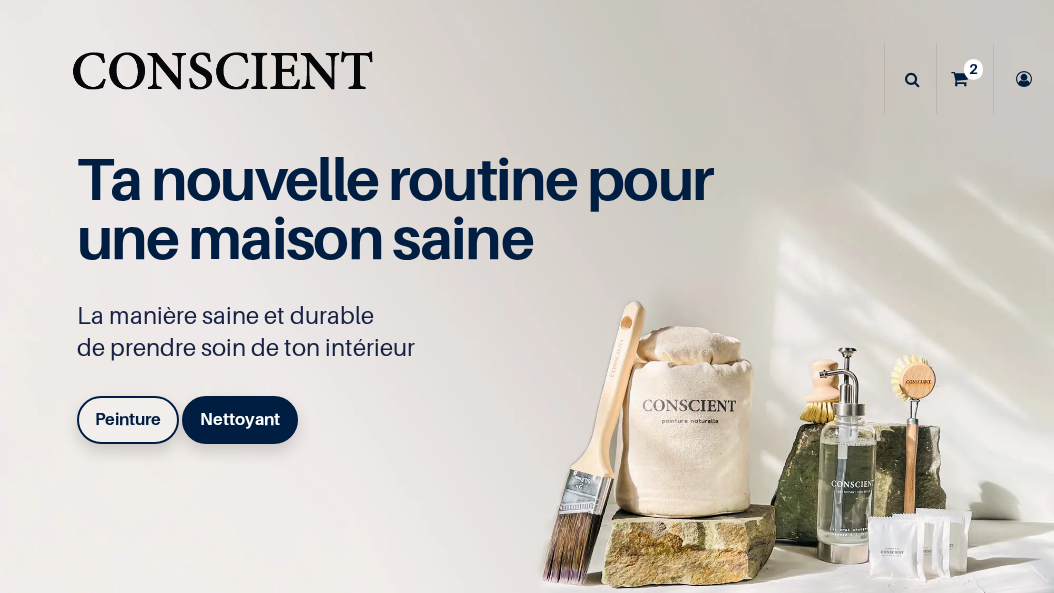 scroll, scrollTop: 0, scrollLeft: 0, axis: both 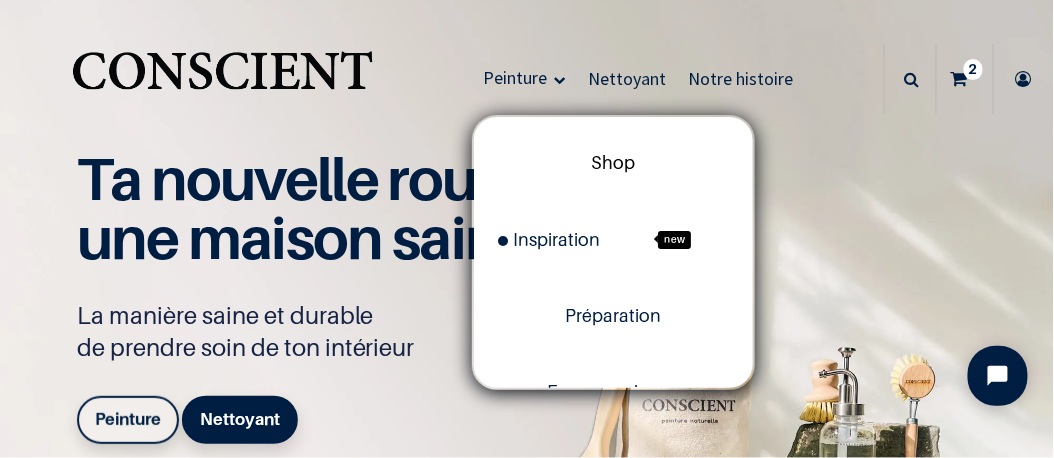 click on "Shop" at bounding box center [613, 162] 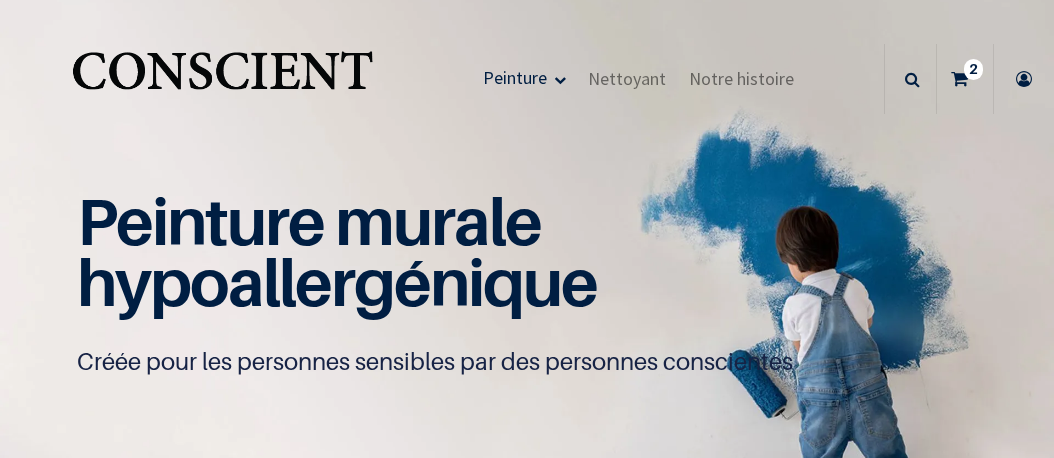 scroll, scrollTop: 0, scrollLeft: 0, axis: both 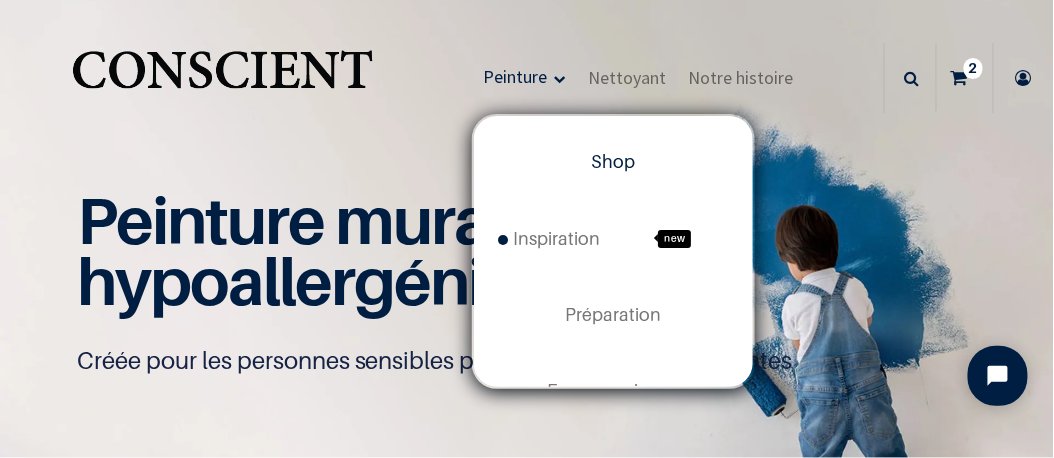 click on "Shop" at bounding box center (613, 161) 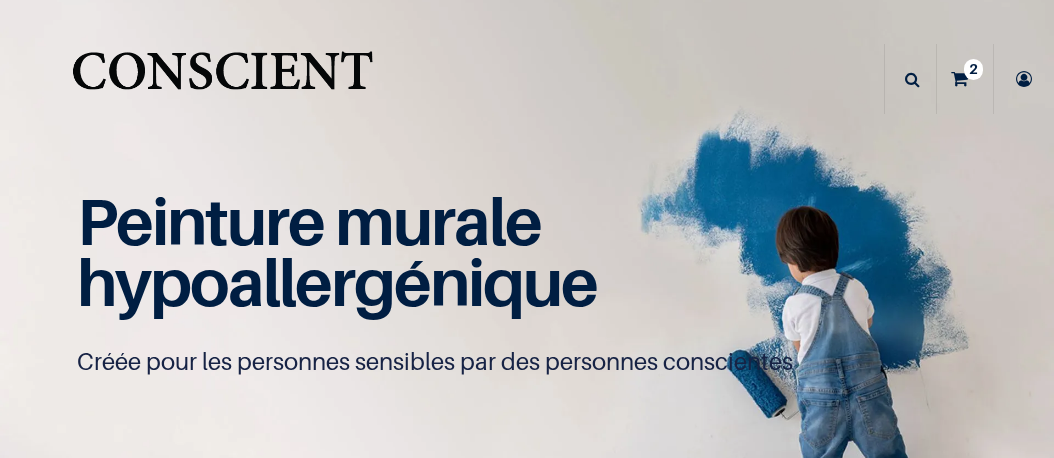 scroll, scrollTop: 0, scrollLeft: 0, axis: both 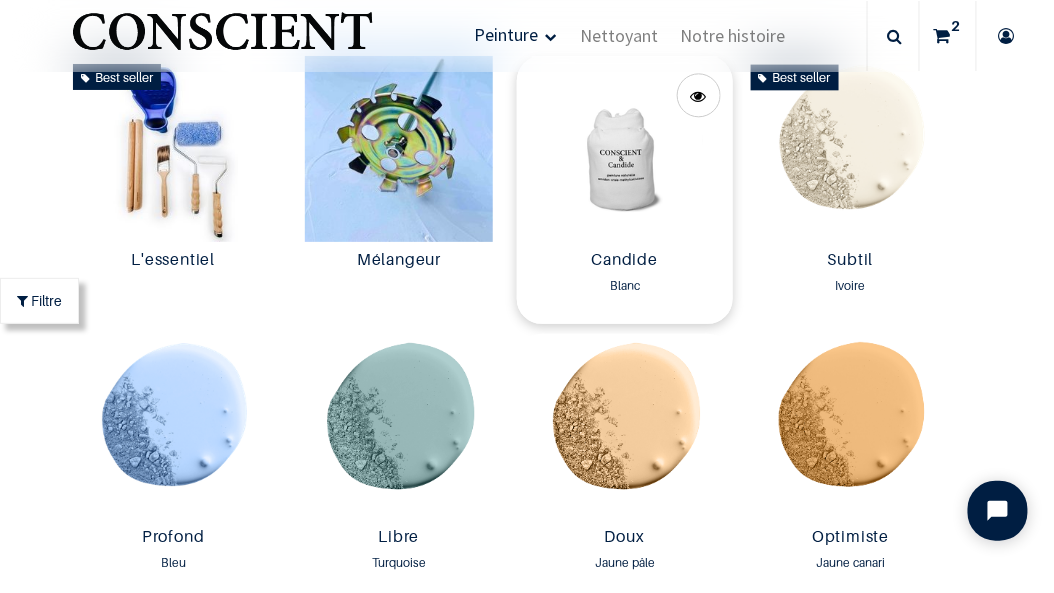 click at bounding box center [625, 149] 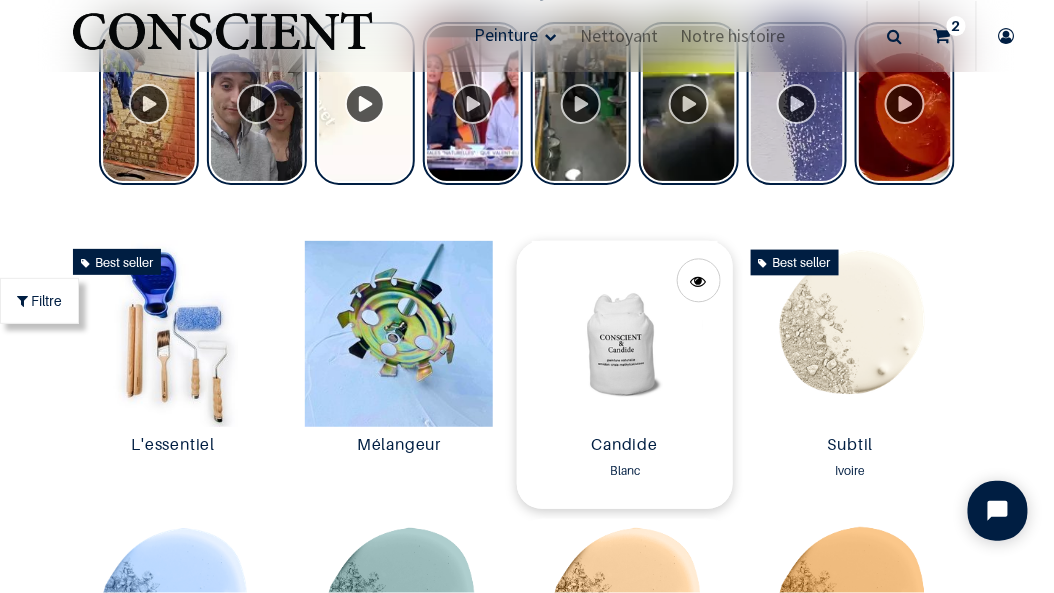 scroll, scrollTop: 889, scrollLeft: 0, axis: vertical 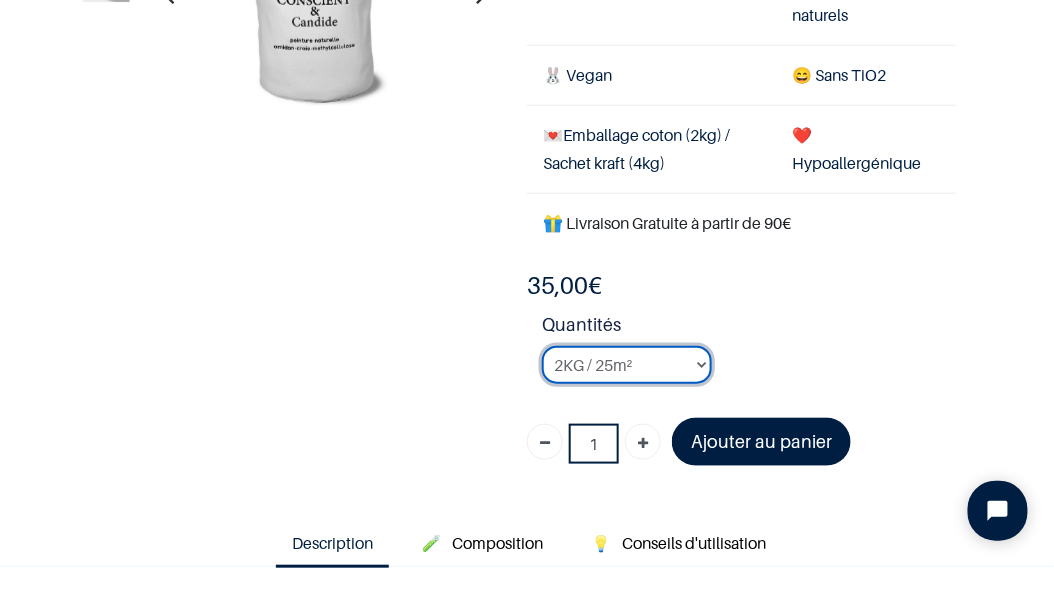 click on "2KG / 25m²
4KG / 50m²
8KG / 100m²
Testeur" at bounding box center [627, 365] 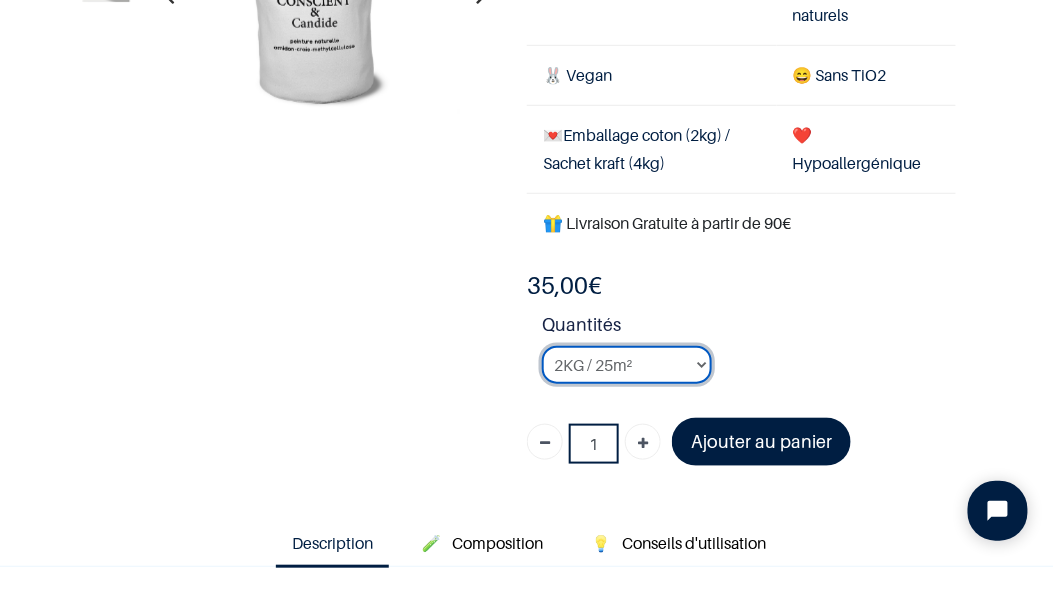 select on "50" 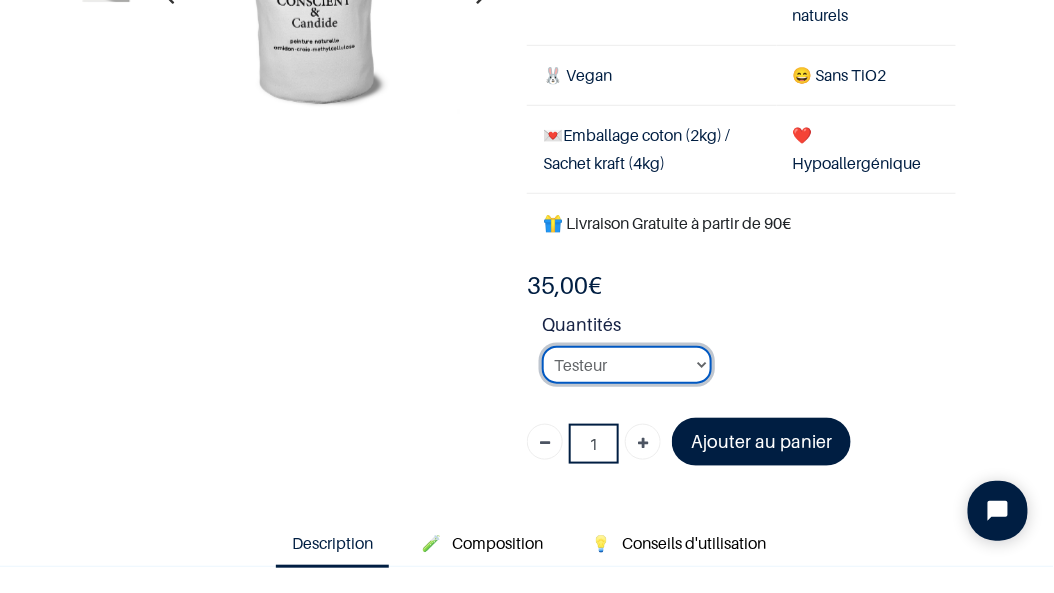 click on "2KG / 25m²
4KG / 50m²
8KG / 100m²
Testeur" at bounding box center (627, 365) 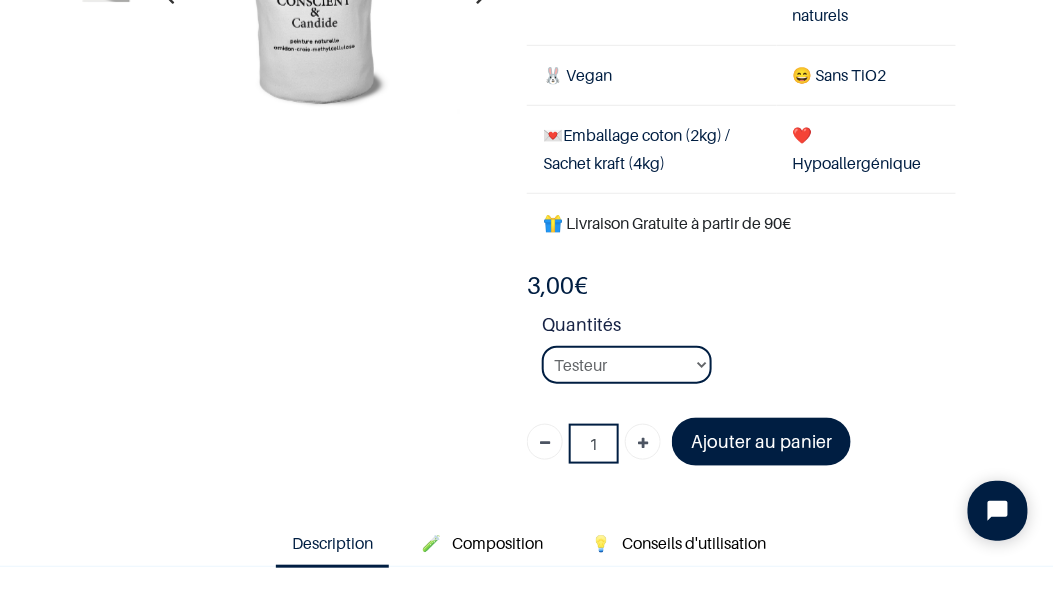click on "1" at bounding box center (512, 122) 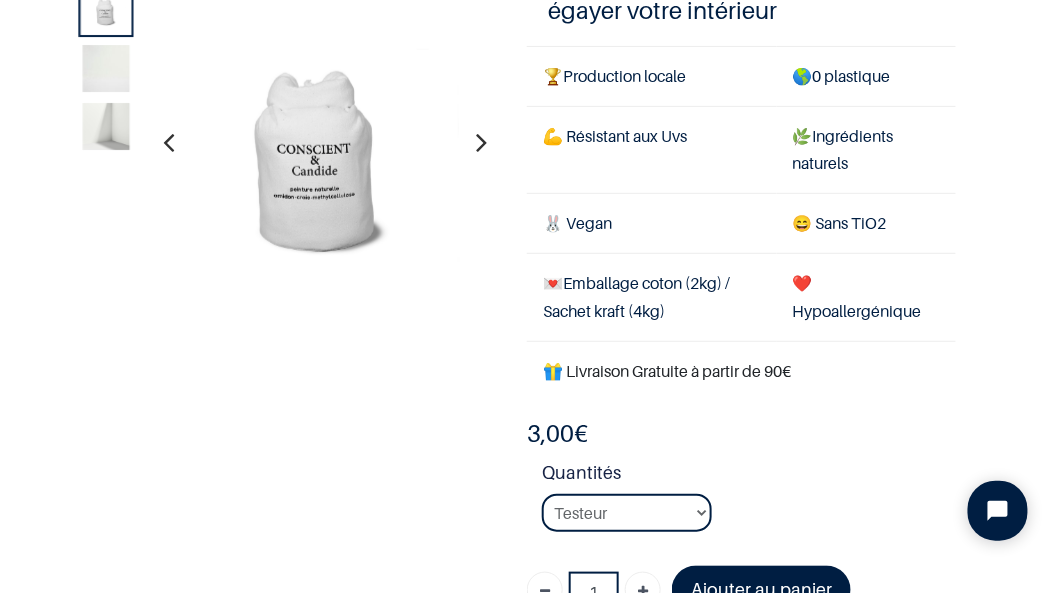 scroll, scrollTop: 0, scrollLeft: 0, axis: both 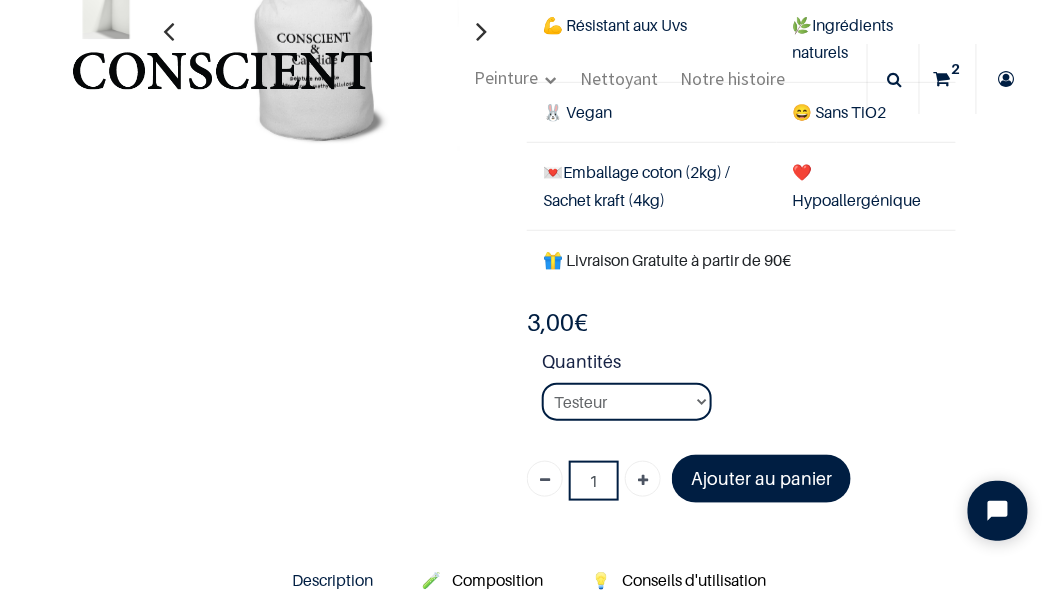click on "Products
Peinture
Candide
Blanc
Candide
3,00  €
3,00  €
35.0
EUR
35,00  €
Ajouter au panier
1" at bounding box center [527, 1981] 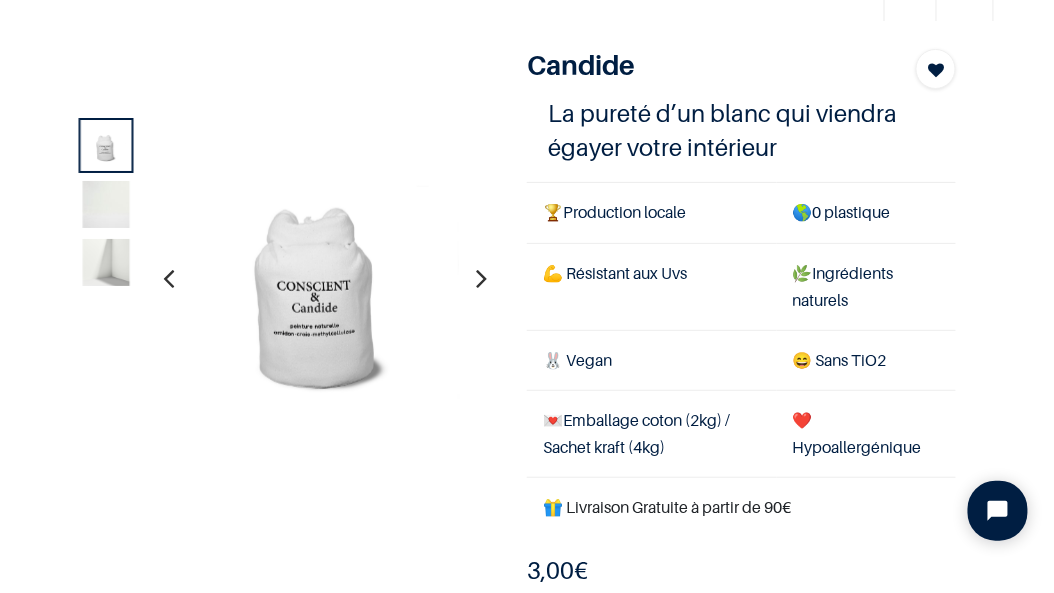 scroll, scrollTop: 0, scrollLeft: 0, axis: both 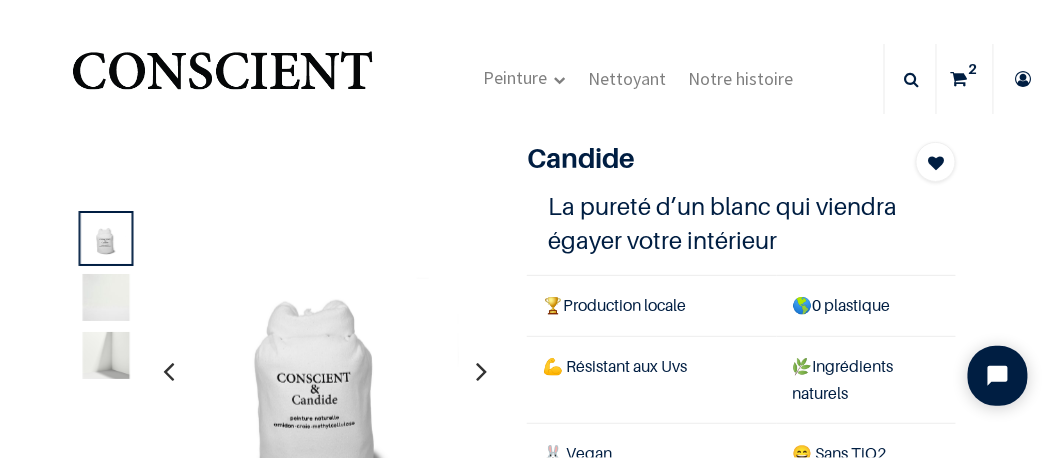 click on "🏆  Production locale" at bounding box center (652, 306) 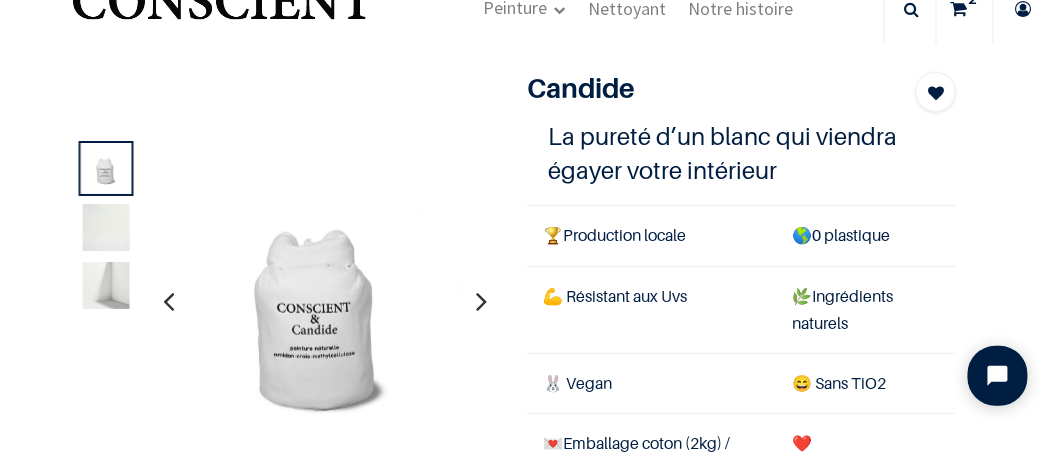 scroll, scrollTop: 74, scrollLeft: 0, axis: vertical 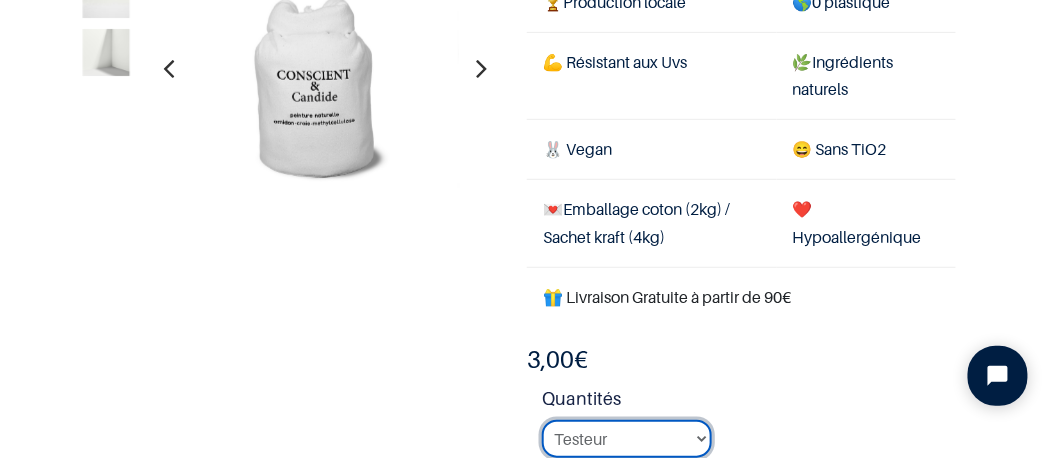 click on "2KG / 25m²
4KG / 50m²
8KG / 100m²
Testeur" at bounding box center [627, 439] 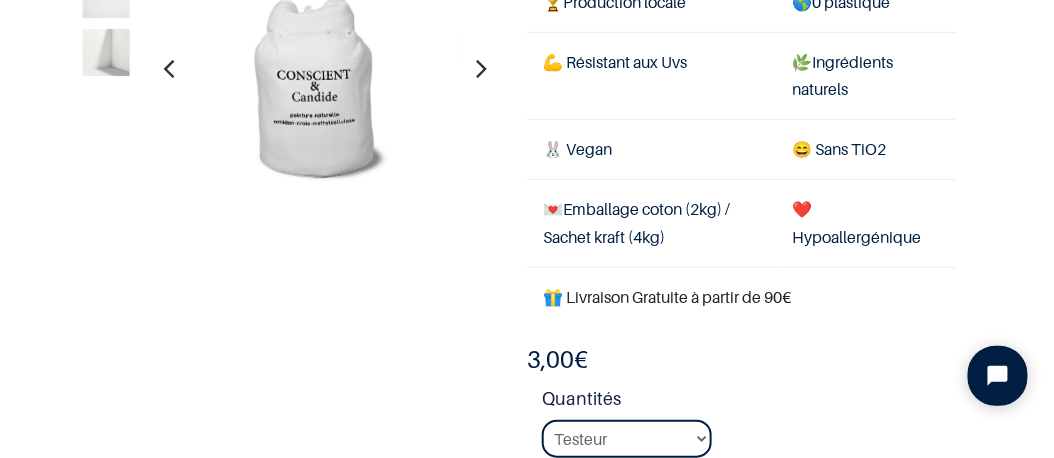 click on "Blanc
Candide
3,00  €
3,00  €
35.0
EUR
35,00  €
Ajouter au panier
All
All" at bounding box center (527, 200) 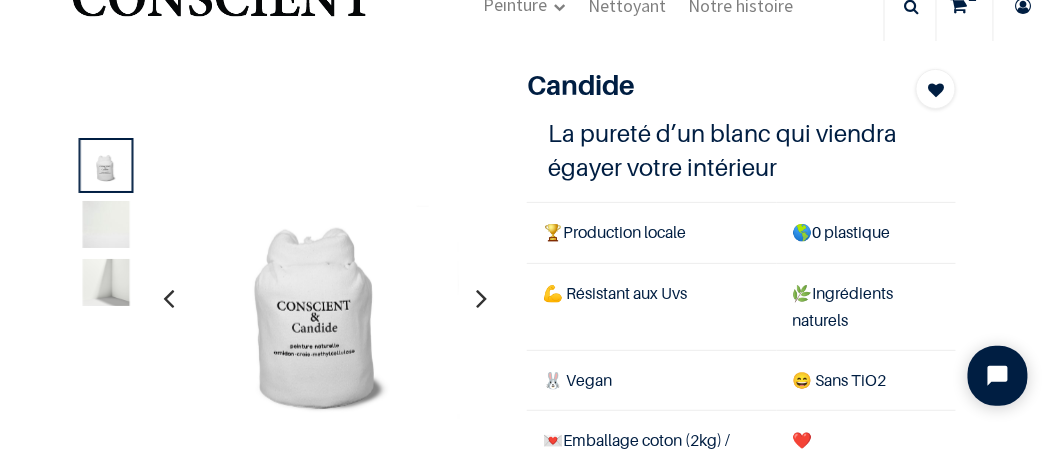 scroll, scrollTop: 0, scrollLeft: 0, axis: both 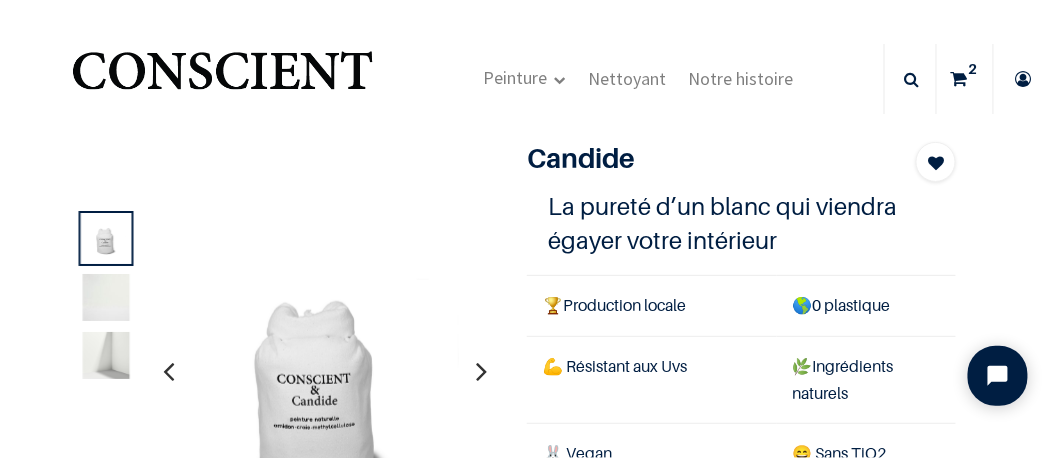 click at bounding box center (106, 356) 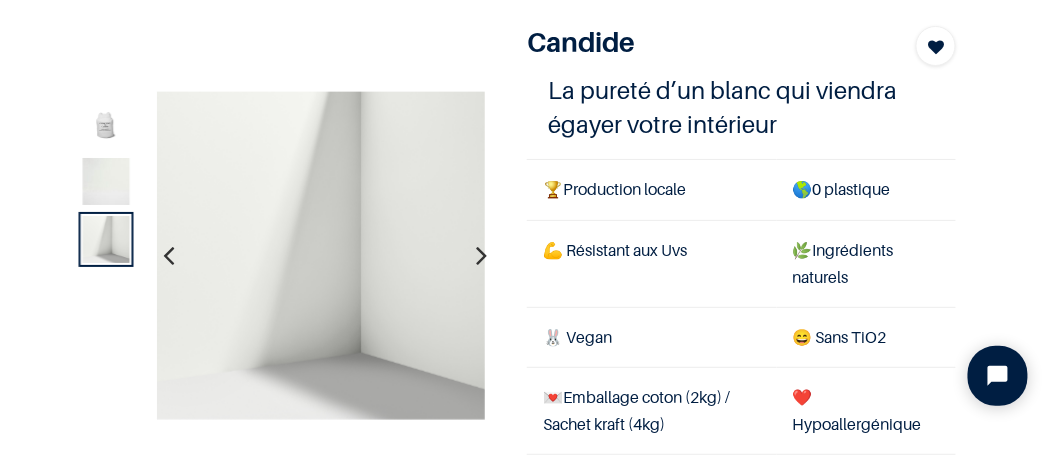 scroll, scrollTop: 74, scrollLeft: 0, axis: vertical 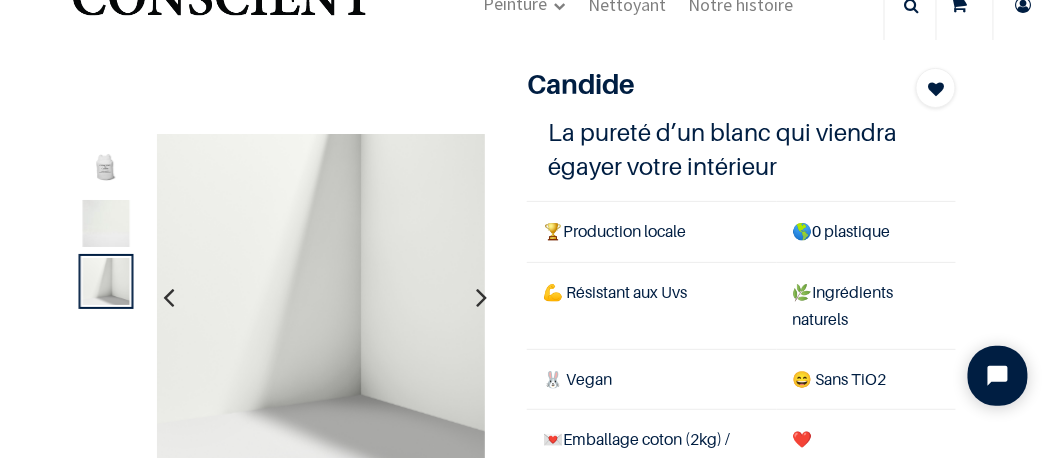 click at bounding box center (106, 223) 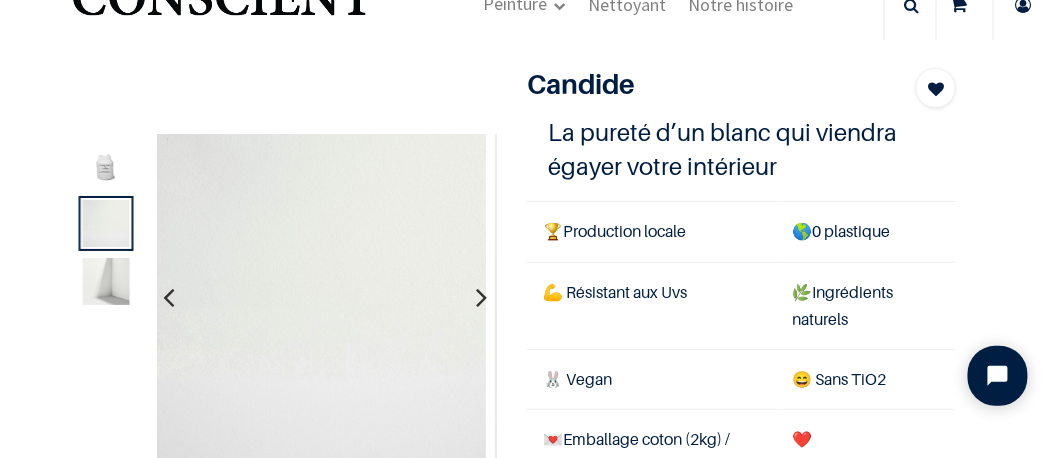 click at bounding box center [106, 164] 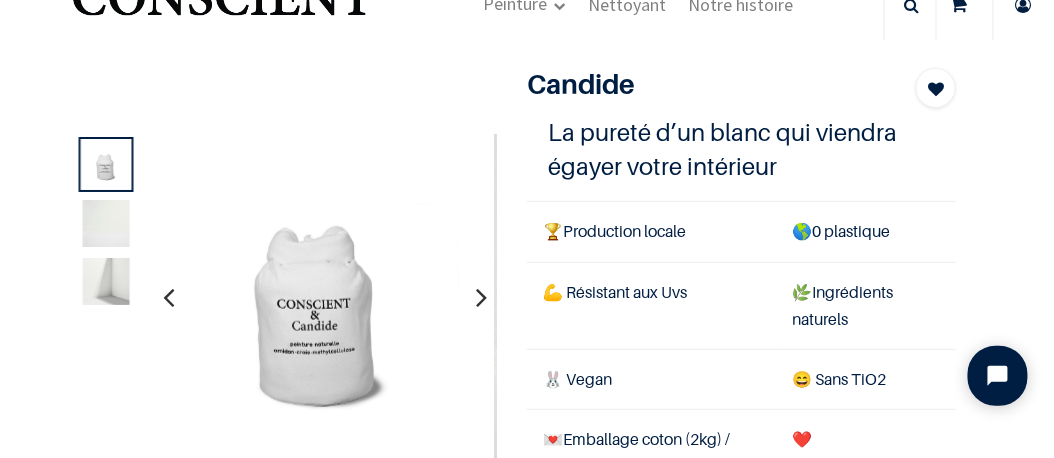 click on "Products
Peinture
Candide
Blanc
Candide
3,00  €
3,00  €
35.0
EUR
35,00  €
Ajouter au panier
1" at bounding box center (527, 2248) 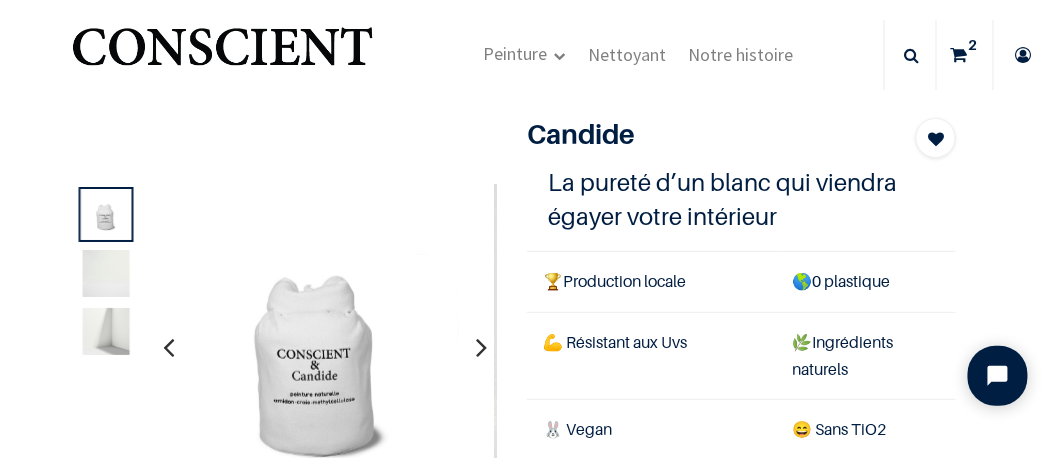 scroll, scrollTop: 0, scrollLeft: 0, axis: both 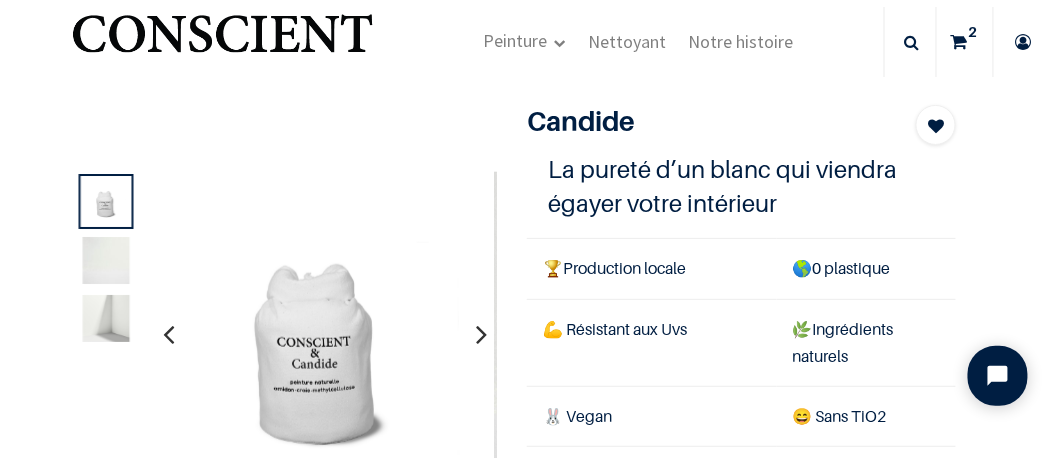 click at bounding box center (959, 42) 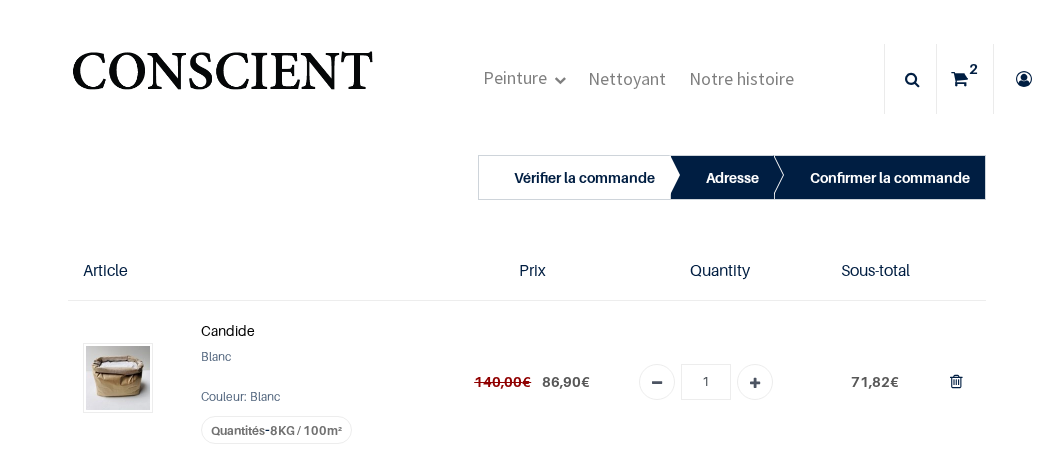 scroll, scrollTop: 0, scrollLeft: 0, axis: both 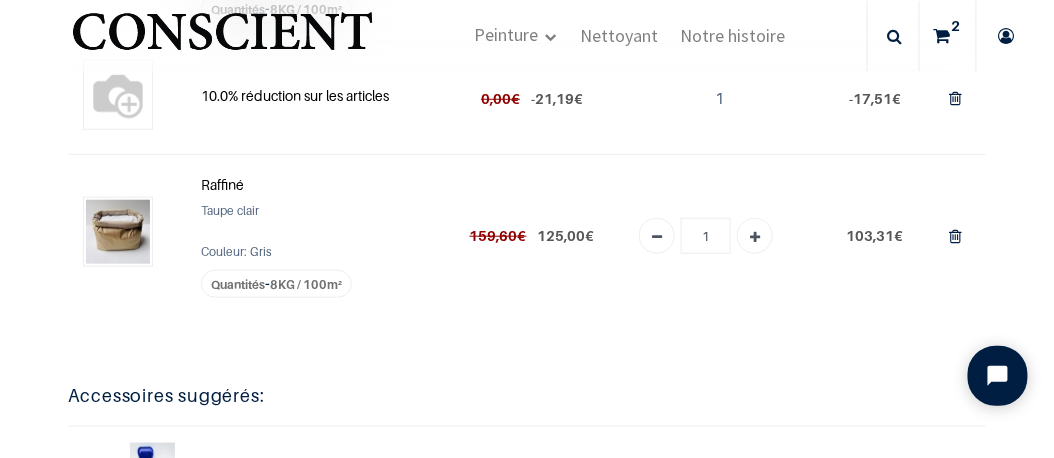 click on "Raffiné" at bounding box center (222, 184) 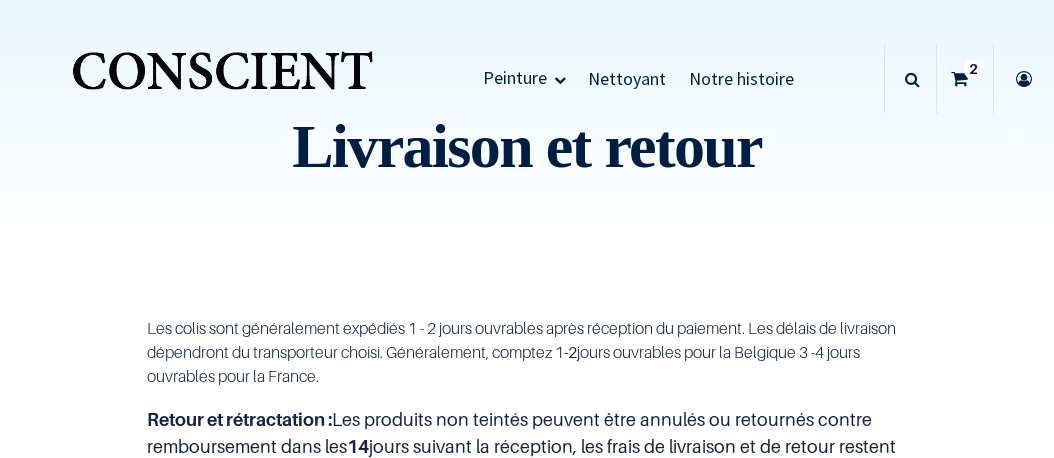 scroll, scrollTop: 0, scrollLeft: 0, axis: both 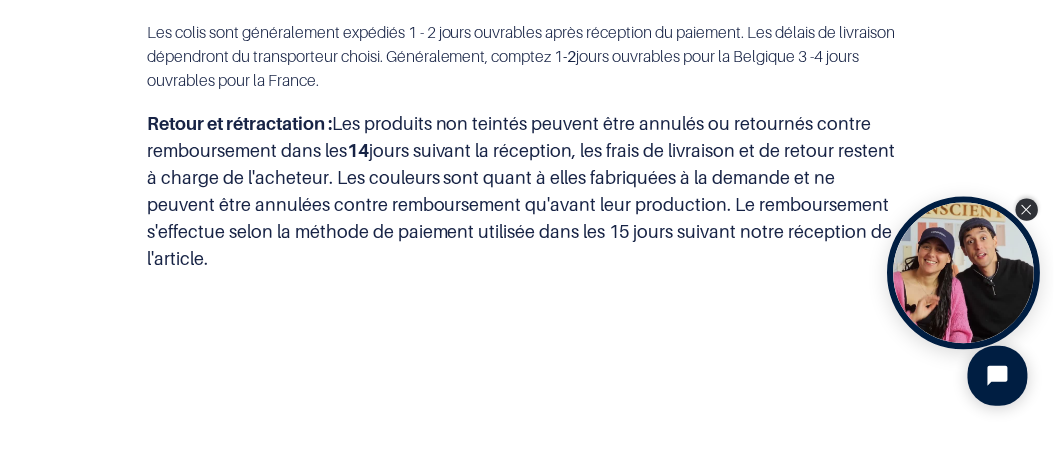 click 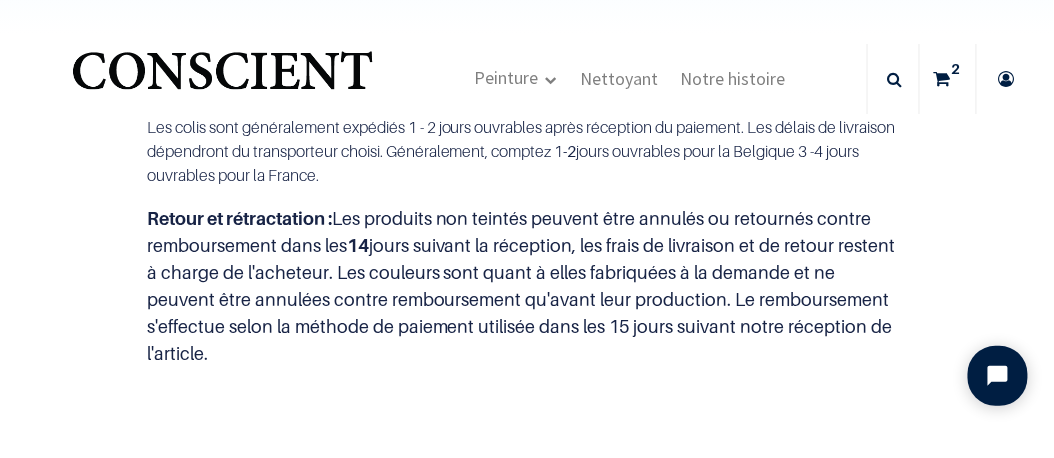 scroll, scrollTop: 185, scrollLeft: 0, axis: vertical 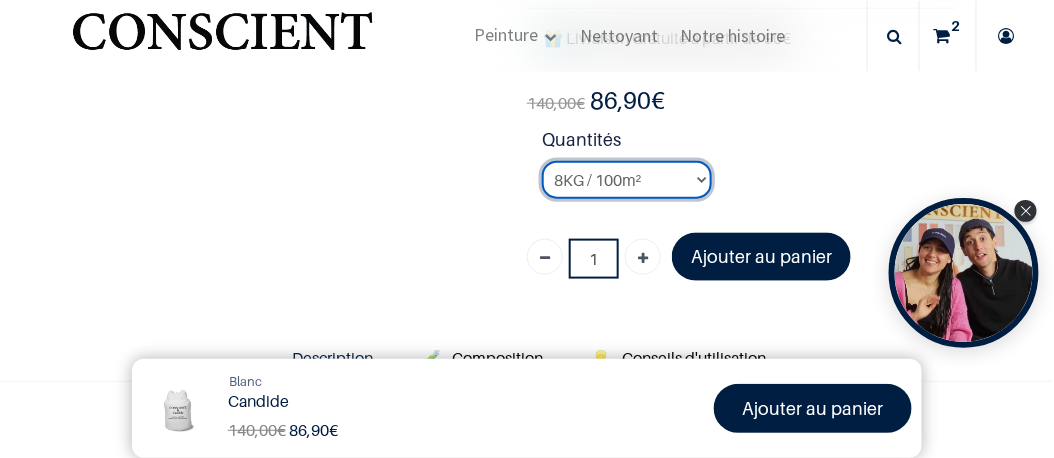 click on "2KG / 25m²
4KG / 50m²
8KG / 100m²
Testeur" at bounding box center [627, 180] 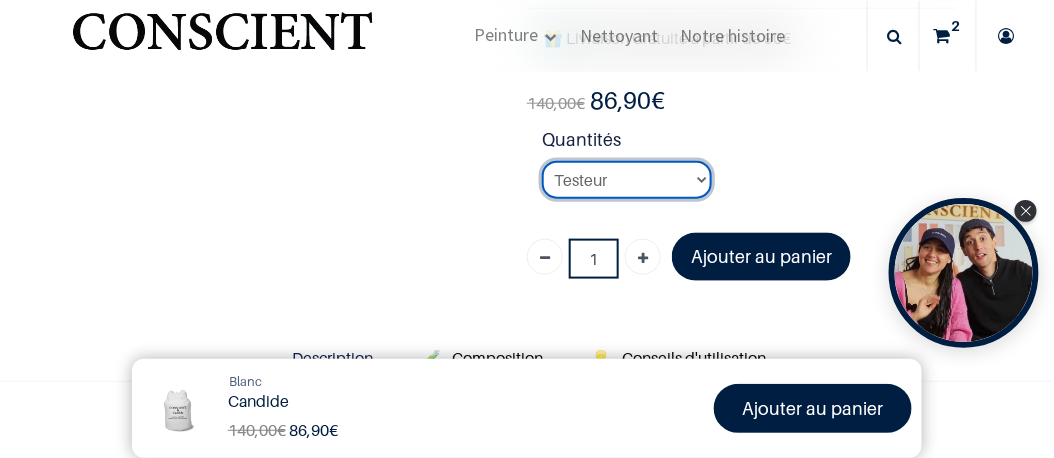 click on "2KG / 25m²
4KG / 50m²
8KG / 100m²
Testeur" at bounding box center [627, 180] 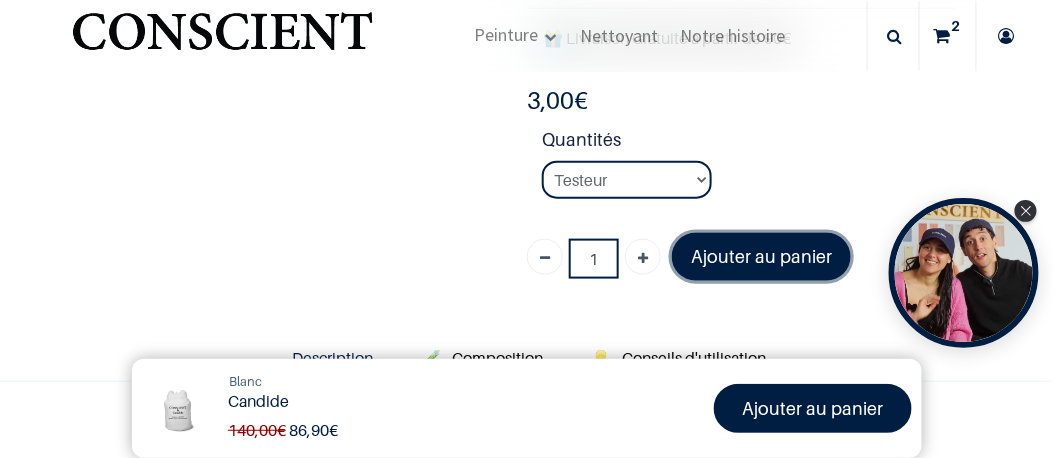 click on "Ajouter au panier" at bounding box center [761, 256] 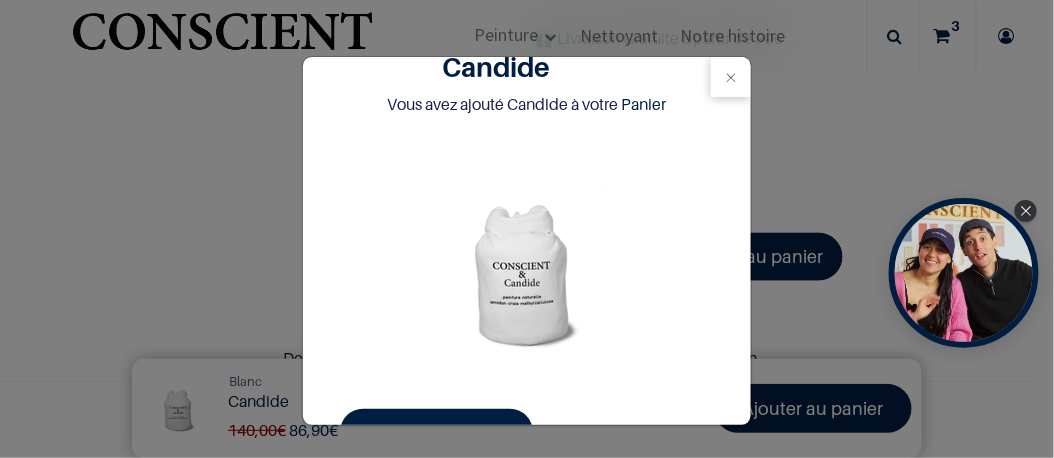 scroll, scrollTop: 54, scrollLeft: 0, axis: vertical 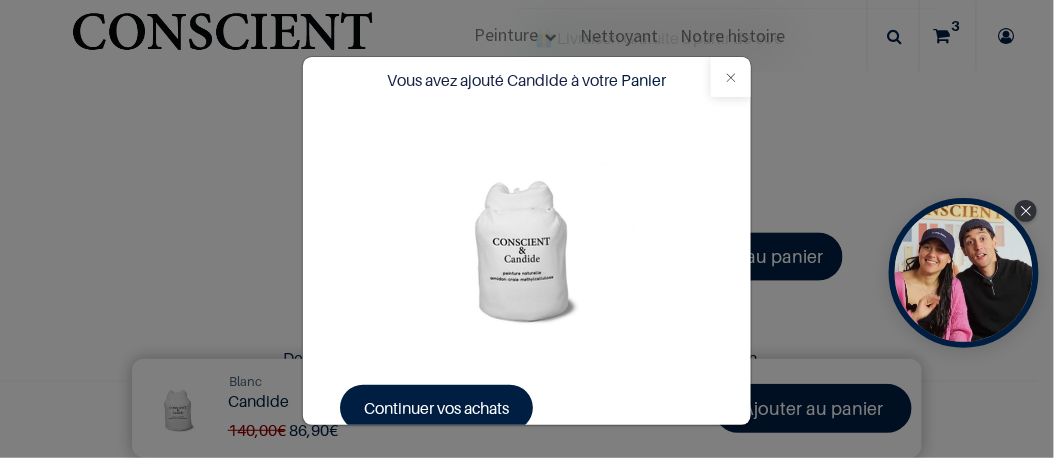 click at bounding box center [731, 77] 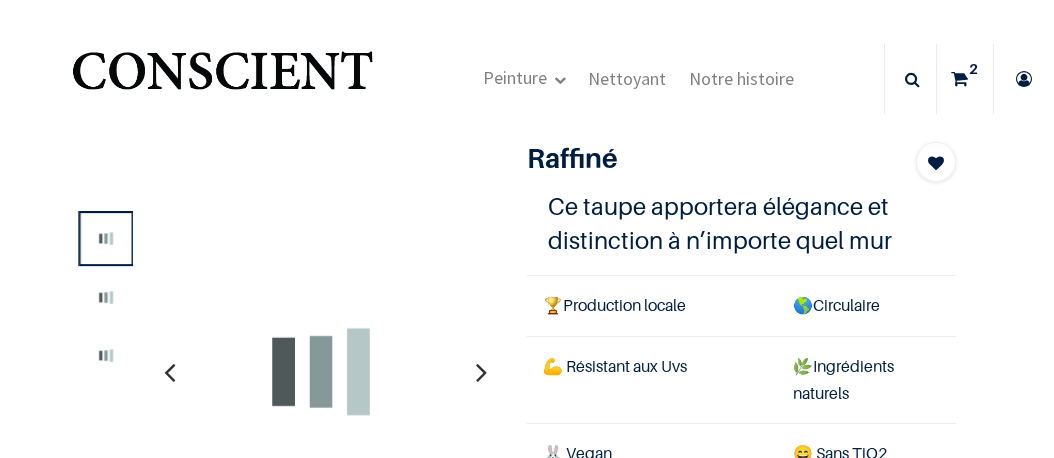scroll, scrollTop: 0, scrollLeft: 0, axis: both 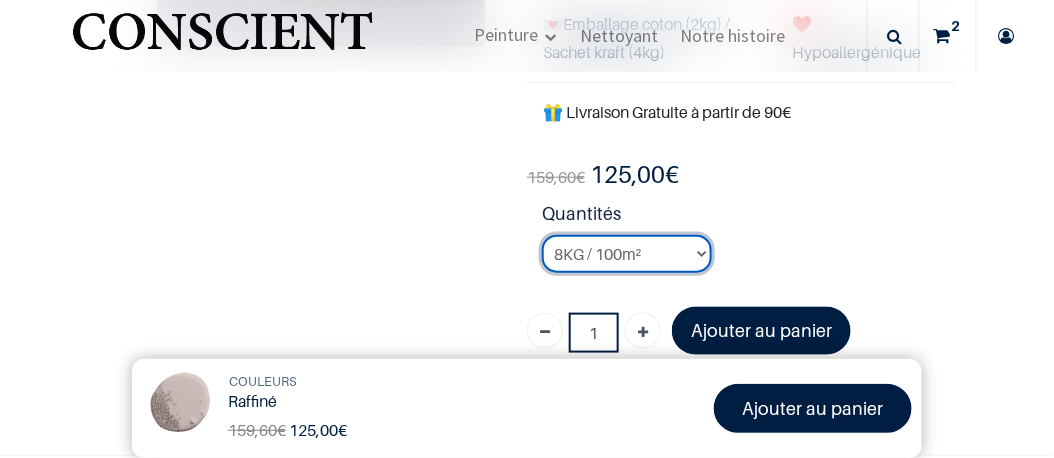click on "2KG / 25m²
4KG / 50m²
8KG / 100m²
Testeur" at bounding box center (627, 254) 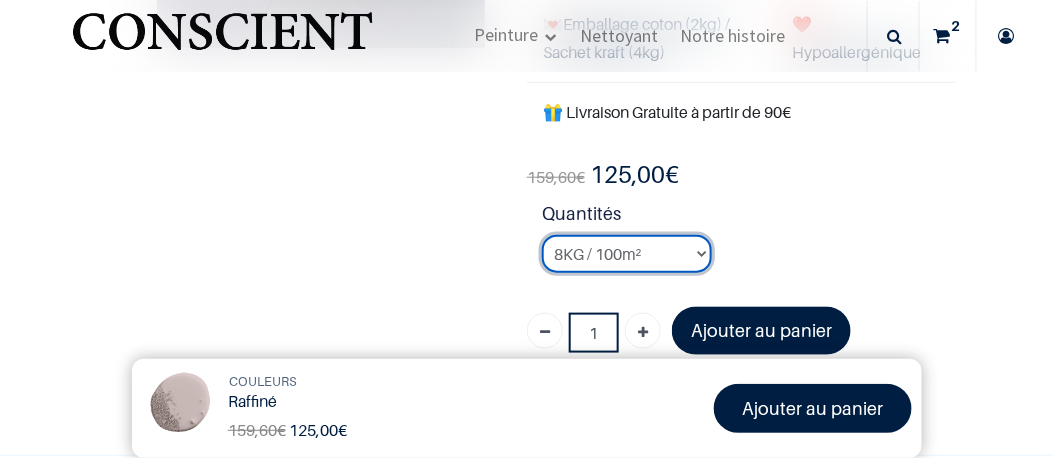 select on "59" 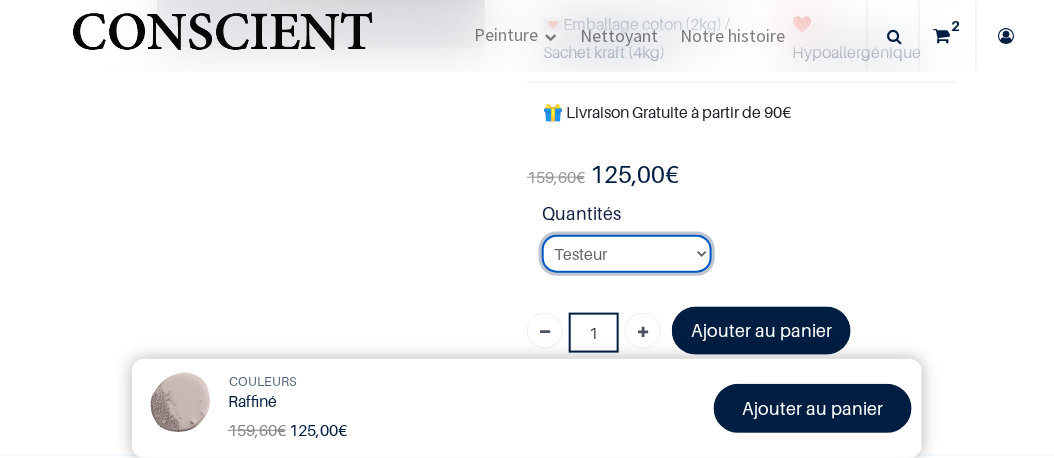 click on "2KG / 25m²
4KG / 50m²
8KG / 100m²
Testeur" at bounding box center (627, 254) 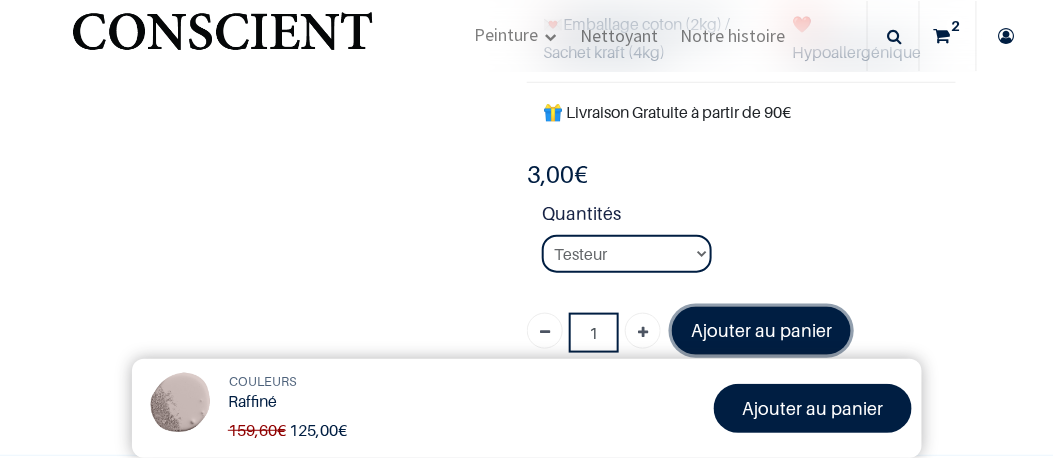 click on "Ajouter au panier" at bounding box center [761, 330] 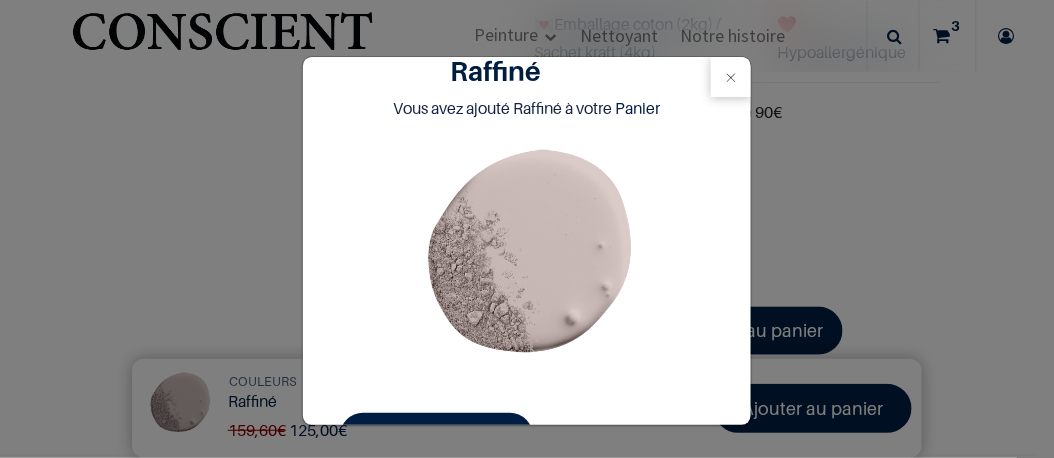 scroll, scrollTop: 54, scrollLeft: 0, axis: vertical 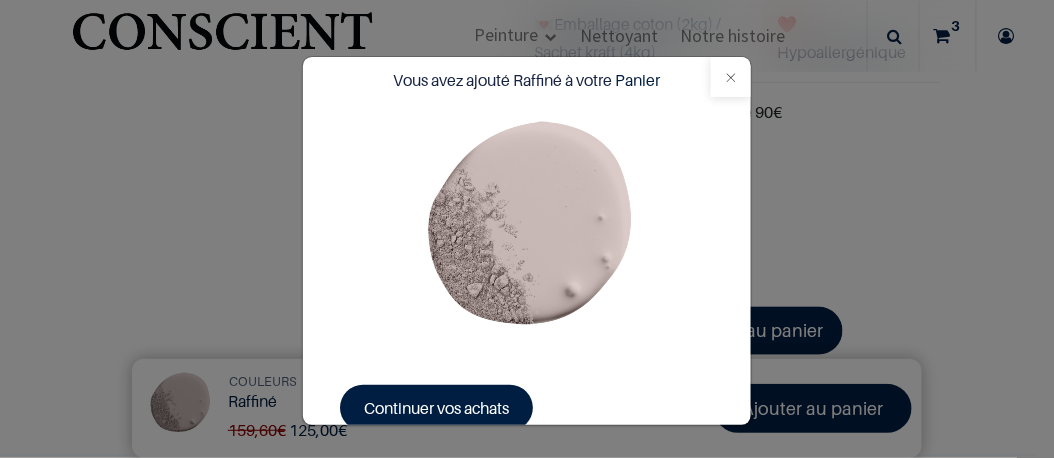 click at bounding box center (731, 77) 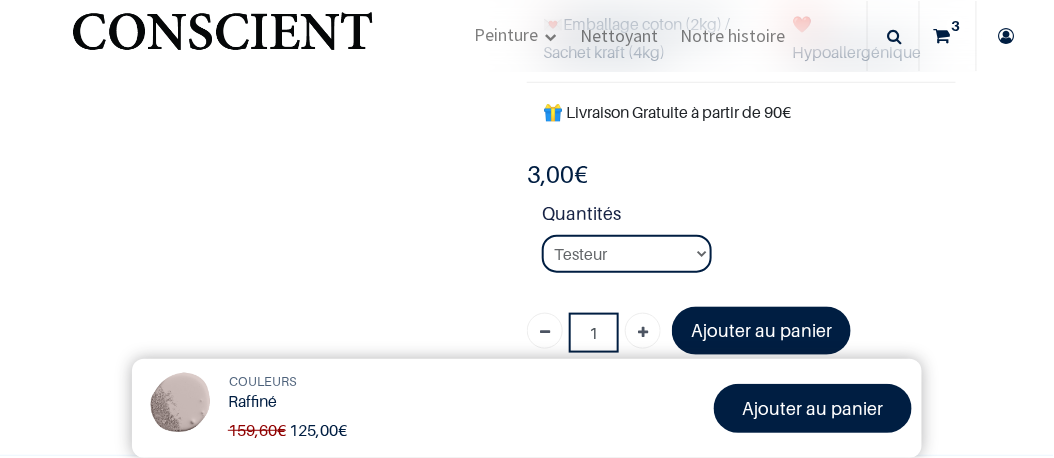 click on "COULEURS
Raffiné
159,60  €
125,00  €
39.9
EUR
39,90  €
Ajouter au panier
All All Peinture" at bounding box center [527, 15] 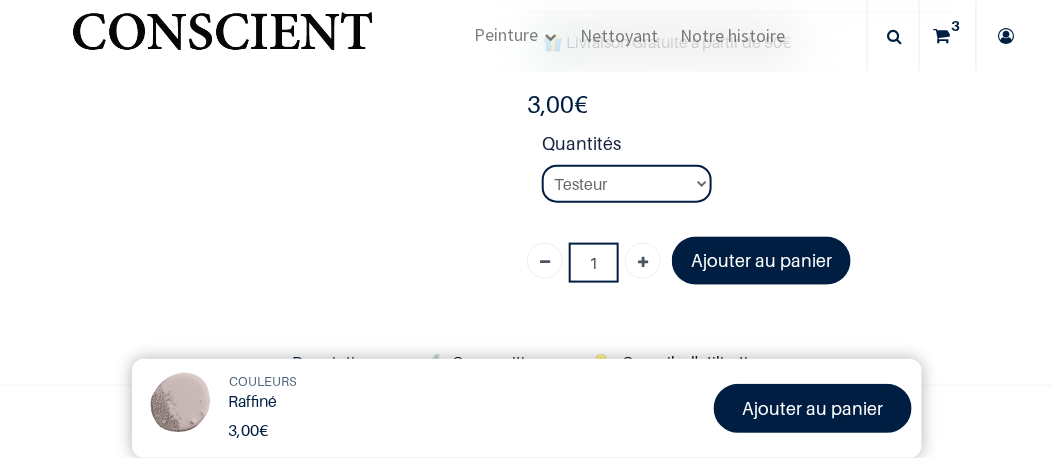 scroll, scrollTop: 333, scrollLeft: 0, axis: vertical 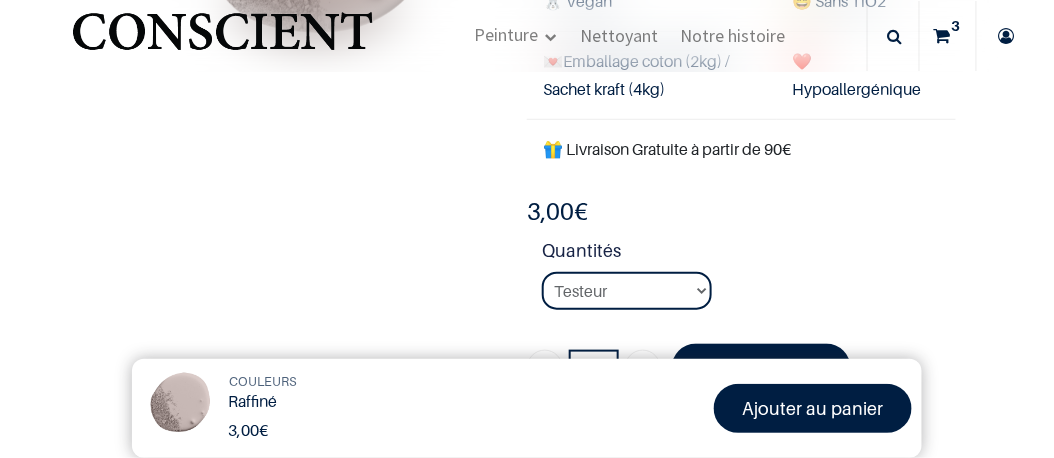 click at bounding box center [942, 36] 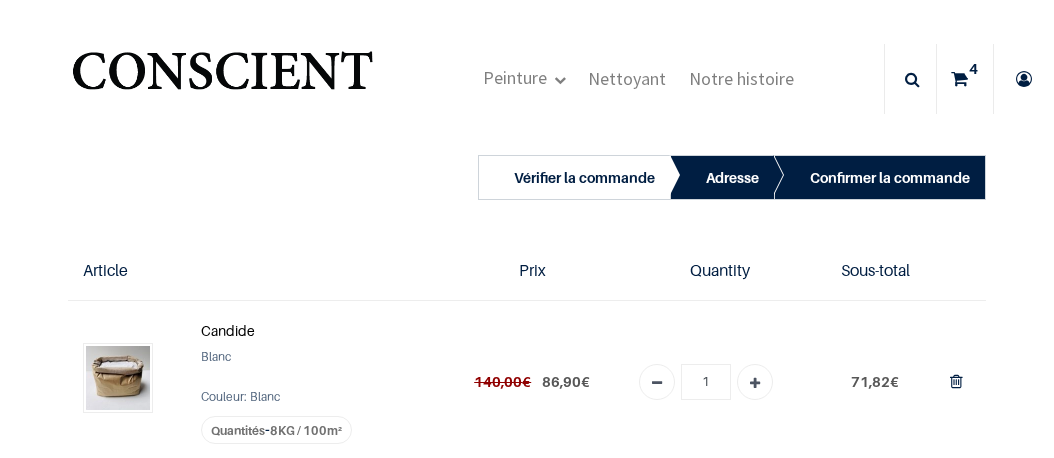 scroll, scrollTop: 0, scrollLeft: 0, axis: both 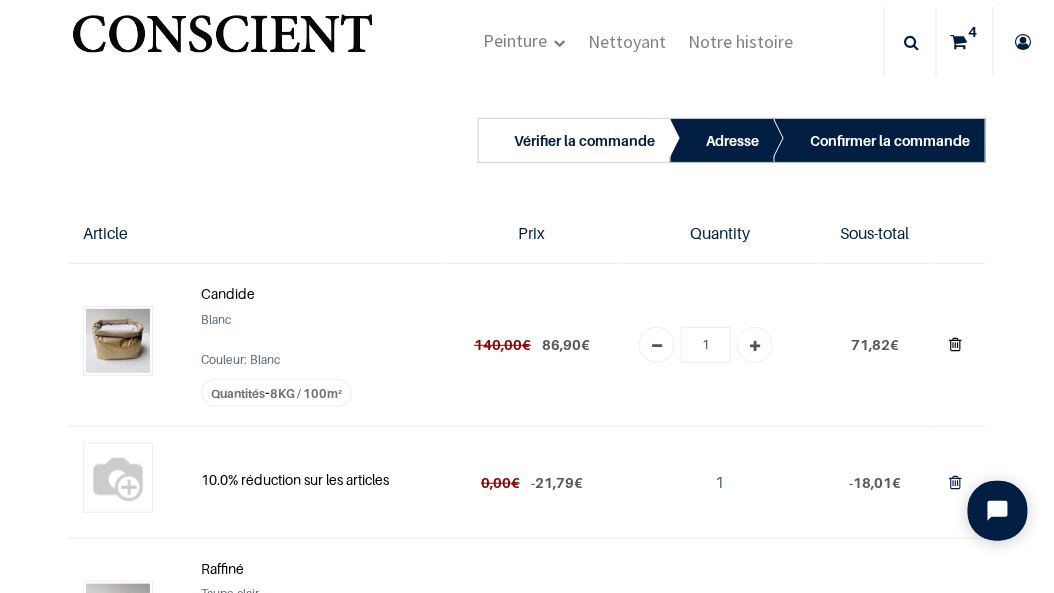 click at bounding box center (956, 344) 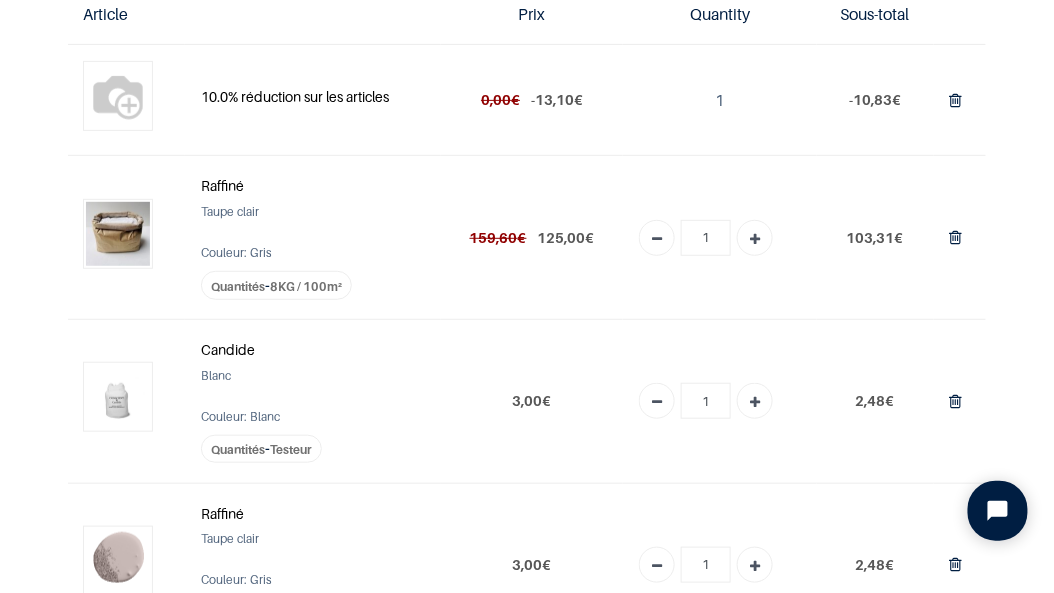 scroll, scrollTop: 148, scrollLeft: 0, axis: vertical 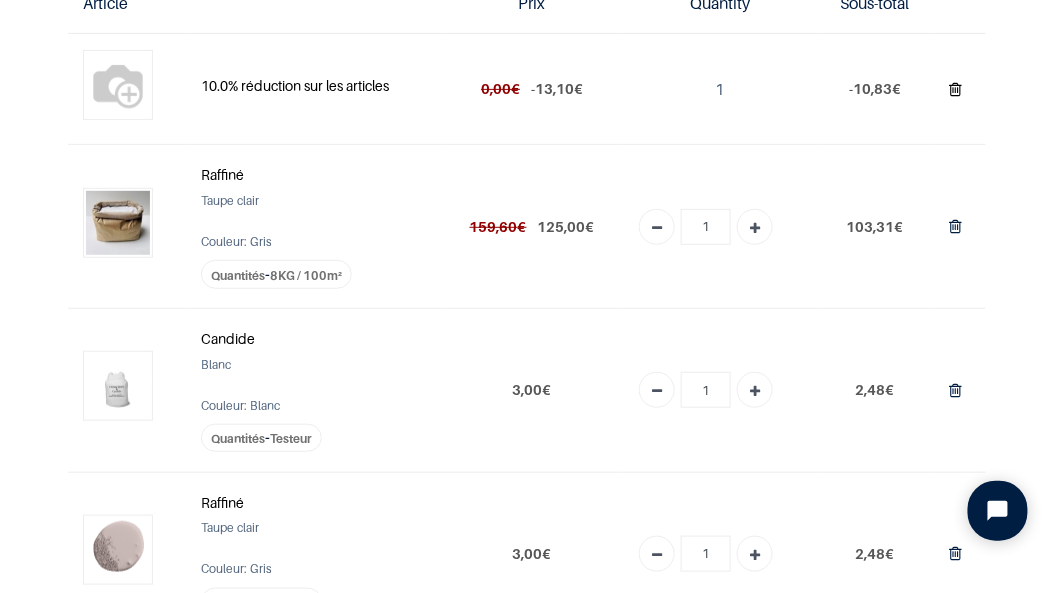 click at bounding box center (956, 89) 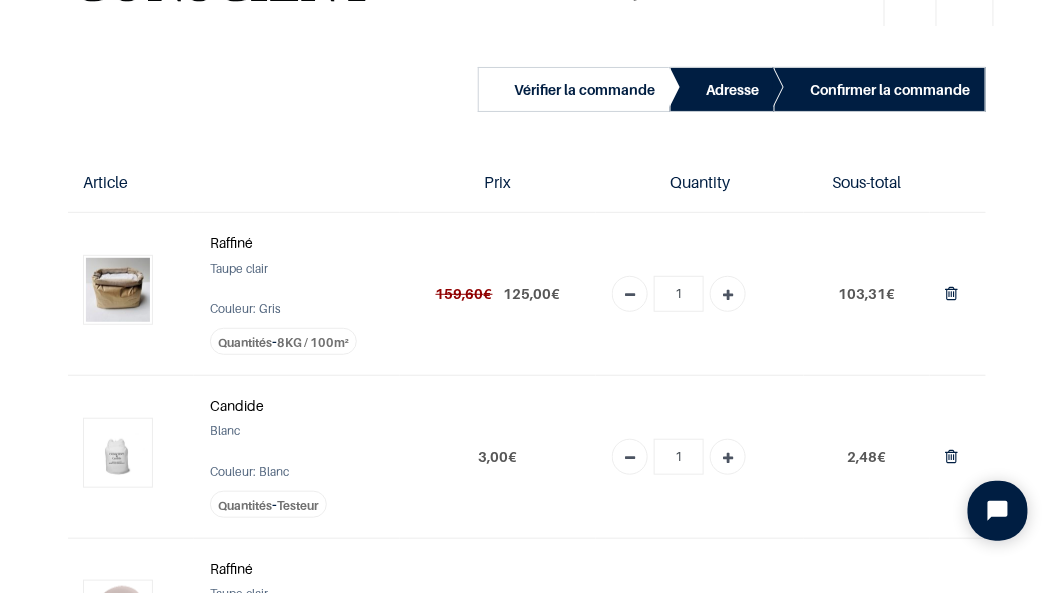 scroll, scrollTop: 0, scrollLeft: 0, axis: both 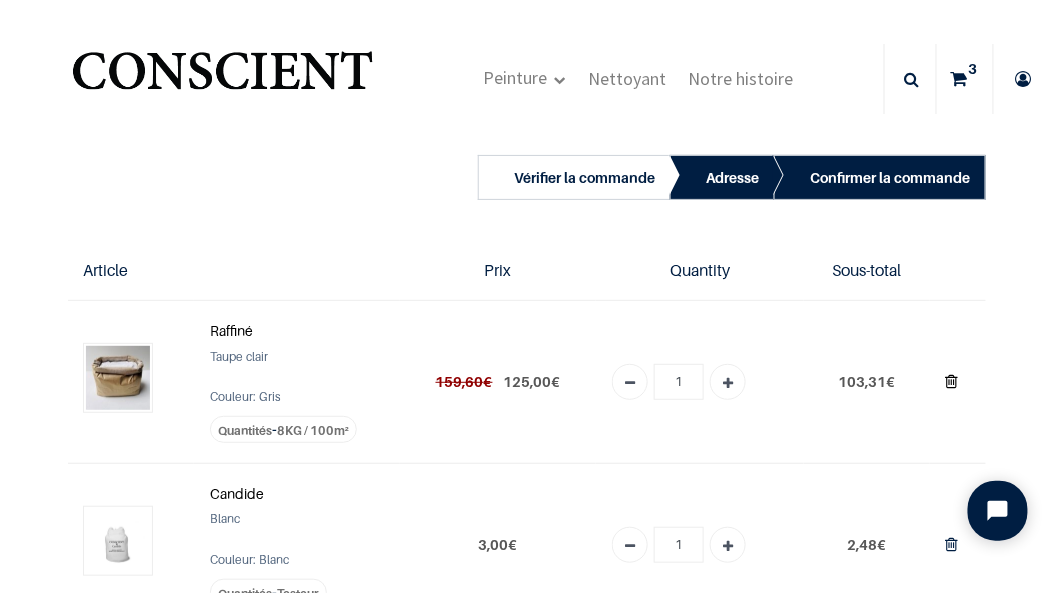 click at bounding box center [952, 381] 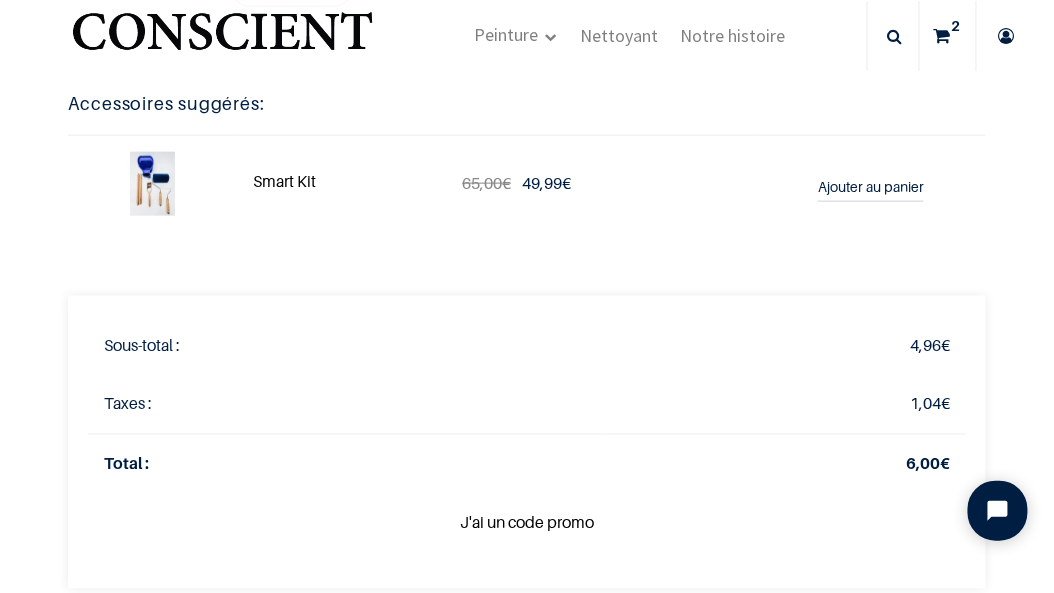 scroll, scrollTop: 666, scrollLeft: 0, axis: vertical 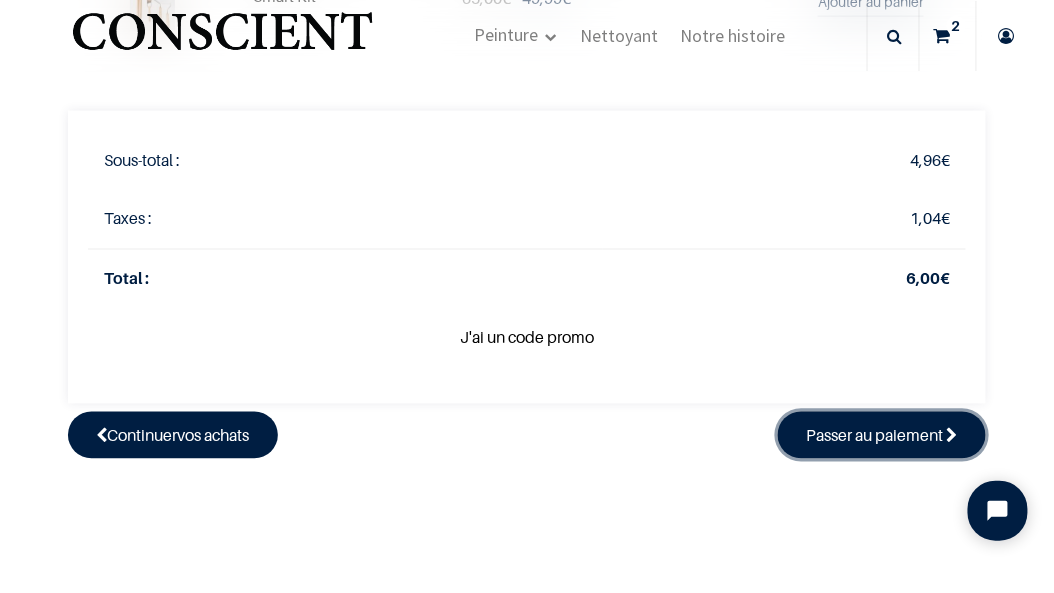 click on "Passer au paiement" at bounding box center [875, 436] 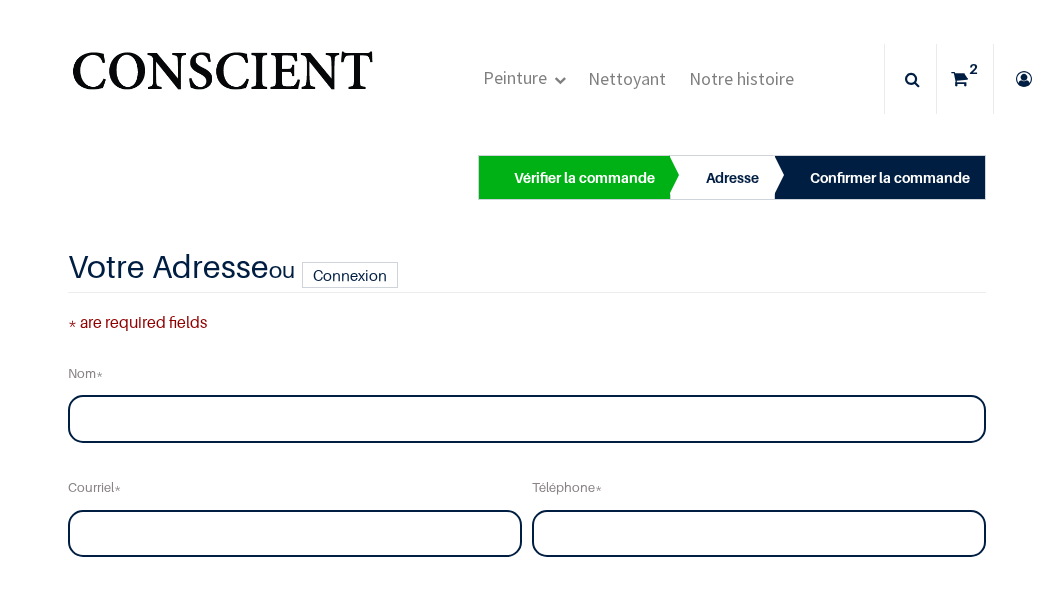 scroll, scrollTop: 0, scrollLeft: 0, axis: both 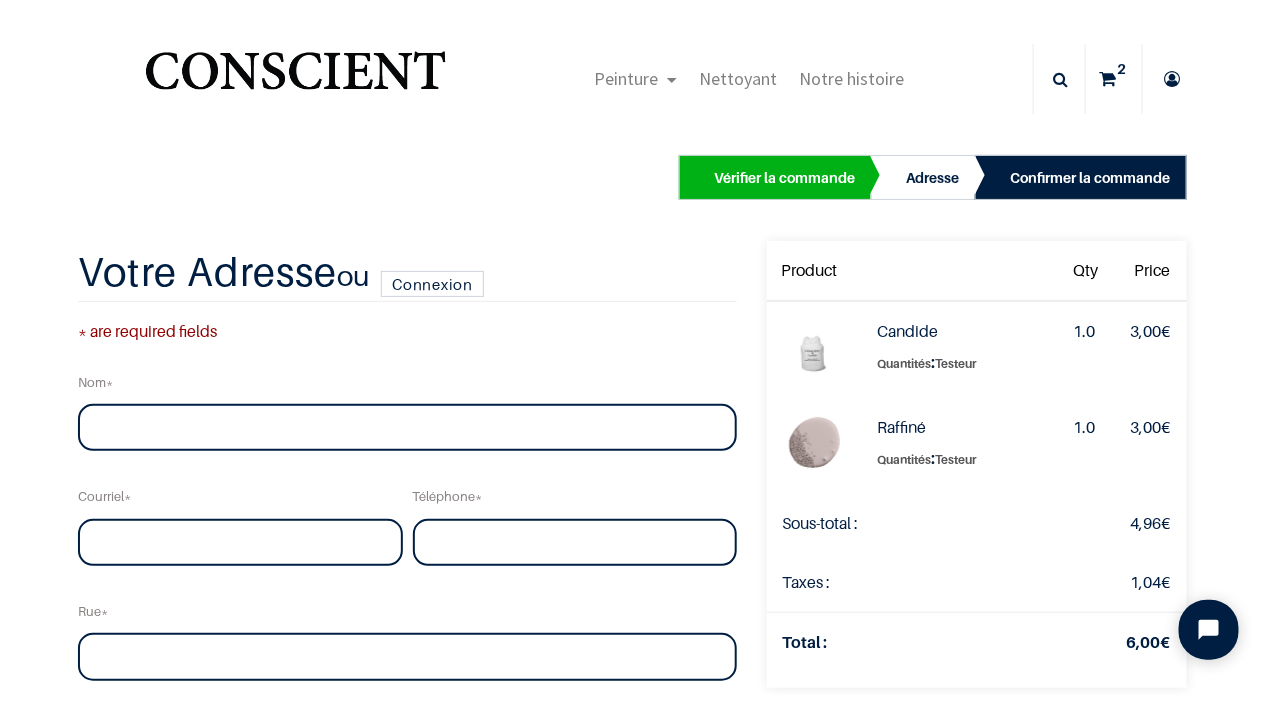 click on "Raffiné
Quantités
:
Testeur" at bounding box center [960, 443] 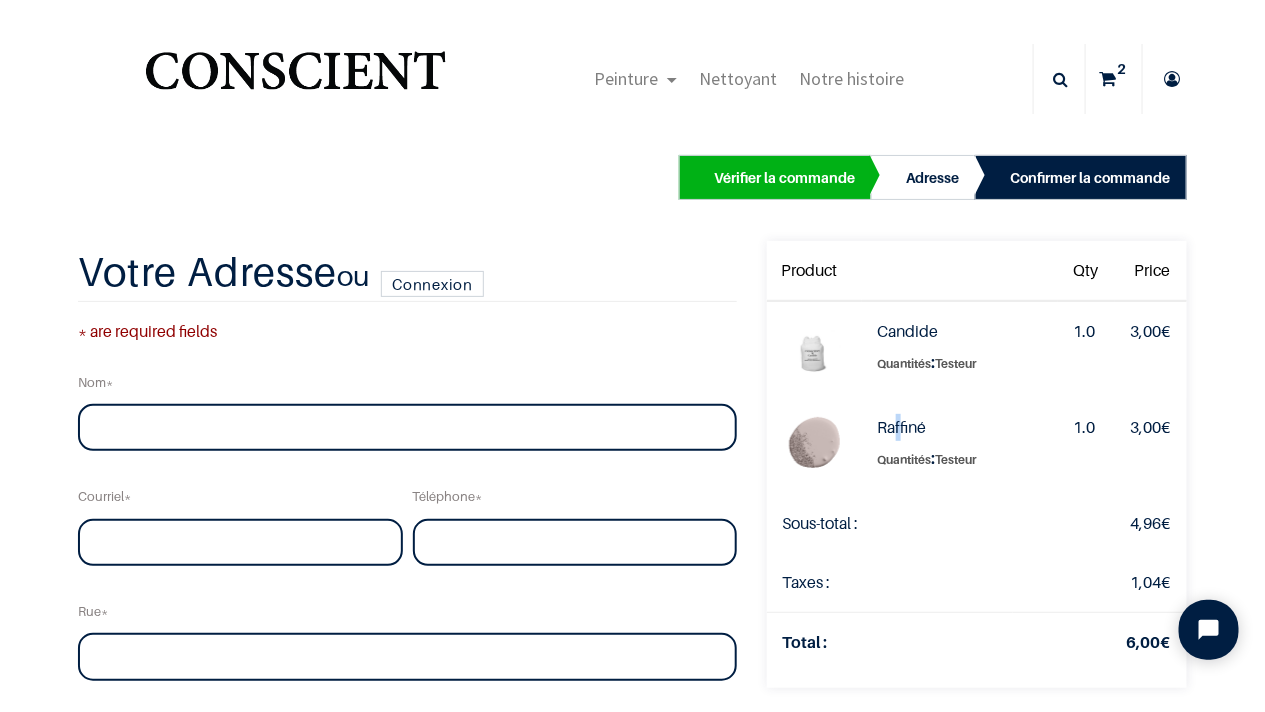 click on "Raffiné" at bounding box center (902, 427) 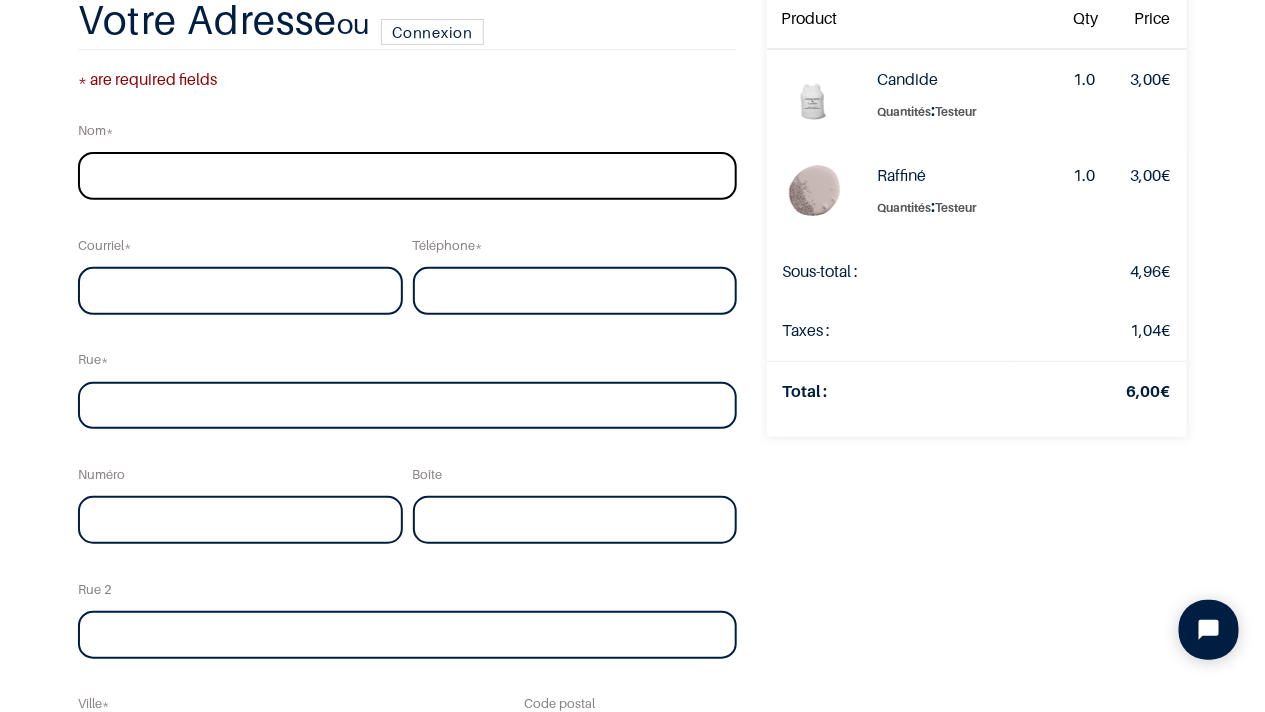 click at bounding box center (407, 176) 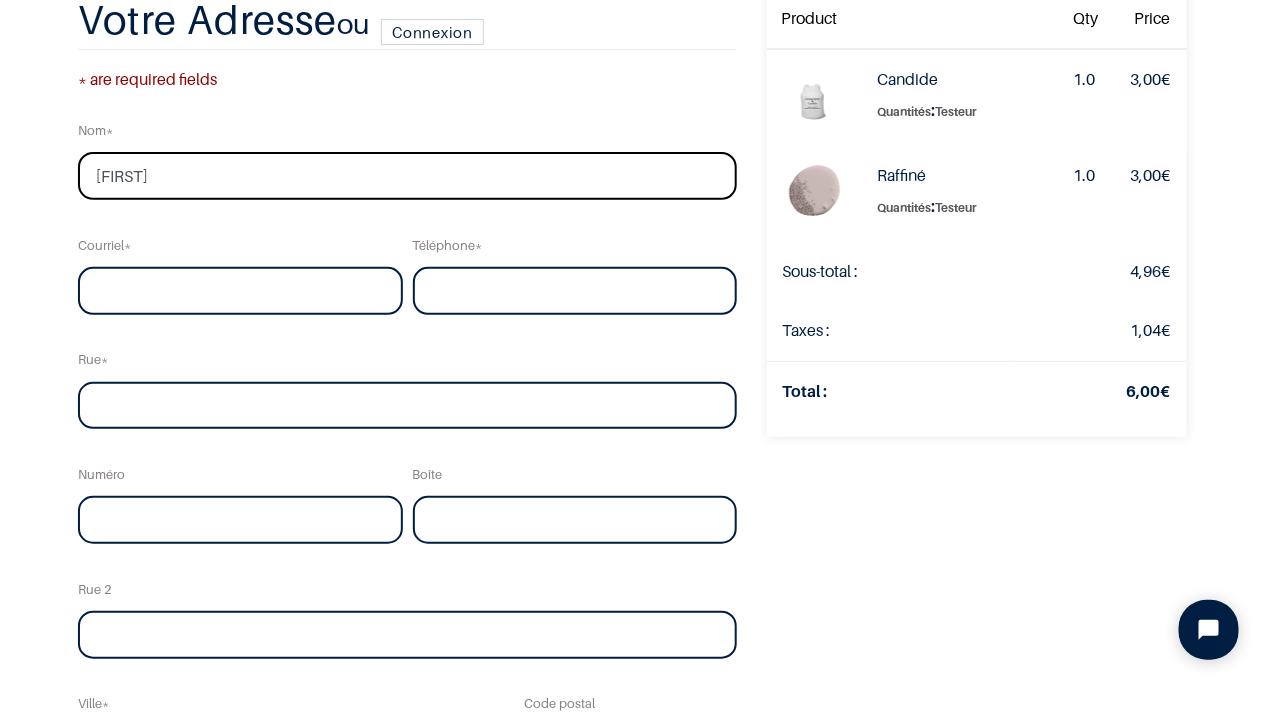 type on "Thibaud" 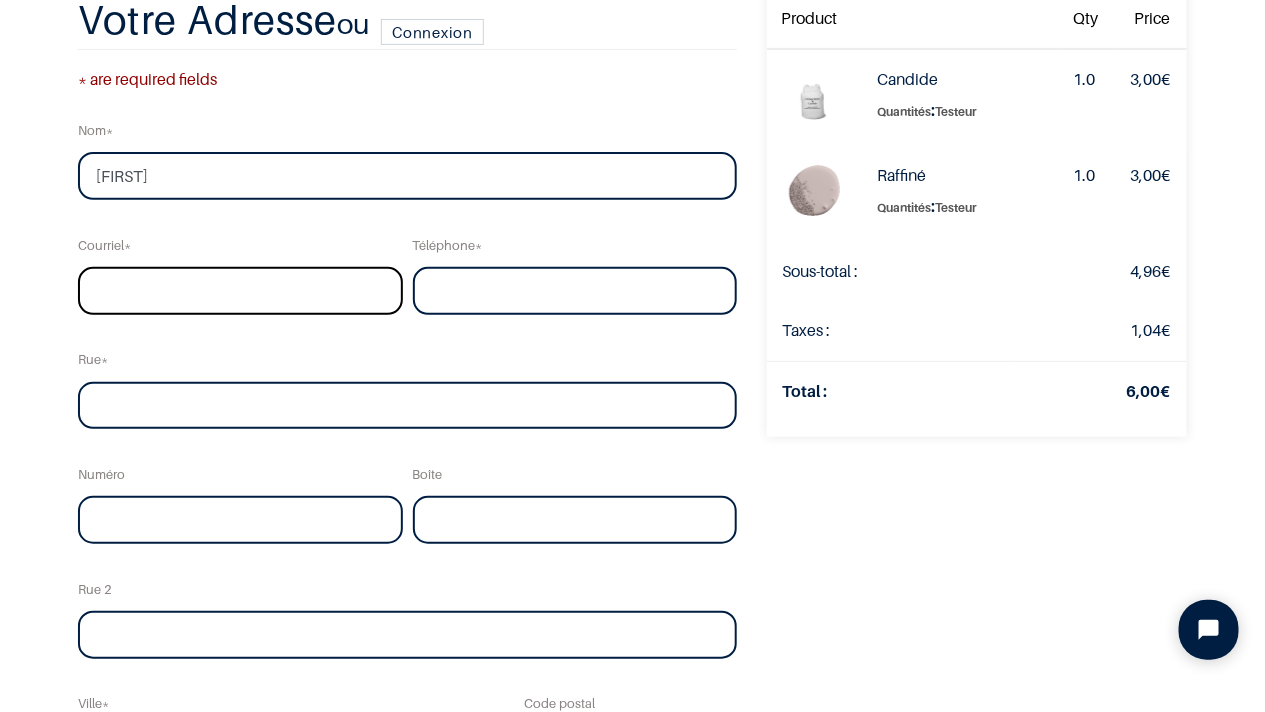 type on "T" 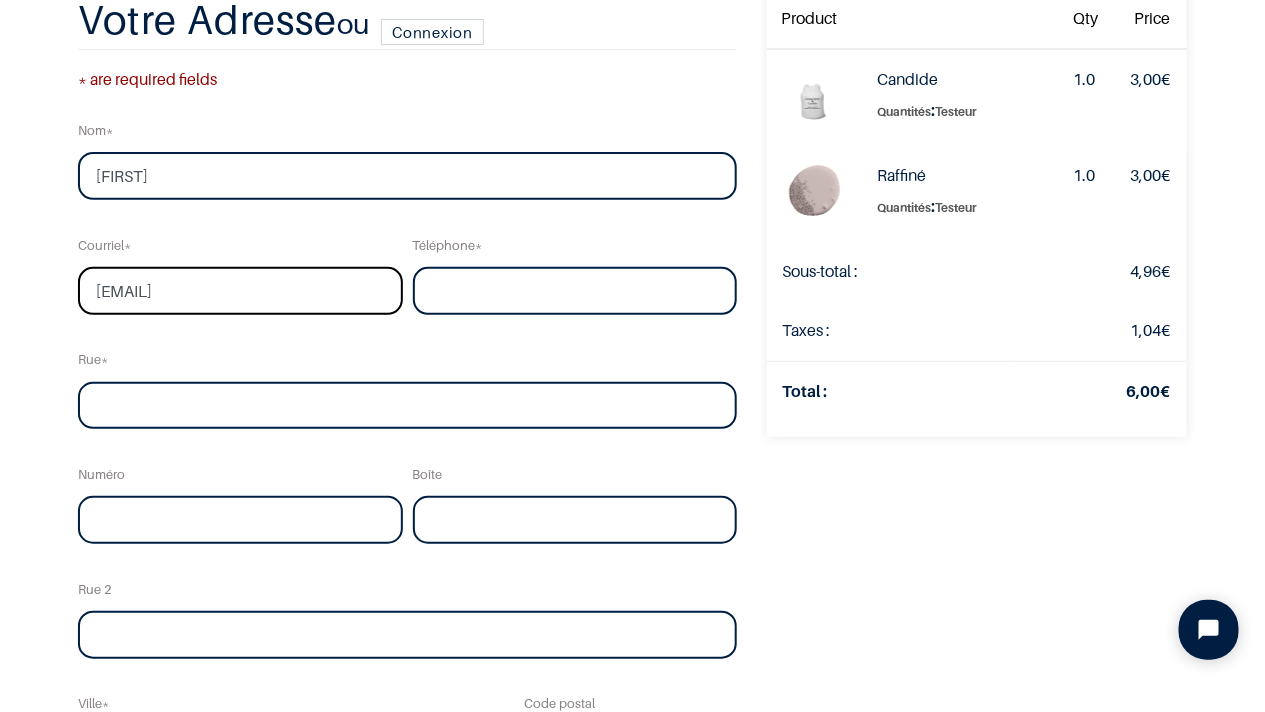 type on "thibaud.corinne@yahoo.fr" 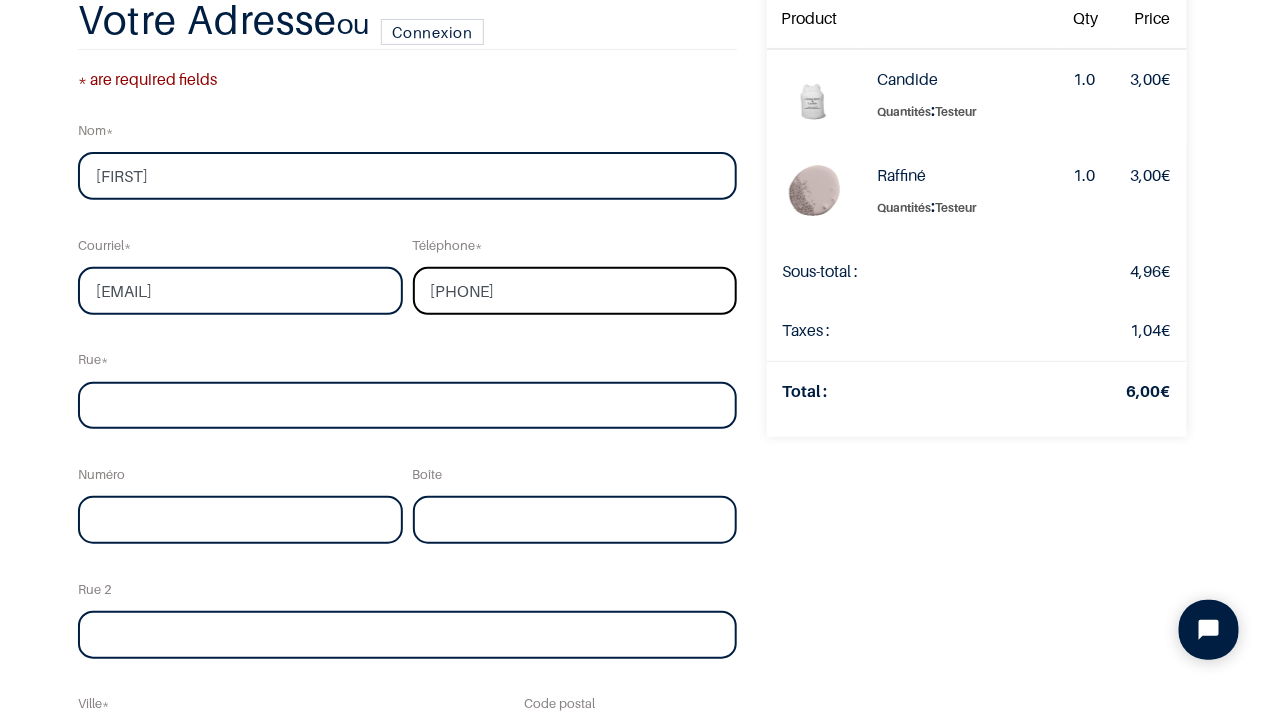type on "0751694158" 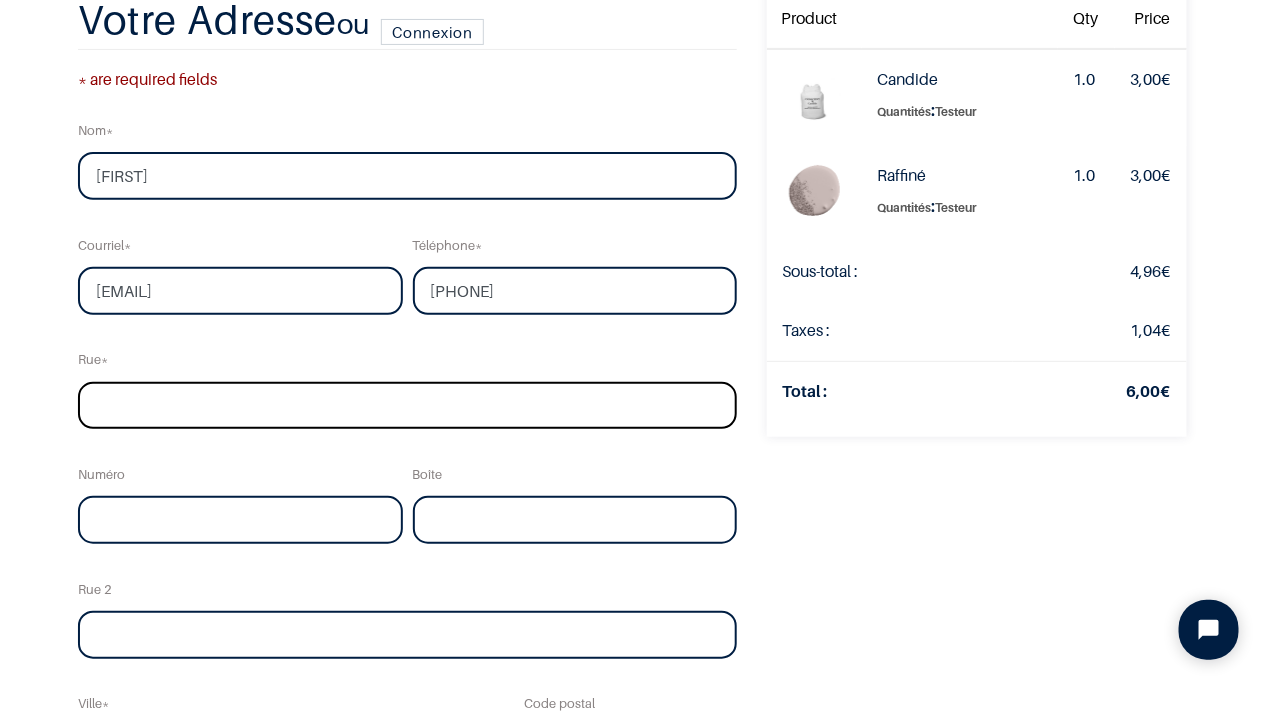 click at bounding box center [407, 406] 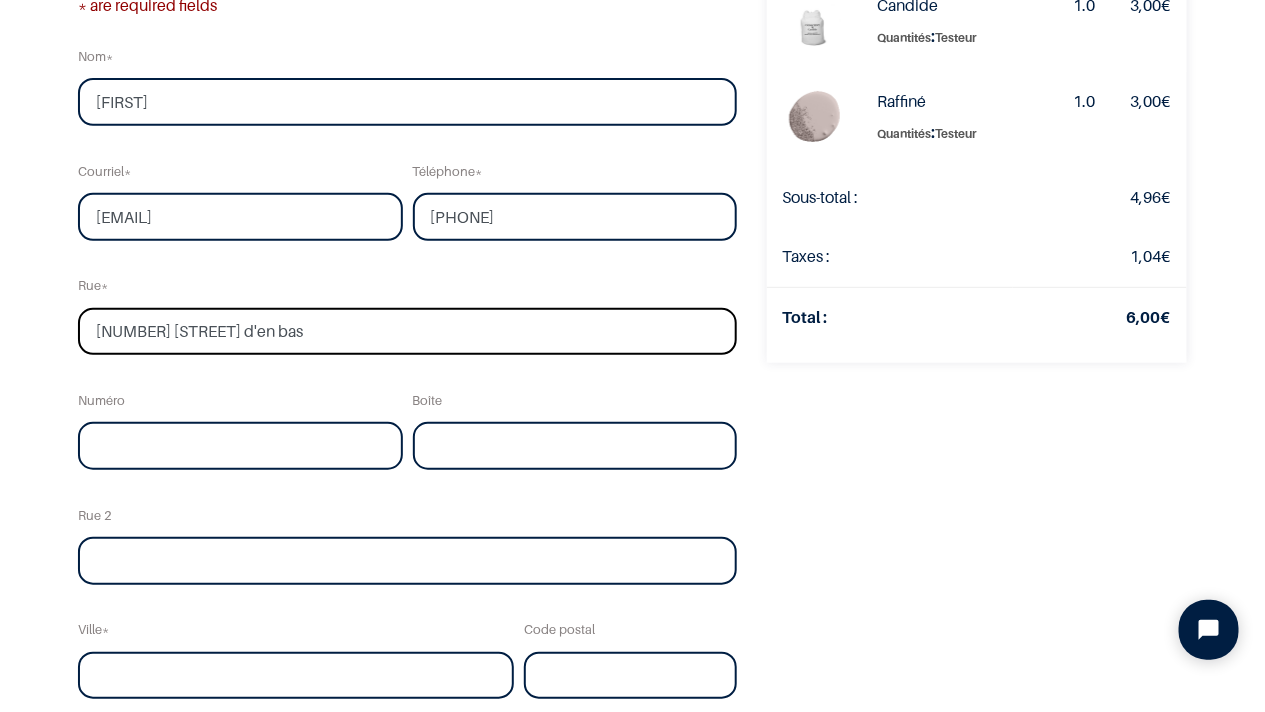 scroll, scrollTop: 311, scrollLeft: 0, axis: vertical 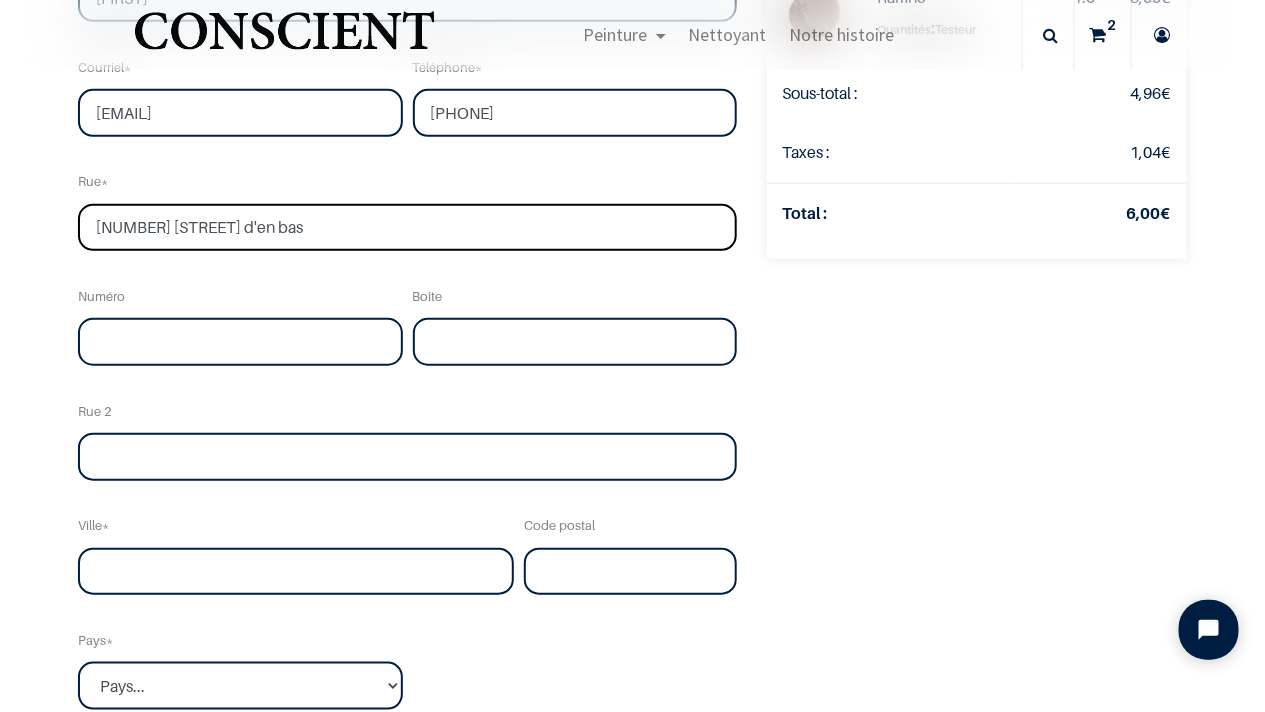drag, startPoint x: 82, startPoint y: 186, endPoint x: 0, endPoint y: 204, distance: 83.95237 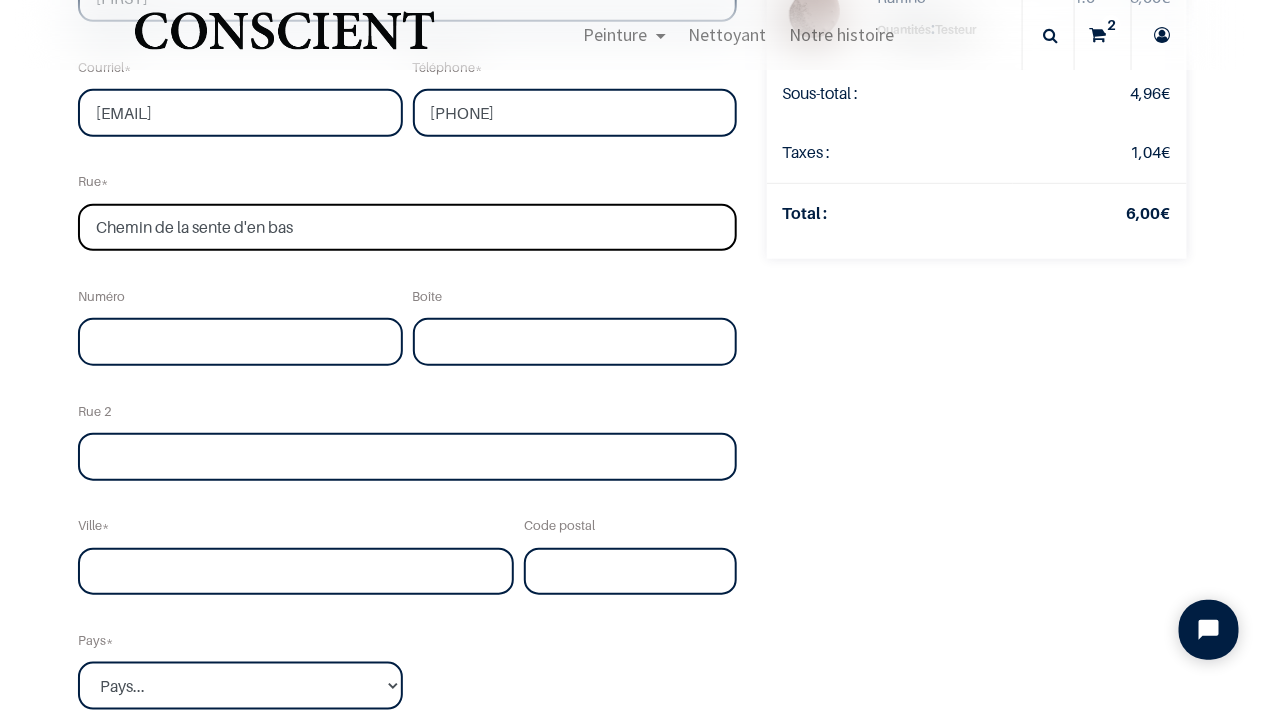 type on "Chemin de la sente d'en bas" 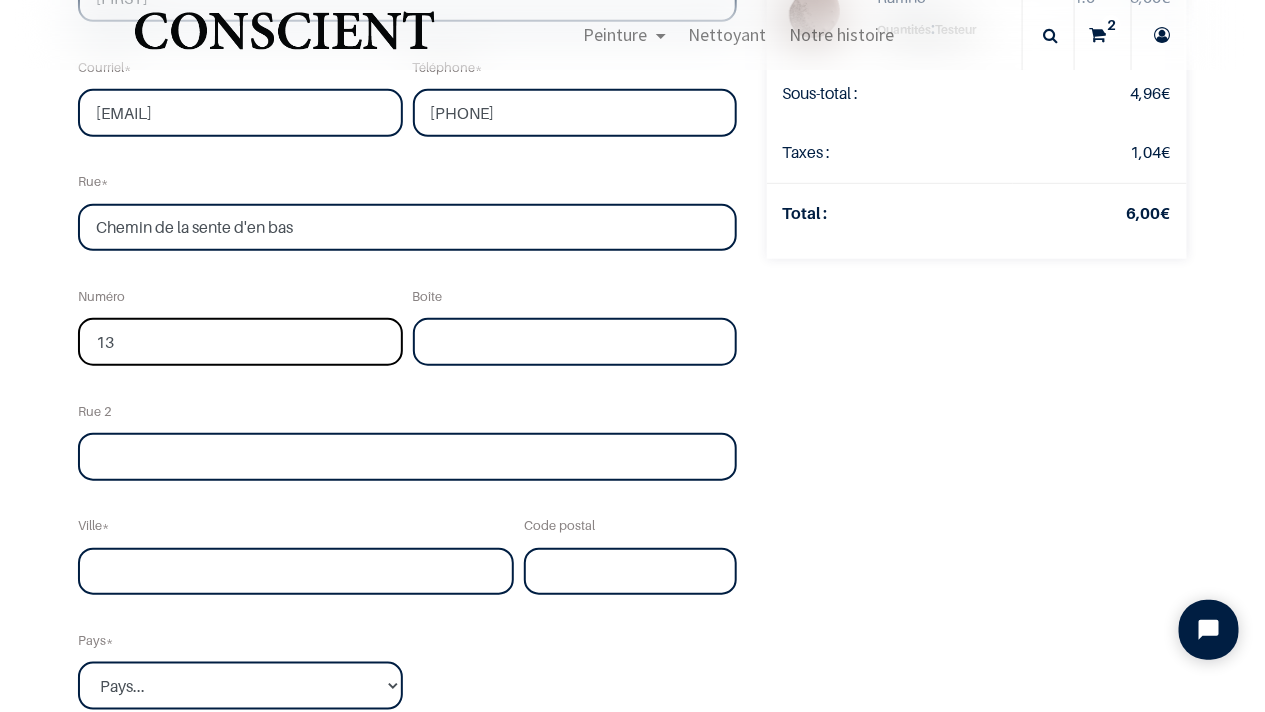 type on "13" 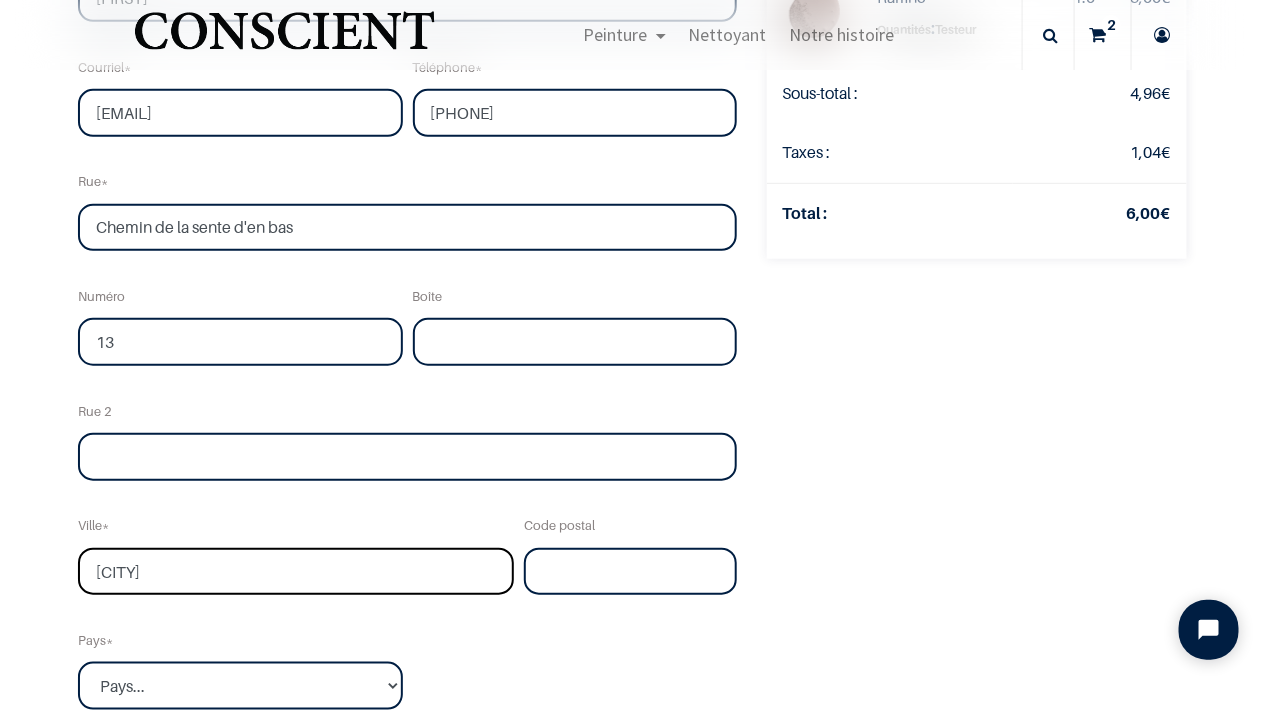 type on "AACHERES" 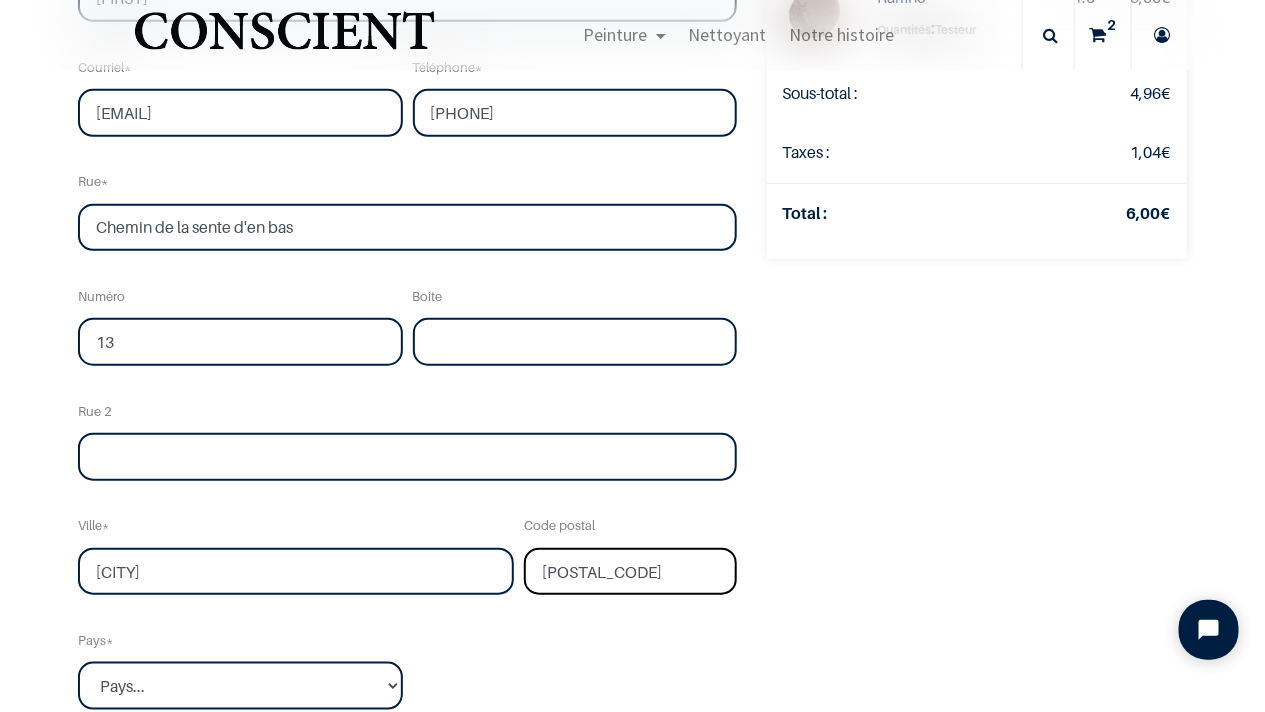 type on "78260" 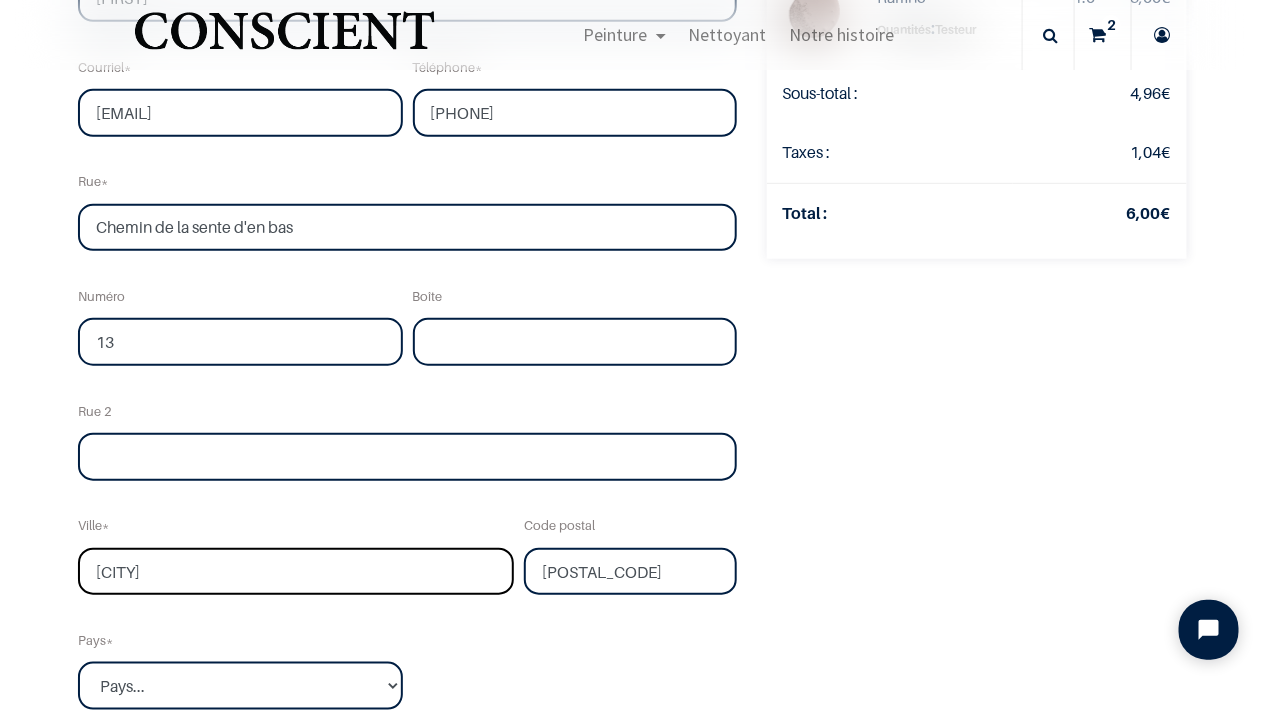 click on "AACHERES" at bounding box center [296, 572] 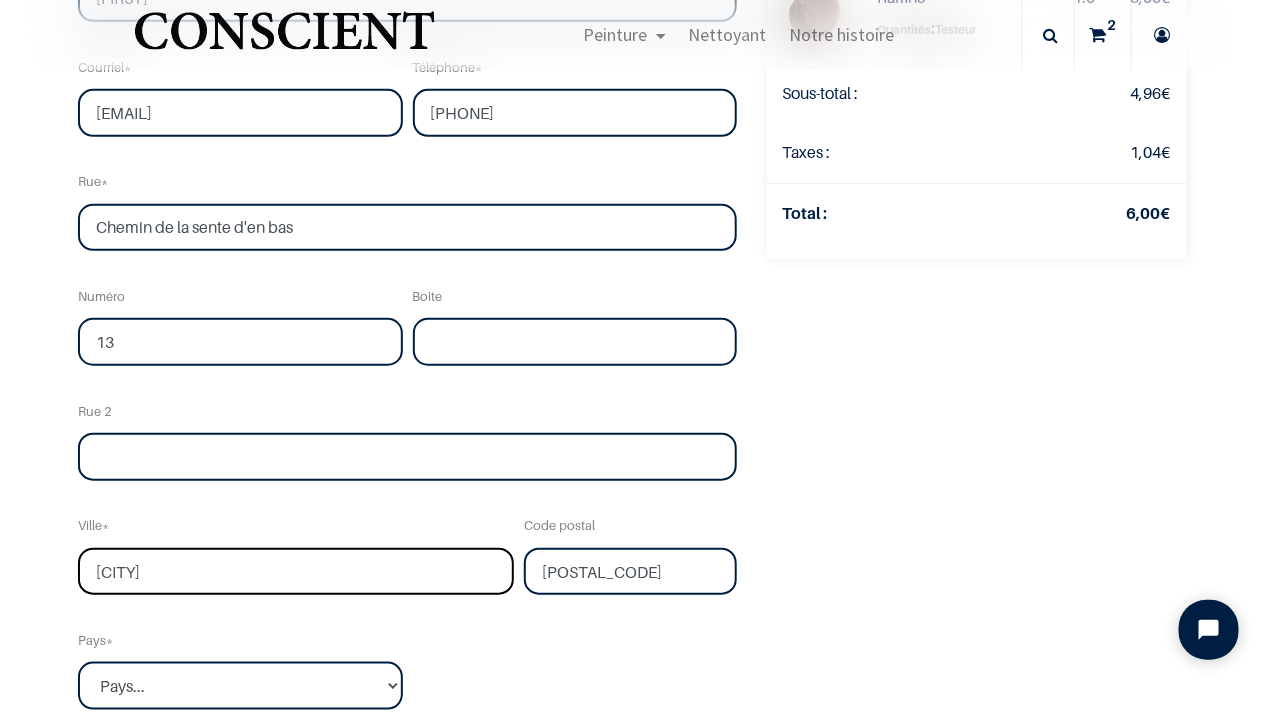 type on "ACHERES" 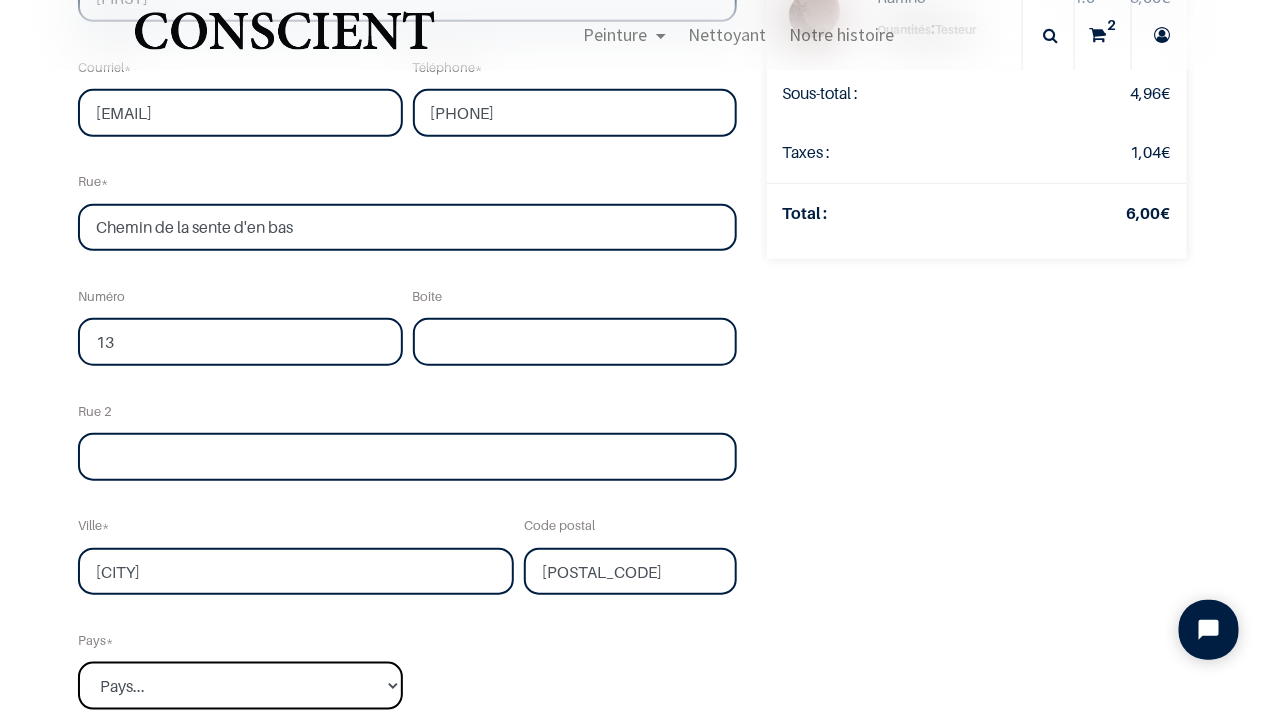 click on "Pays...
Afghanistan
Afrique du sud
Albanie
Algérie" at bounding box center (240, 686) 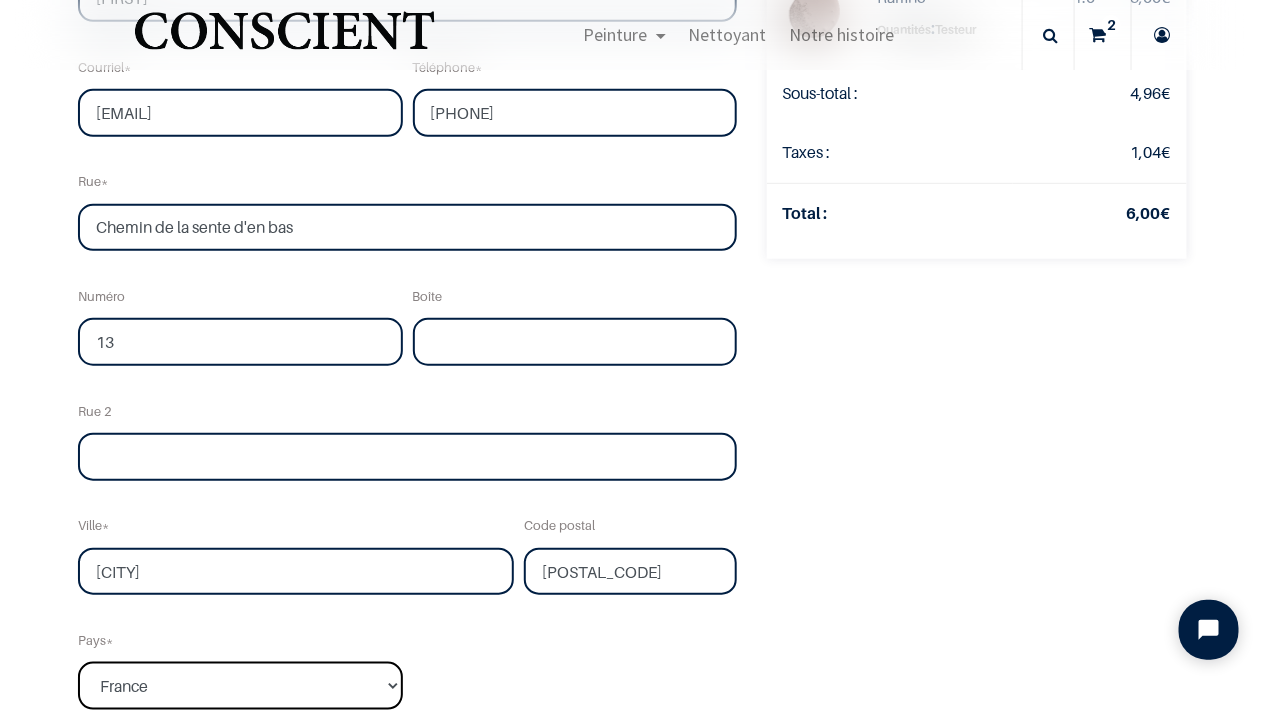 click on "Pays...
Afghanistan
Afrique du sud
Albanie
Algérie" at bounding box center (240, 686) 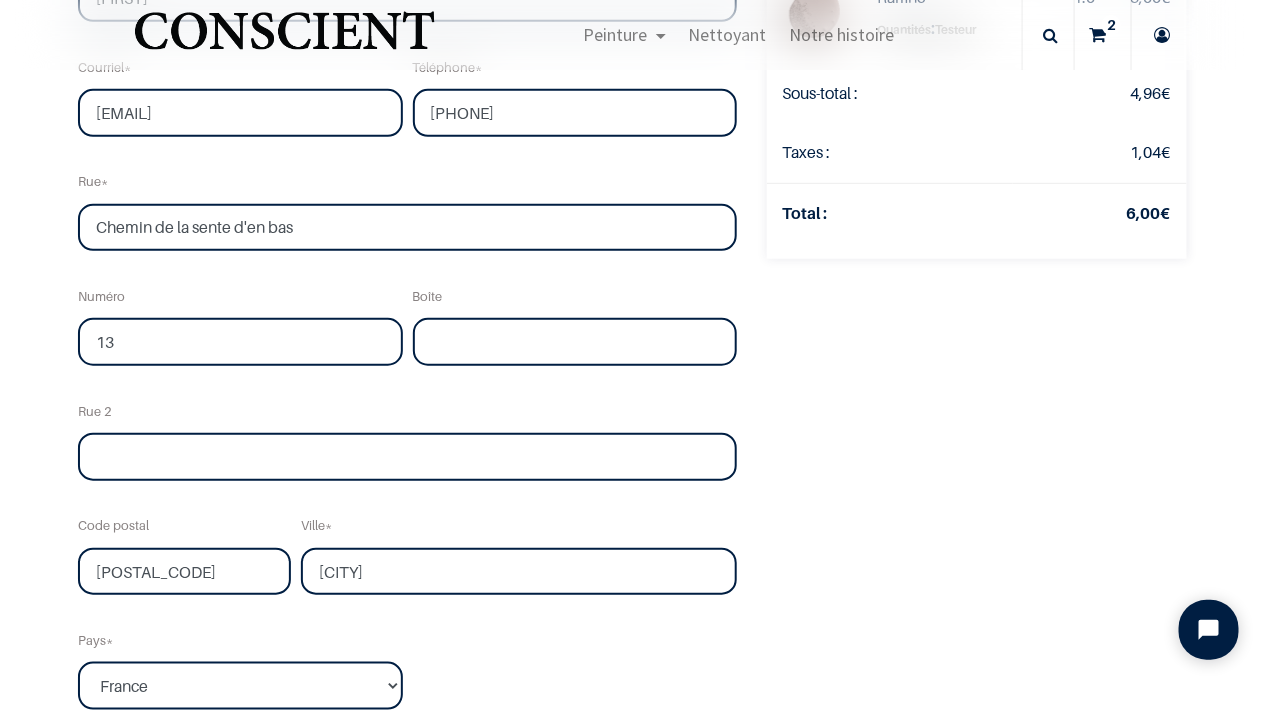 click on "Nom
Thibaud
Courriel
thibaud.corinne@yahoo.fr
Téléphone
0751694158
Rue
Chemin de la sente d'en bas
13" at bounding box center [407, 366] 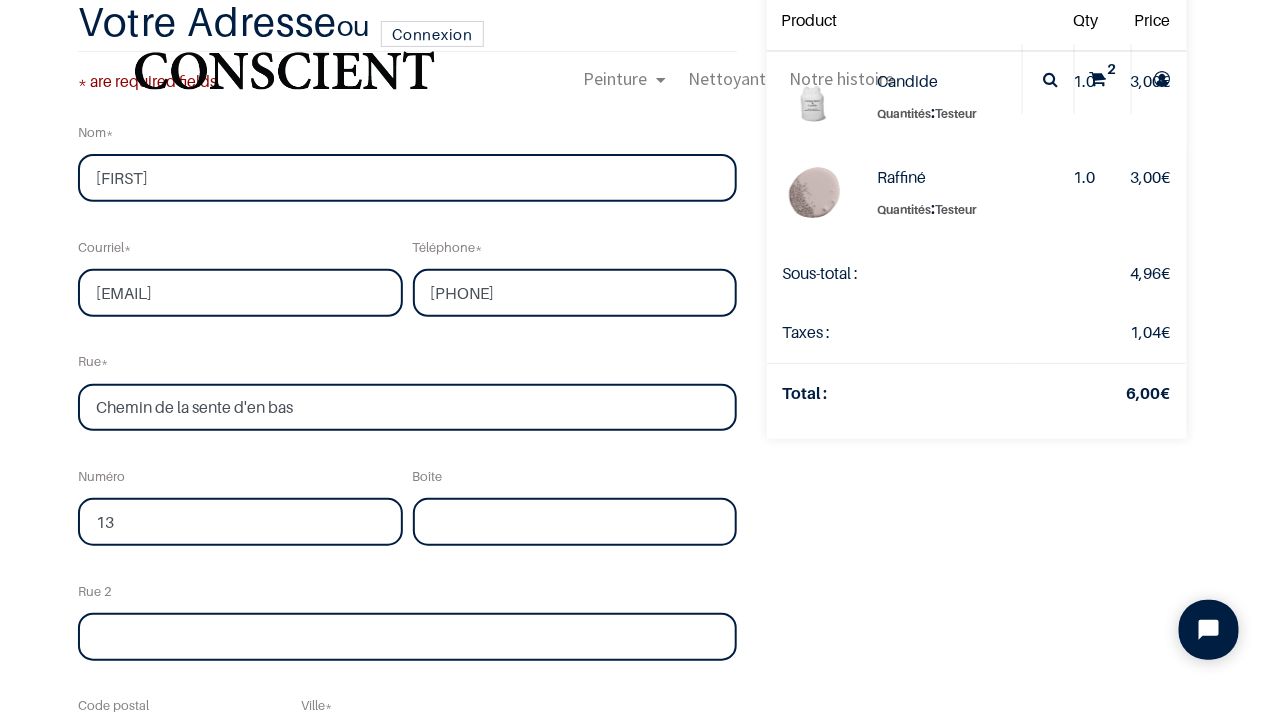 scroll, scrollTop: 88, scrollLeft: 0, axis: vertical 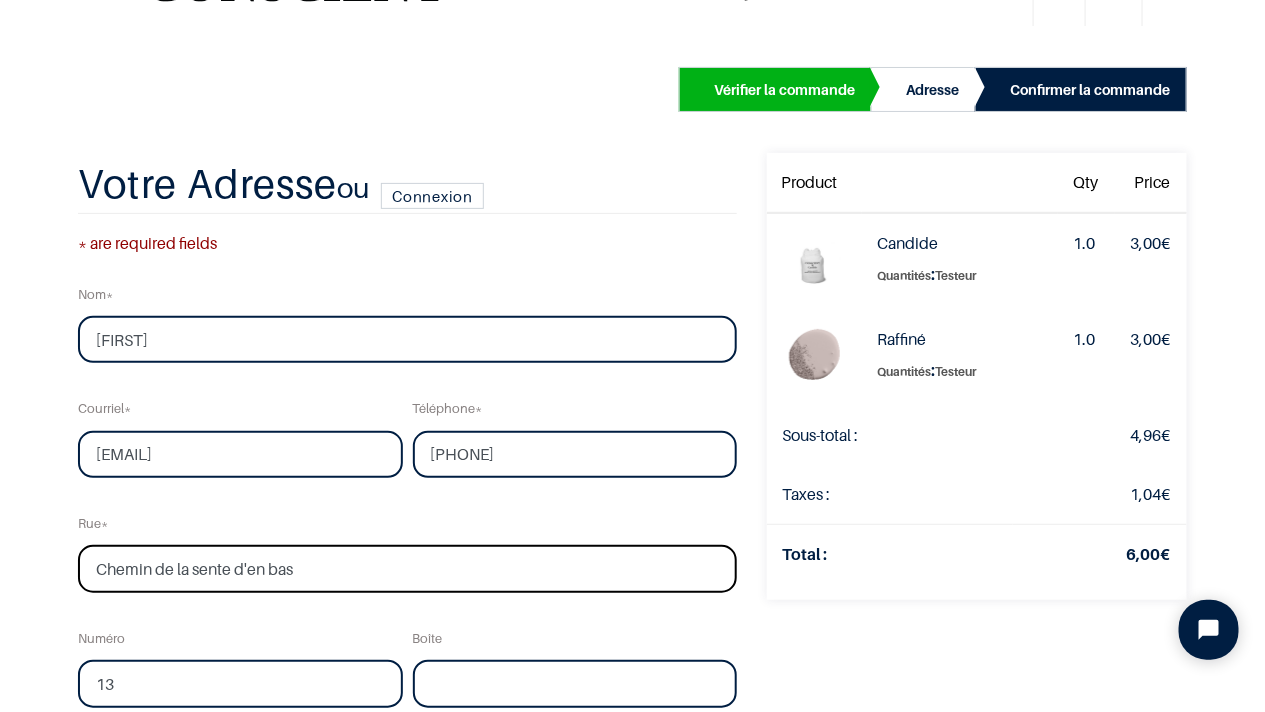 click on "Chemin de la sente d'en bas" at bounding box center [407, 569] 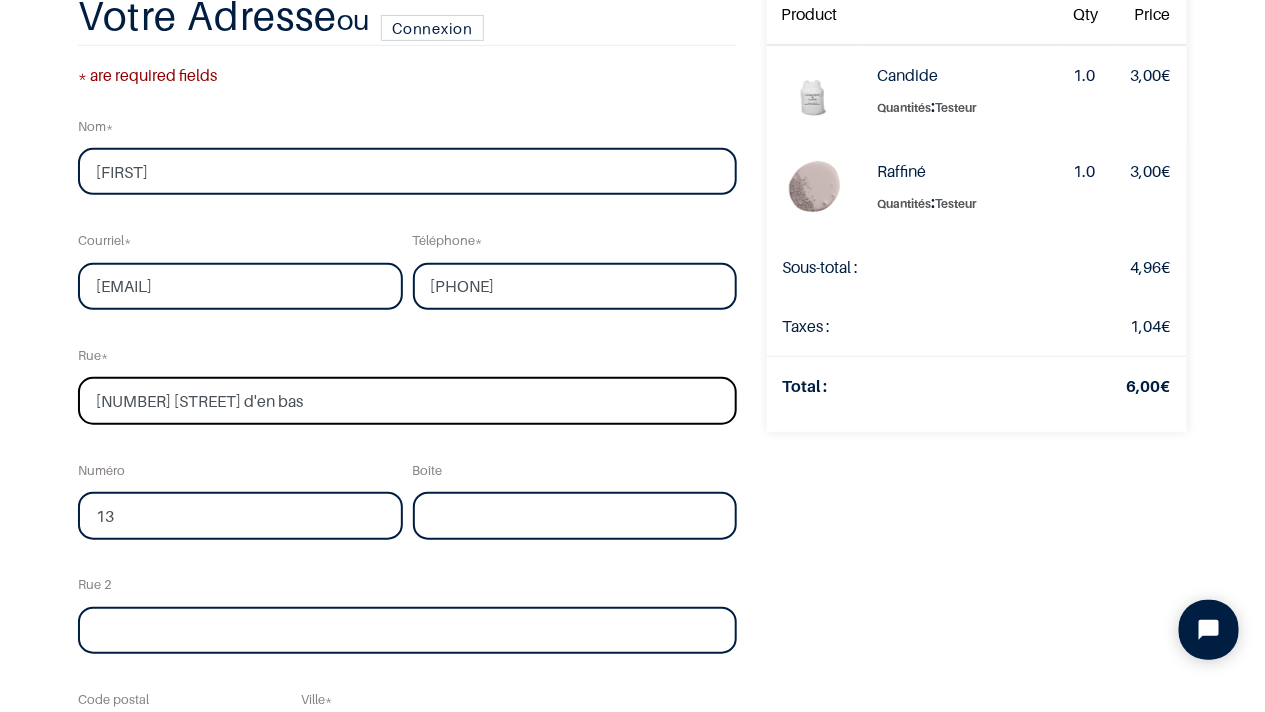 scroll, scrollTop: 266, scrollLeft: 0, axis: vertical 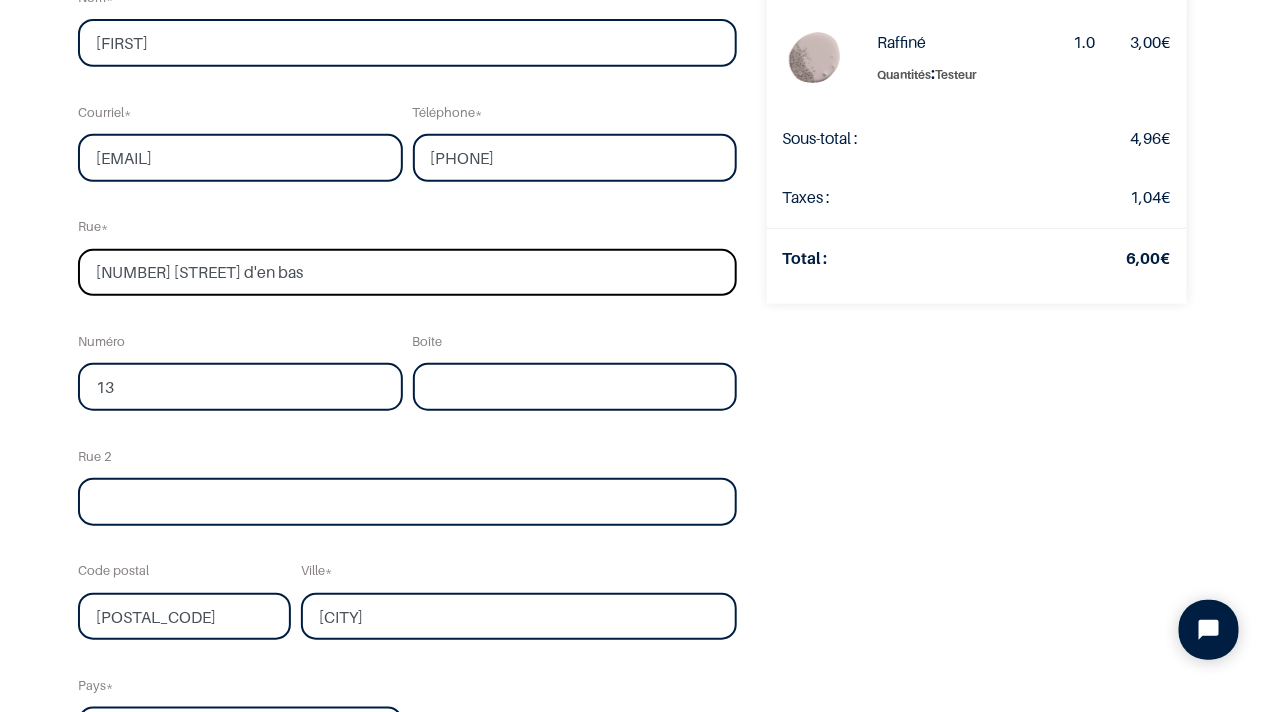 type on "13 chemin de la sente d'en bas" 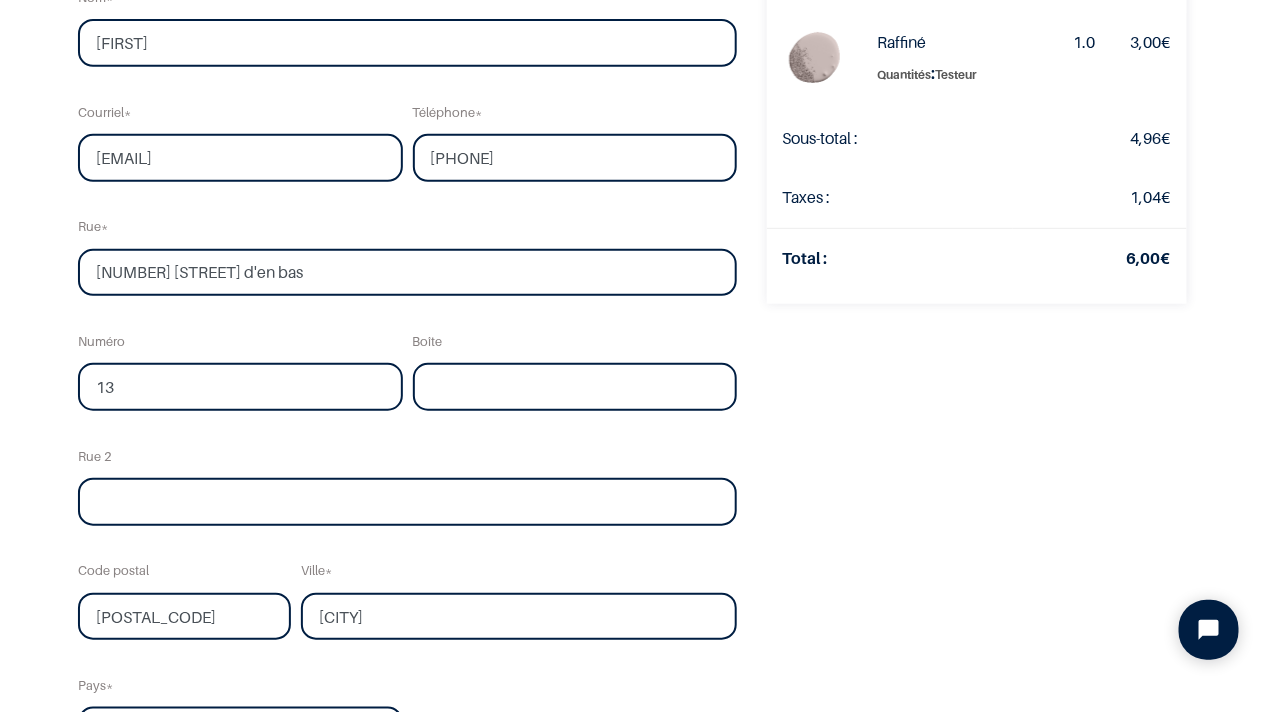 click on "Votre commande:    6,00  €
Product
Qty
Price
Candide
Quantités
:" at bounding box center (977, 428) 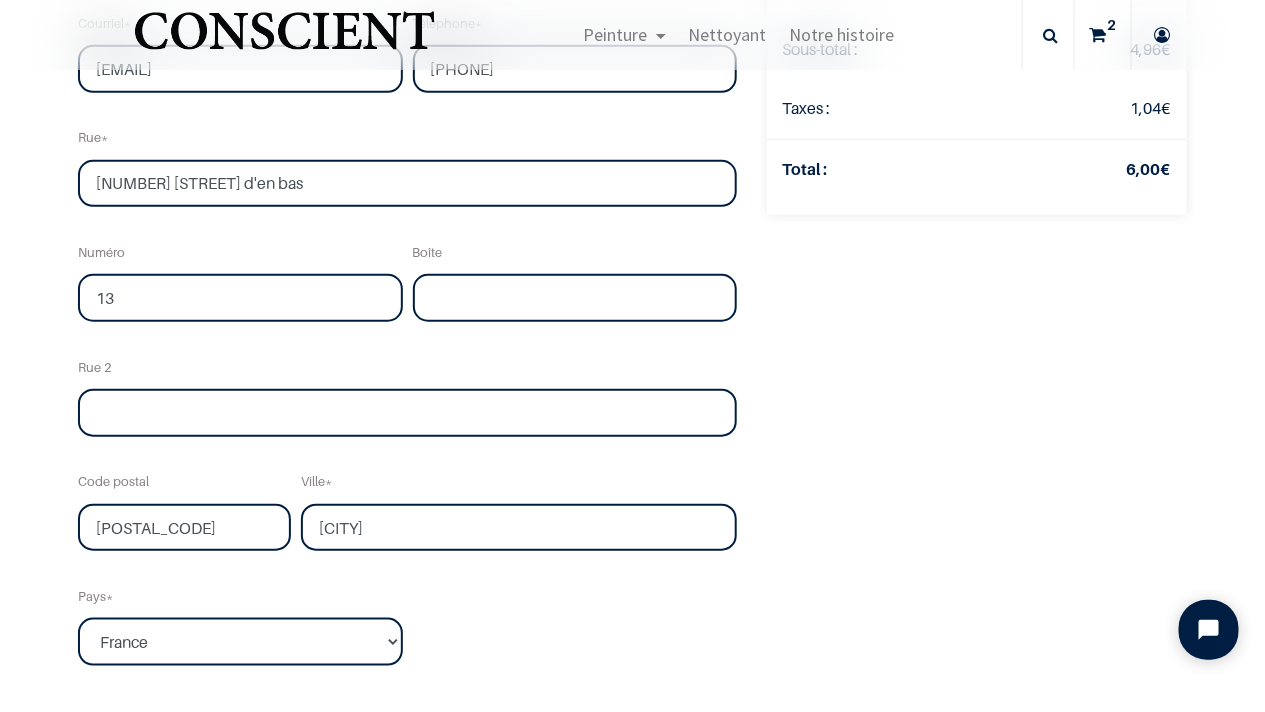 scroll, scrollTop: 489, scrollLeft: 0, axis: vertical 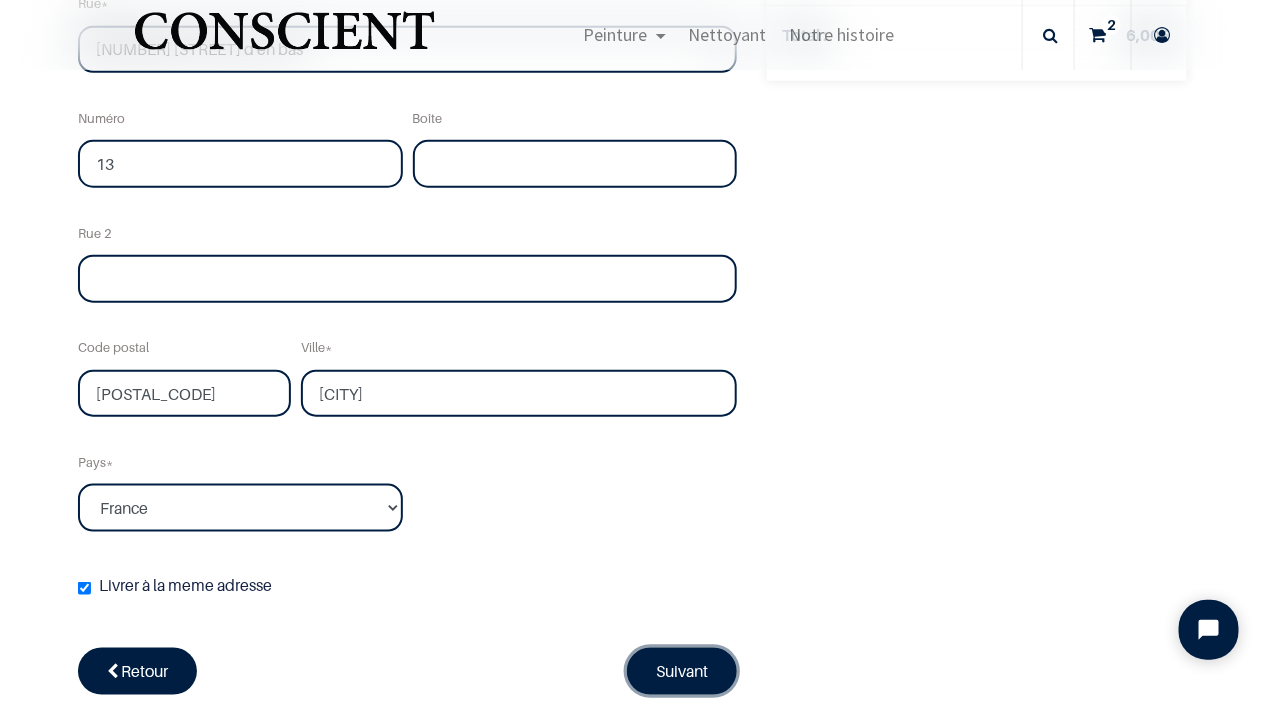 click on "Suivant" at bounding box center [682, 671] 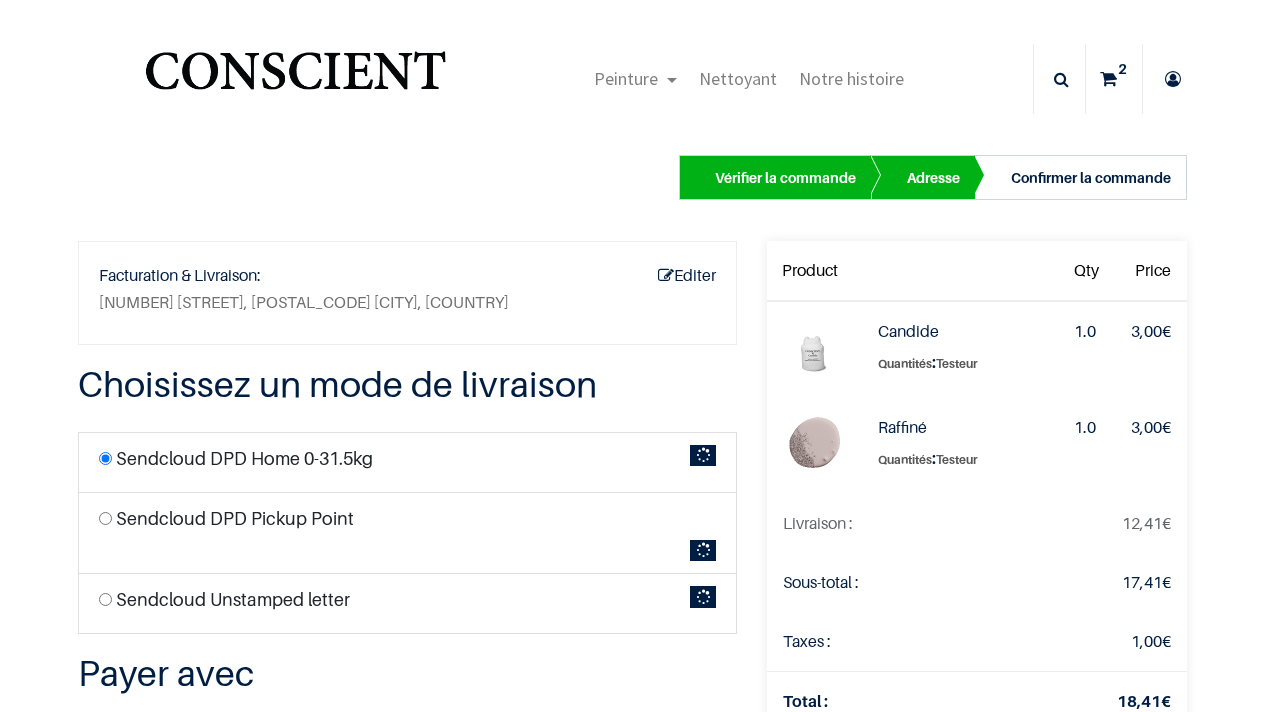 scroll, scrollTop: 0, scrollLeft: 0, axis: both 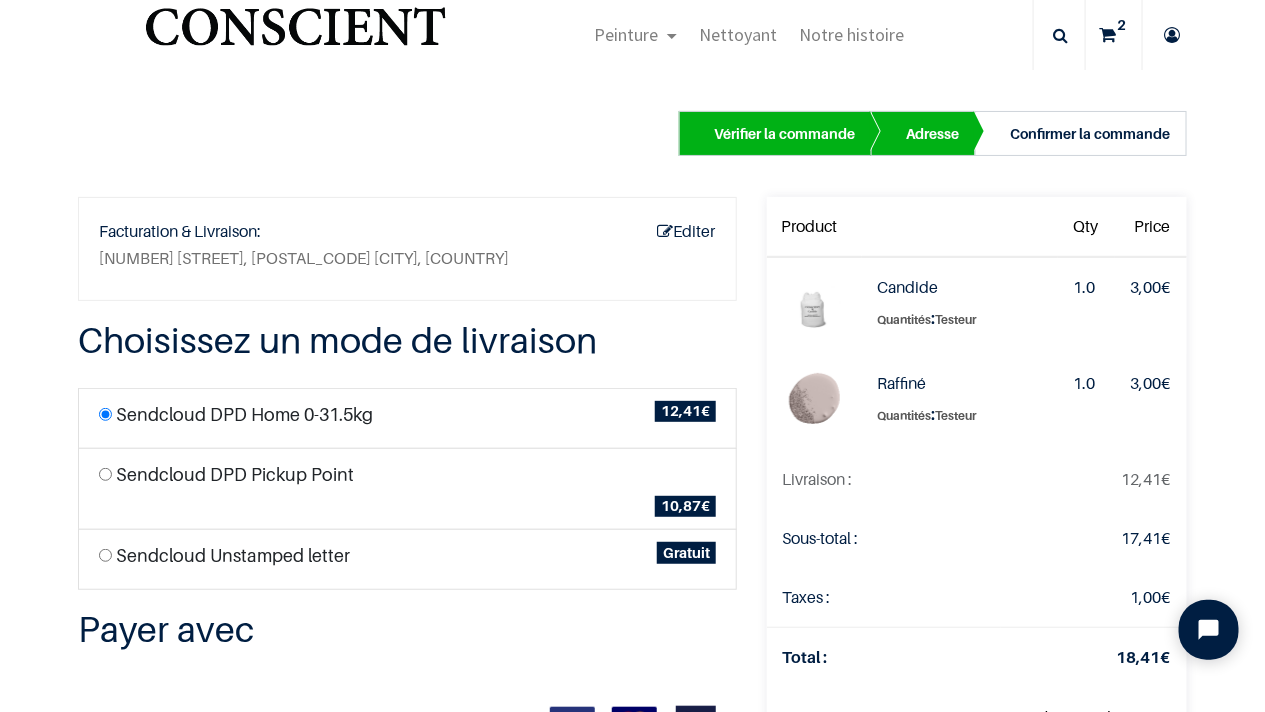 click on "Sendcloud Unstamped letter" at bounding box center (233, 555) 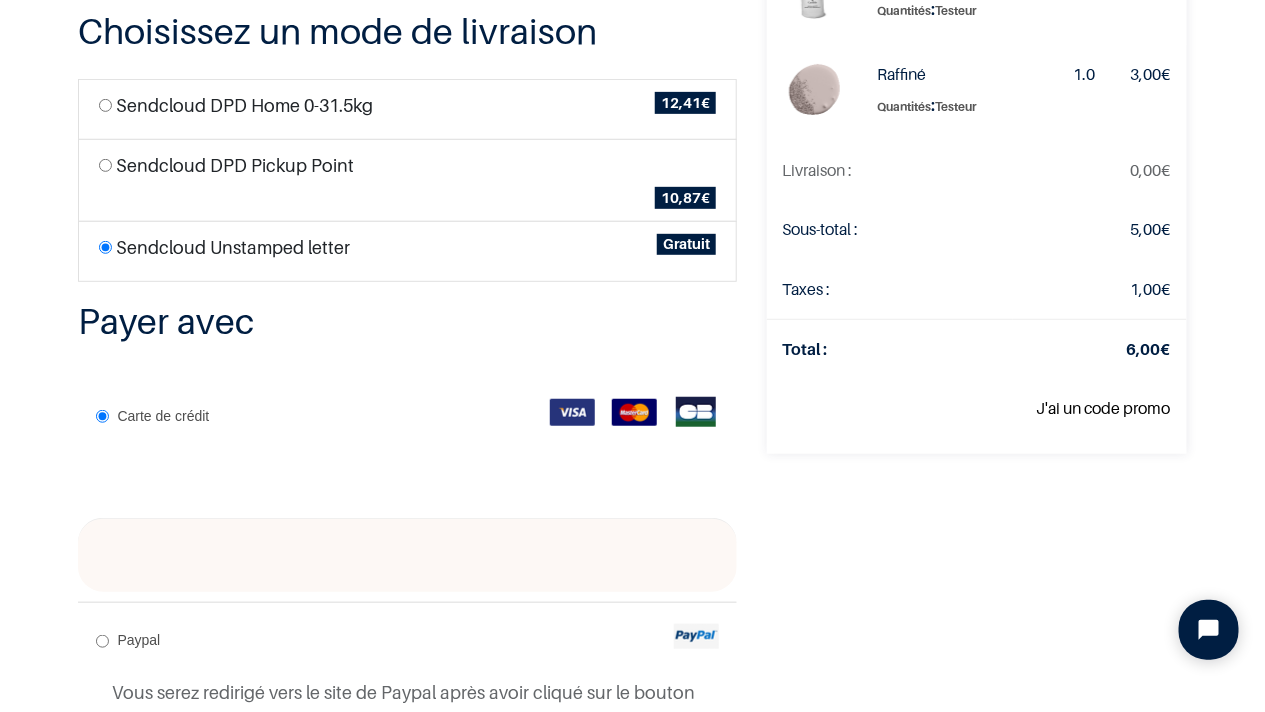 scroll, scrollTop: 311, scrollLeft: 0, axis: vertical 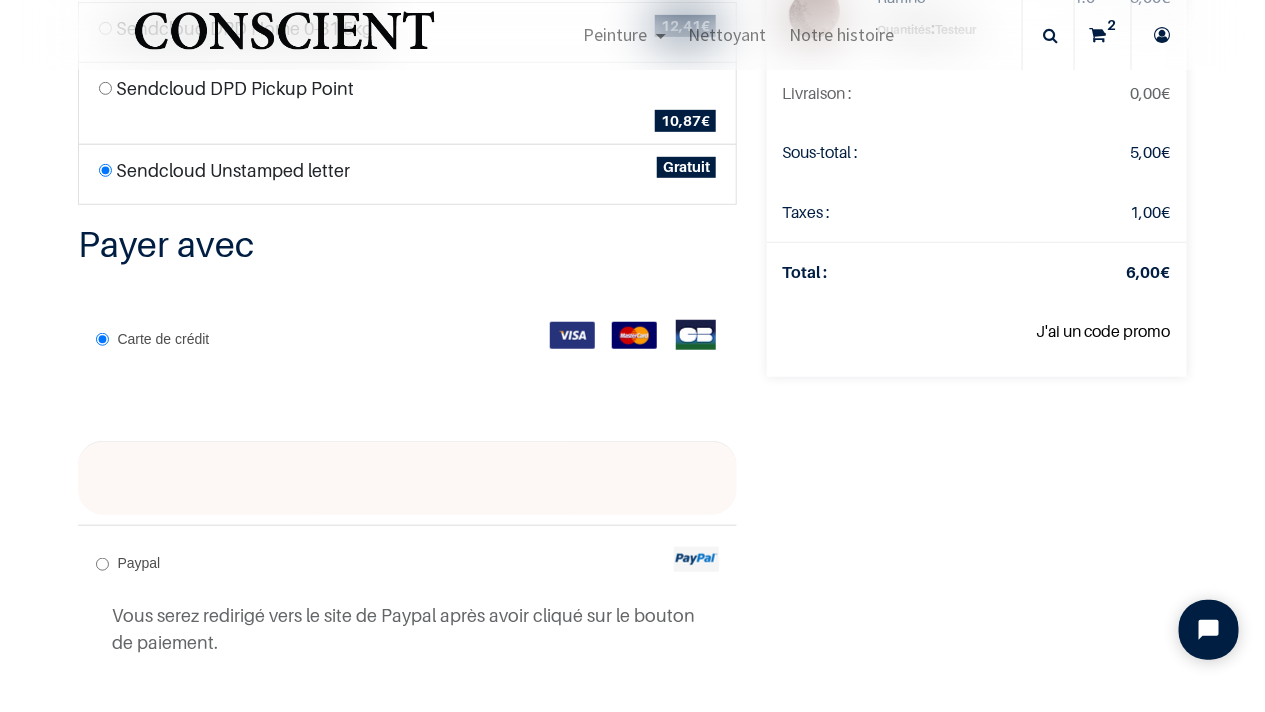 click on "Payer maintenant" at bounding box center [641, 740] 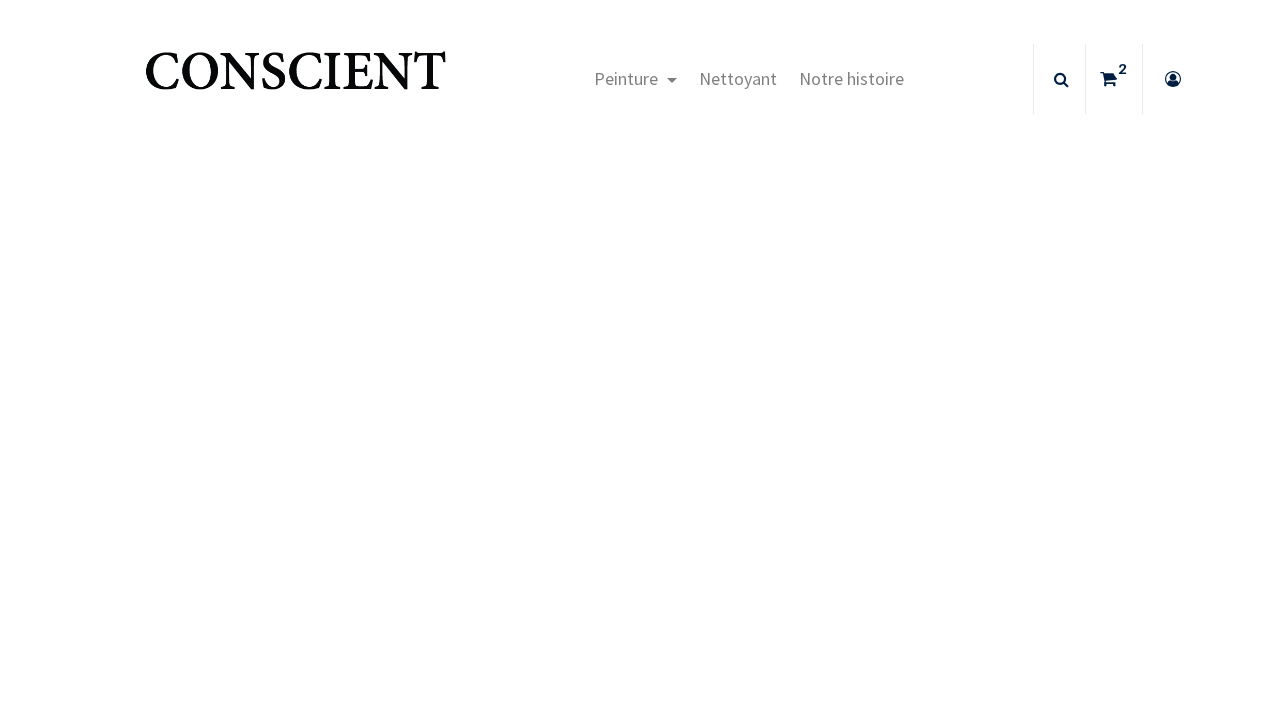 scroll, scrollTop: 0, scrollLeft: 0, axis: both 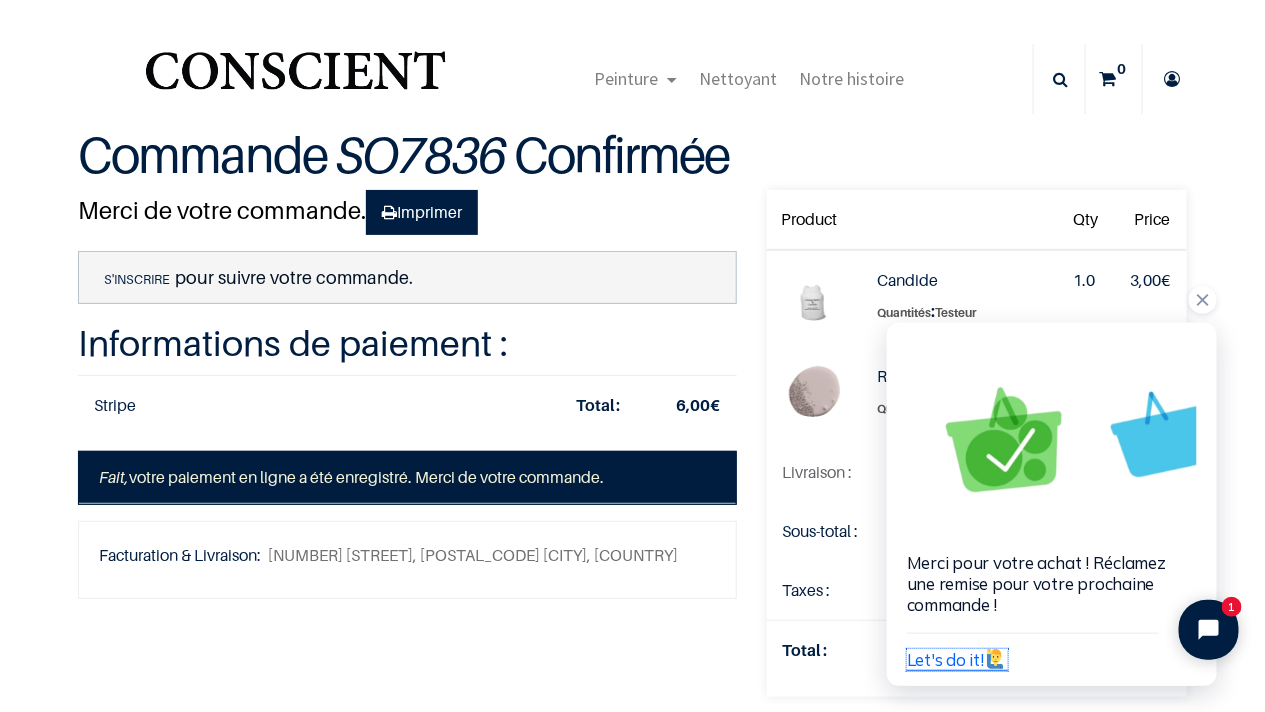 click on "Let's do it!" at bounding box center (956, 658) 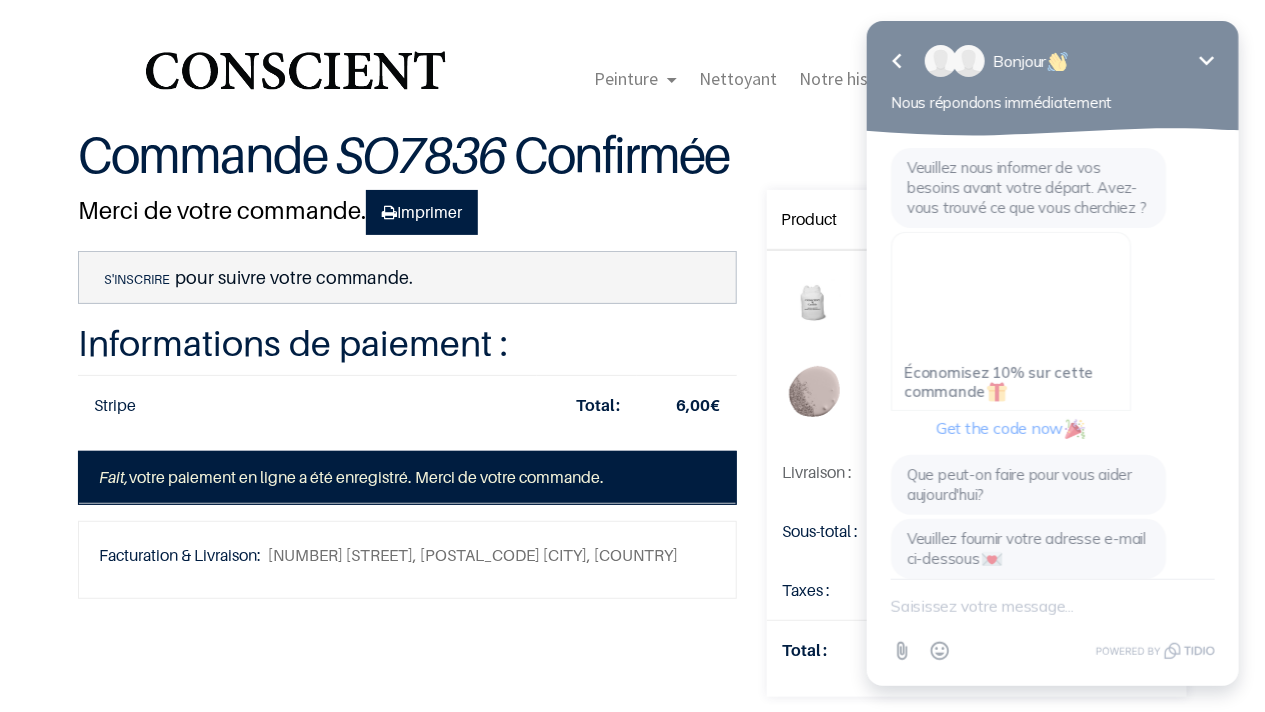 scroll, scrollTop: 684, scrollLeft: 0, axis: vertical 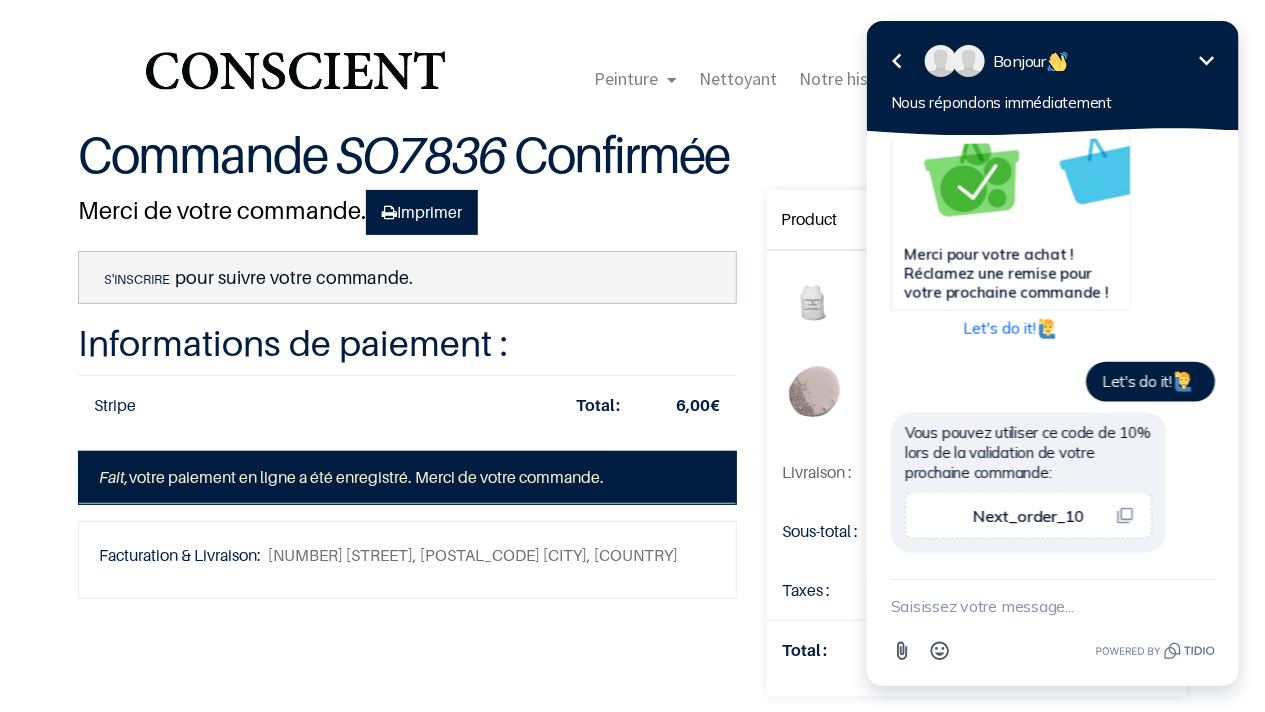 click on "Commande   SO7836   Confirmée" at bounding box center [632, 154] 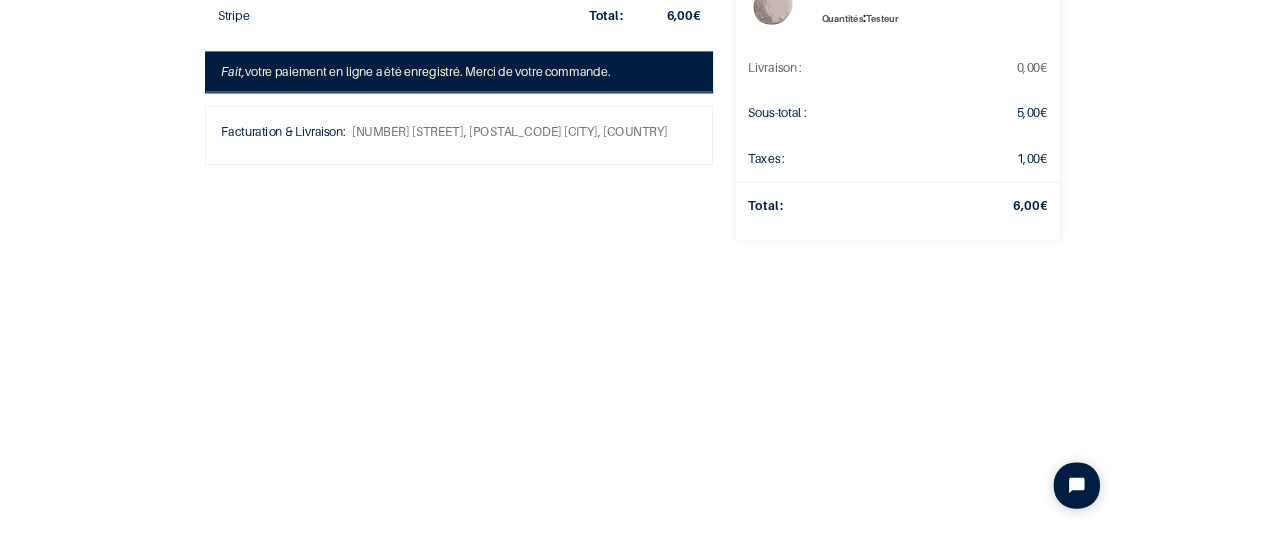scroll, scrollTop: 0, scrollLeft: 0, axis: both 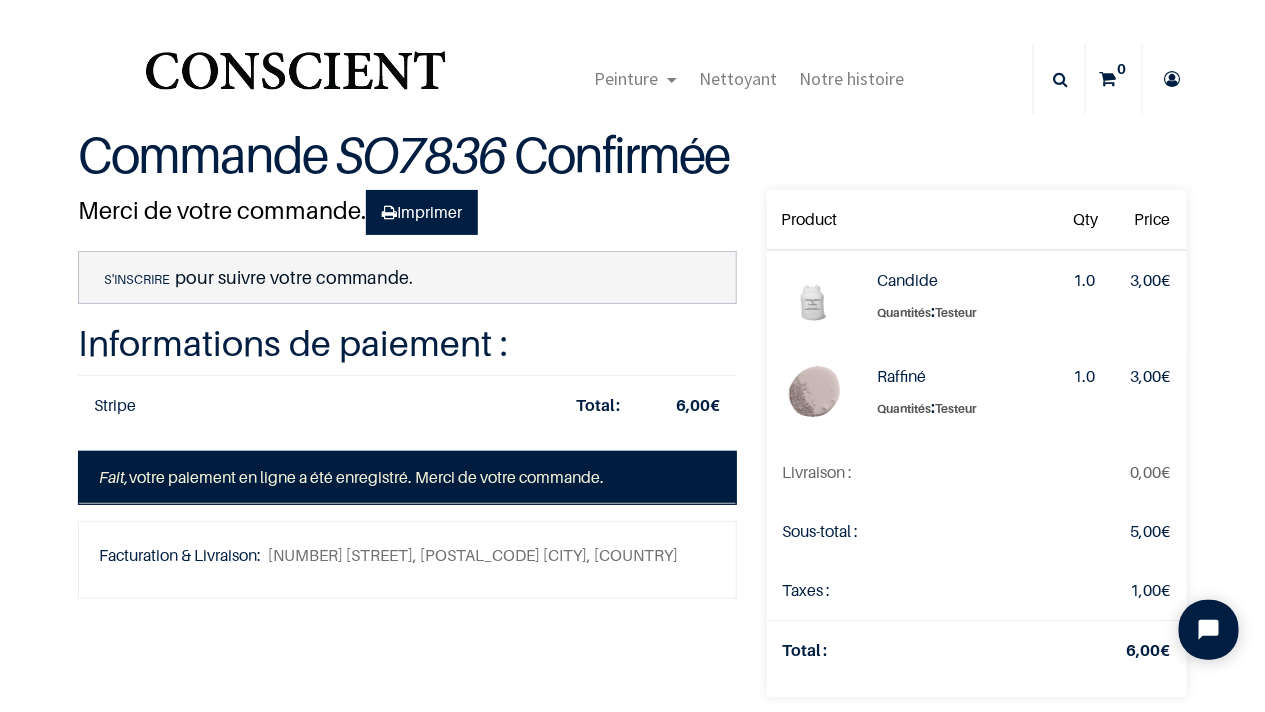 click on "Merci de votre commande.
Imprimer
S'inscrire
pour suivre votre commande.
Informations de paiement :
Total : 6,0" at bounding box center [407, 443] 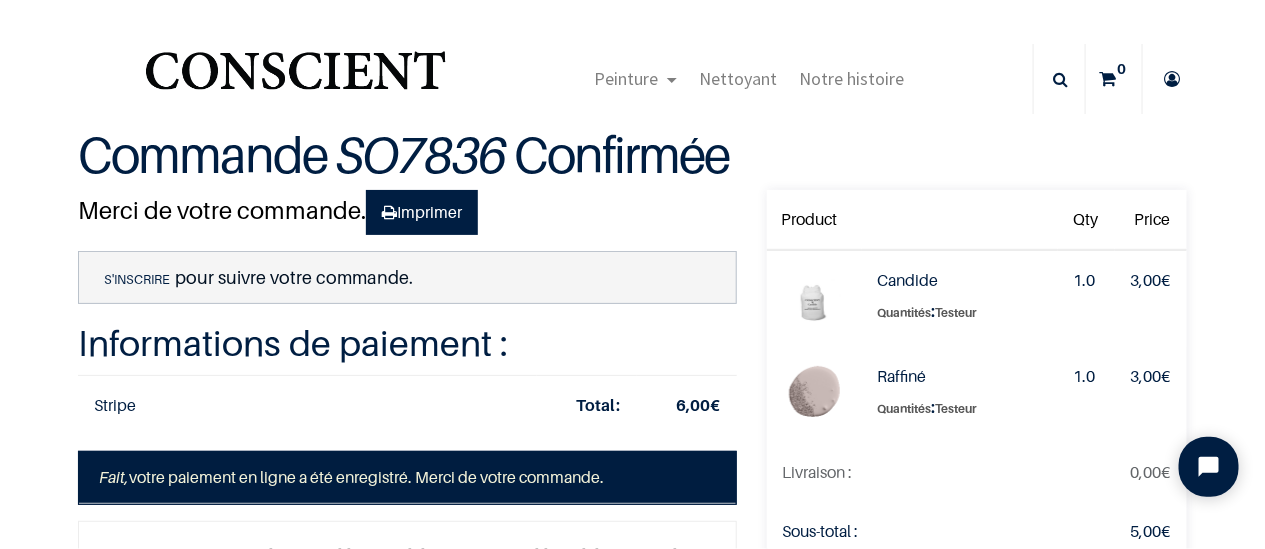 click on "Commande   SO7836   Confirmée" at bounding box center (632, 154) 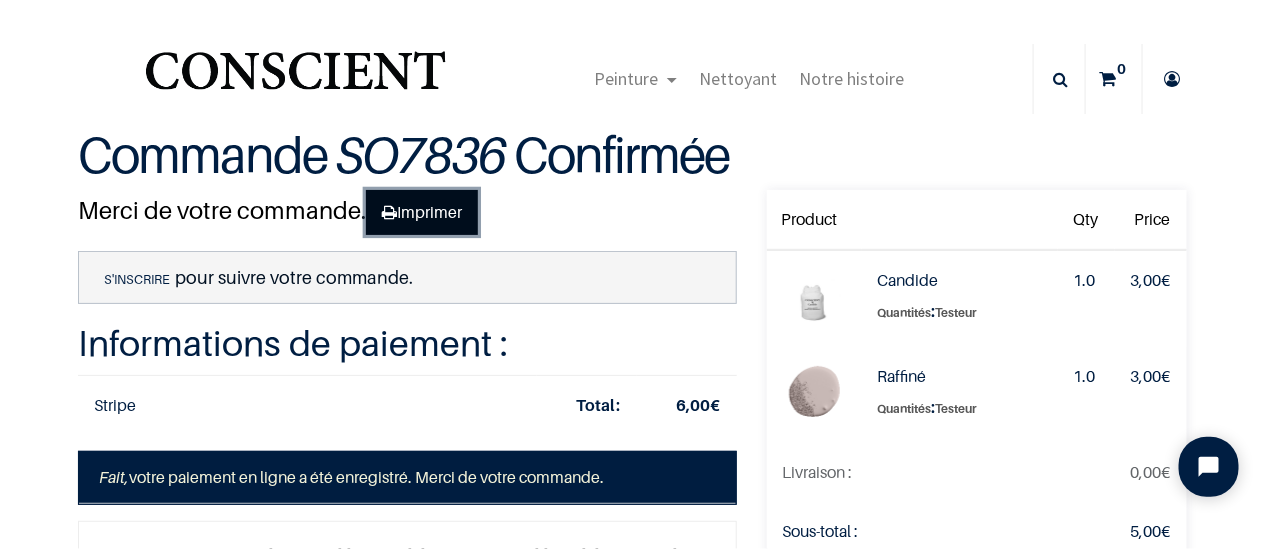 click on "Imprimer" at bounding box center (422, 213) 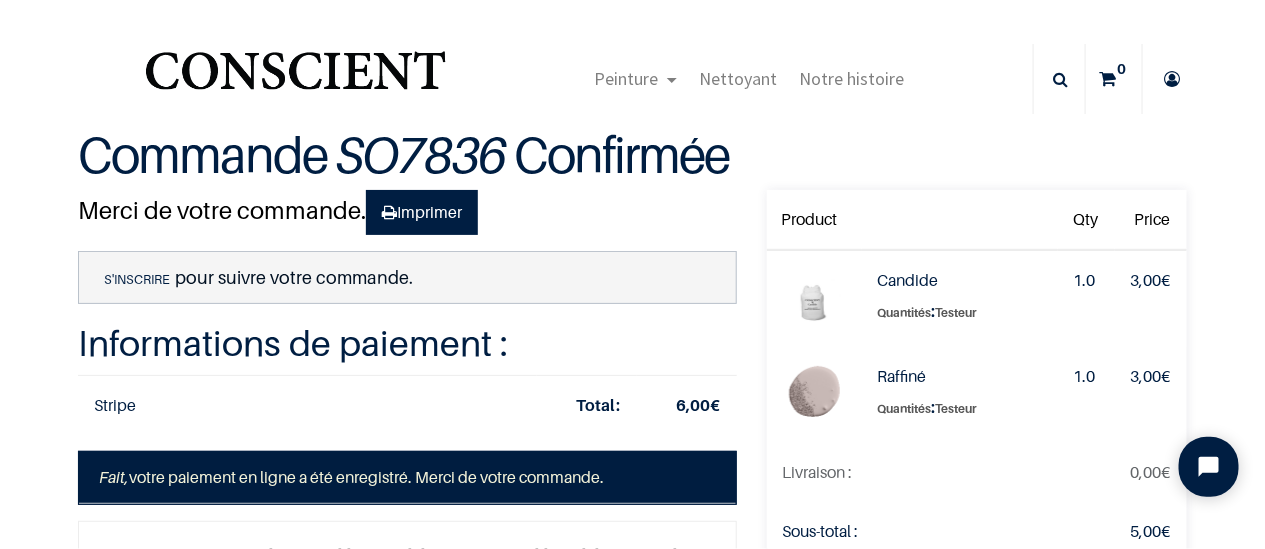 click at bounding box center (1173, 79) 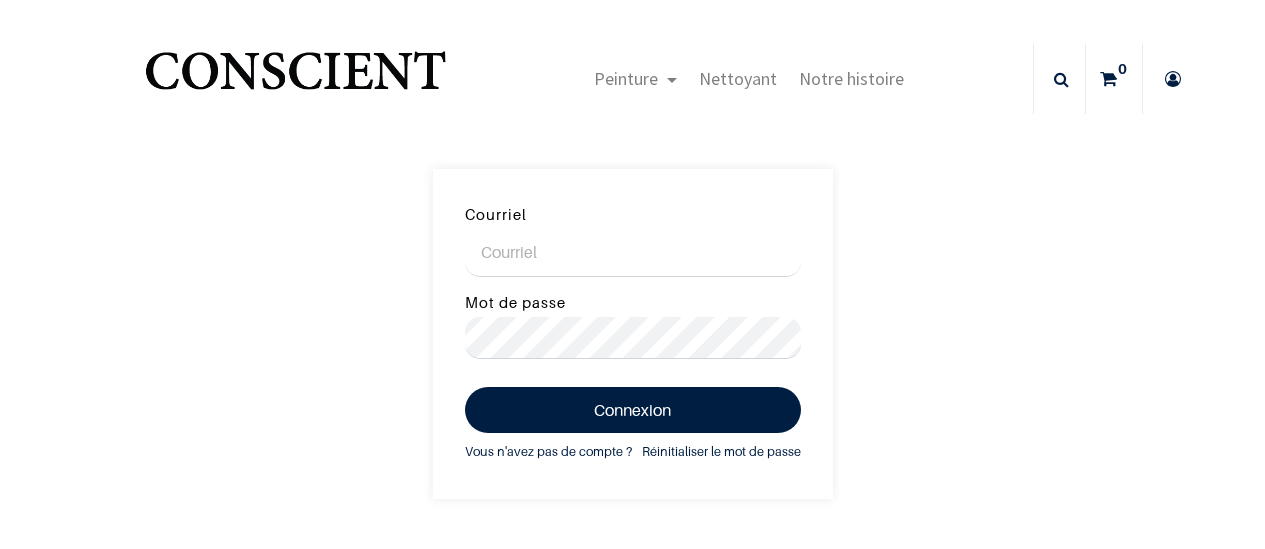 scroll, scrollTop: 0, scrollLeft: 0, axis: both 